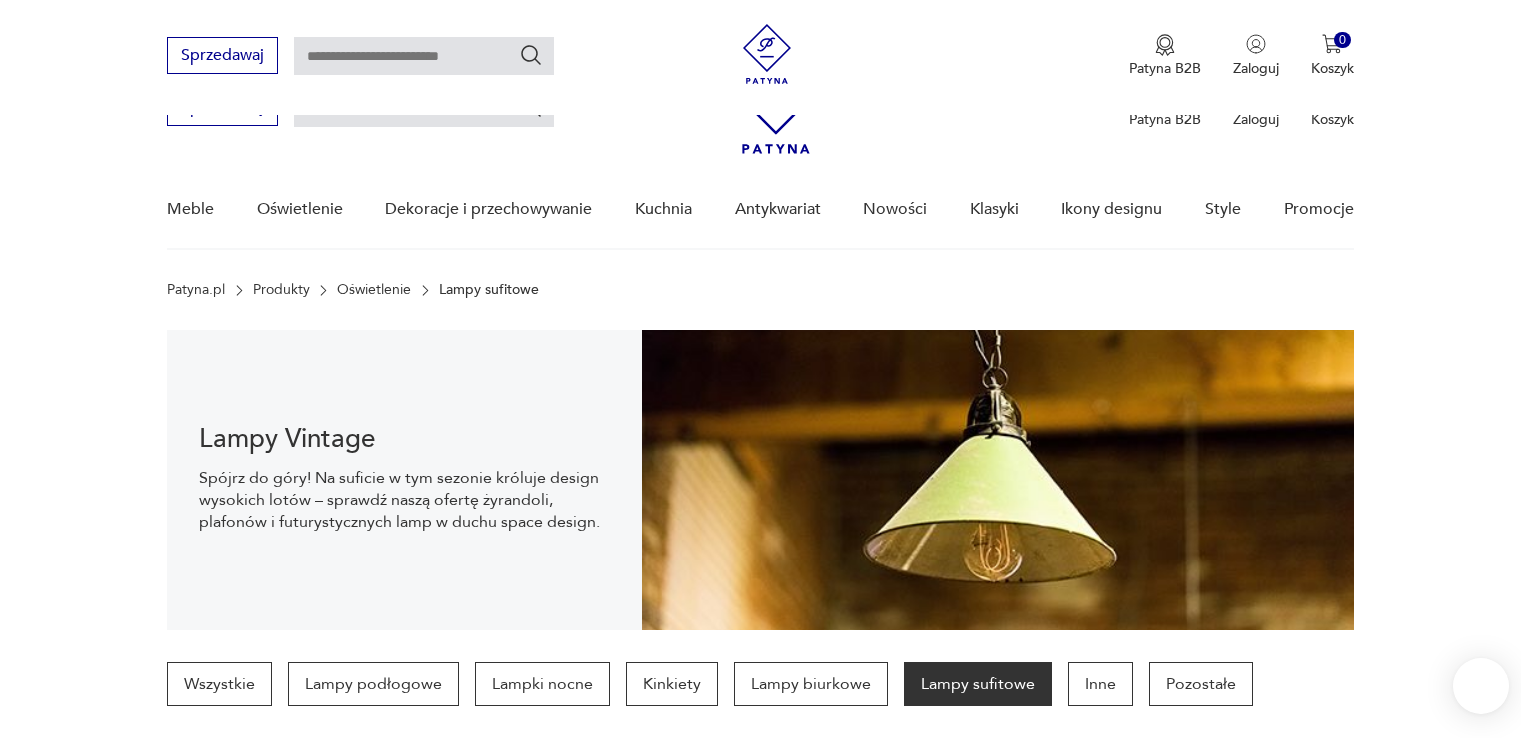 scroll, scrollTop: 522, scrollLeft: 0, axis: vertical 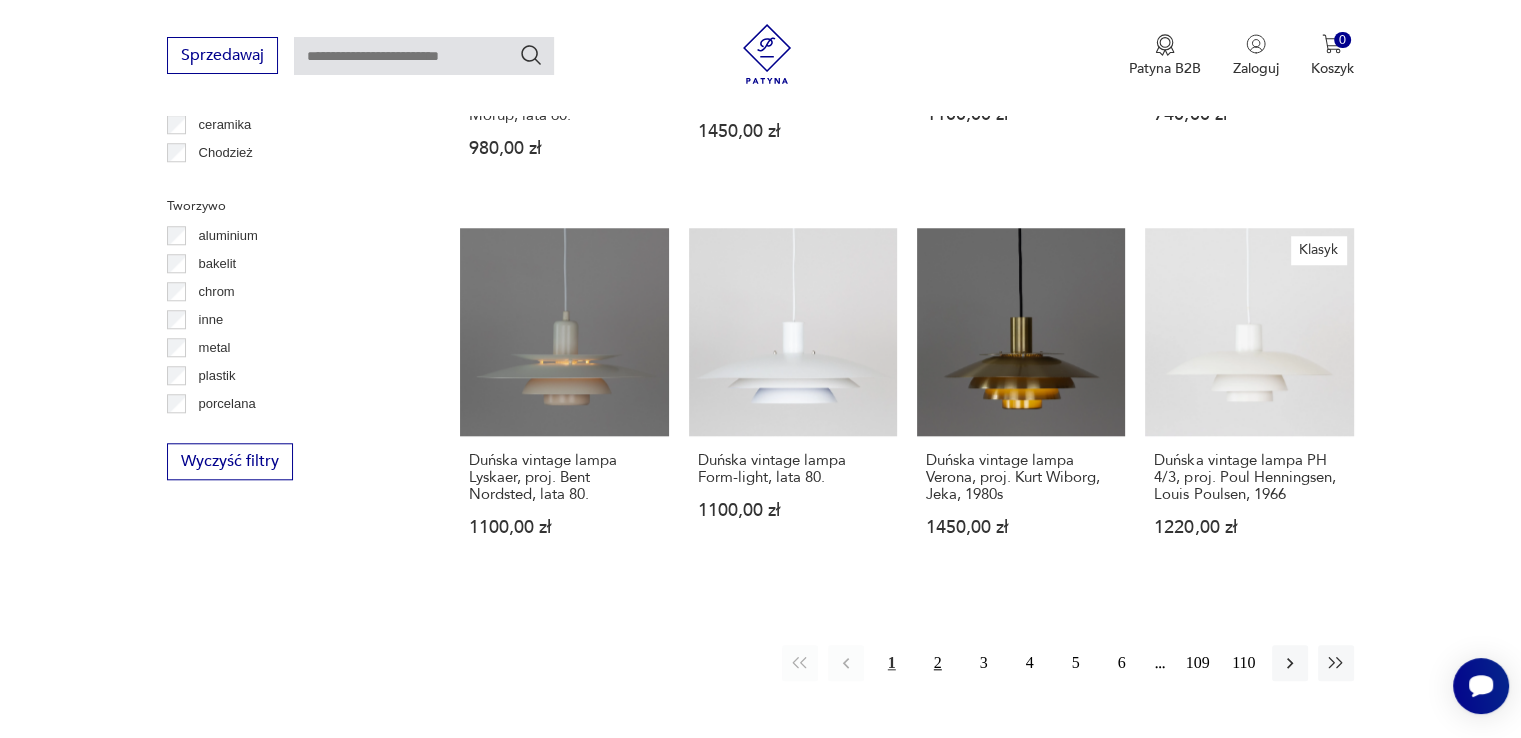 click on "2" at bounding box center [938, 663] 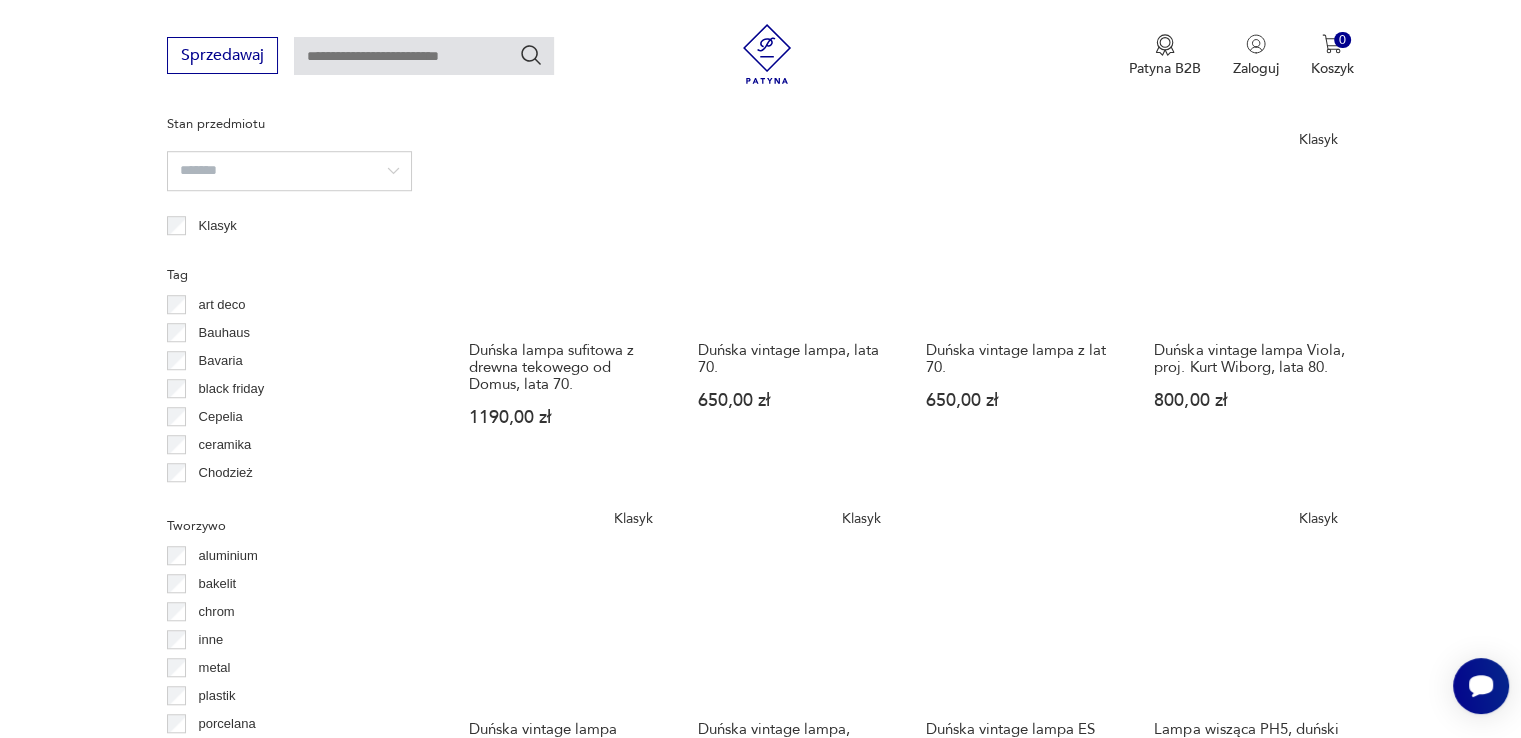 scroll, scrollTop: 1438, scrollLeft: 0, axis: vertical 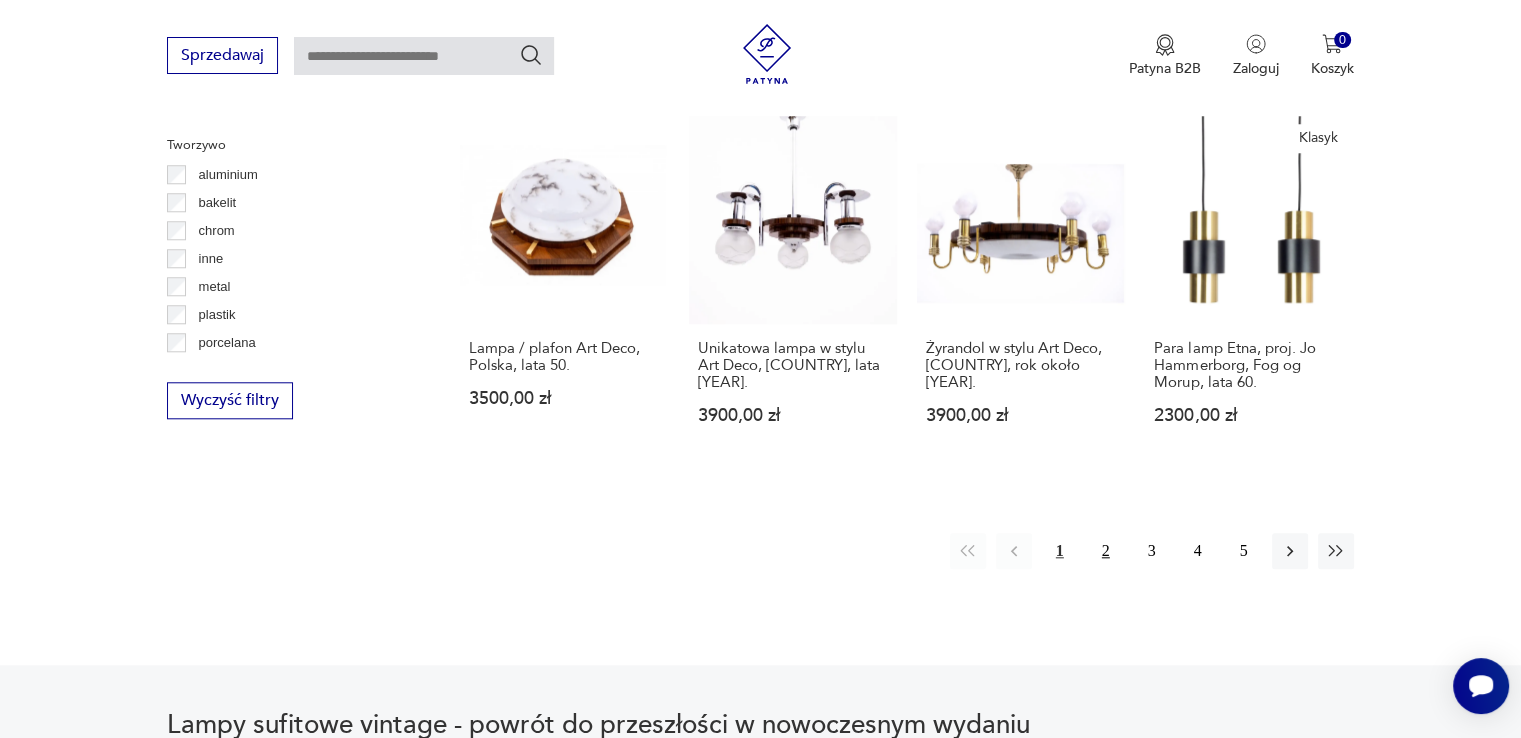 click on "2" at bounding box center (1106, 551) 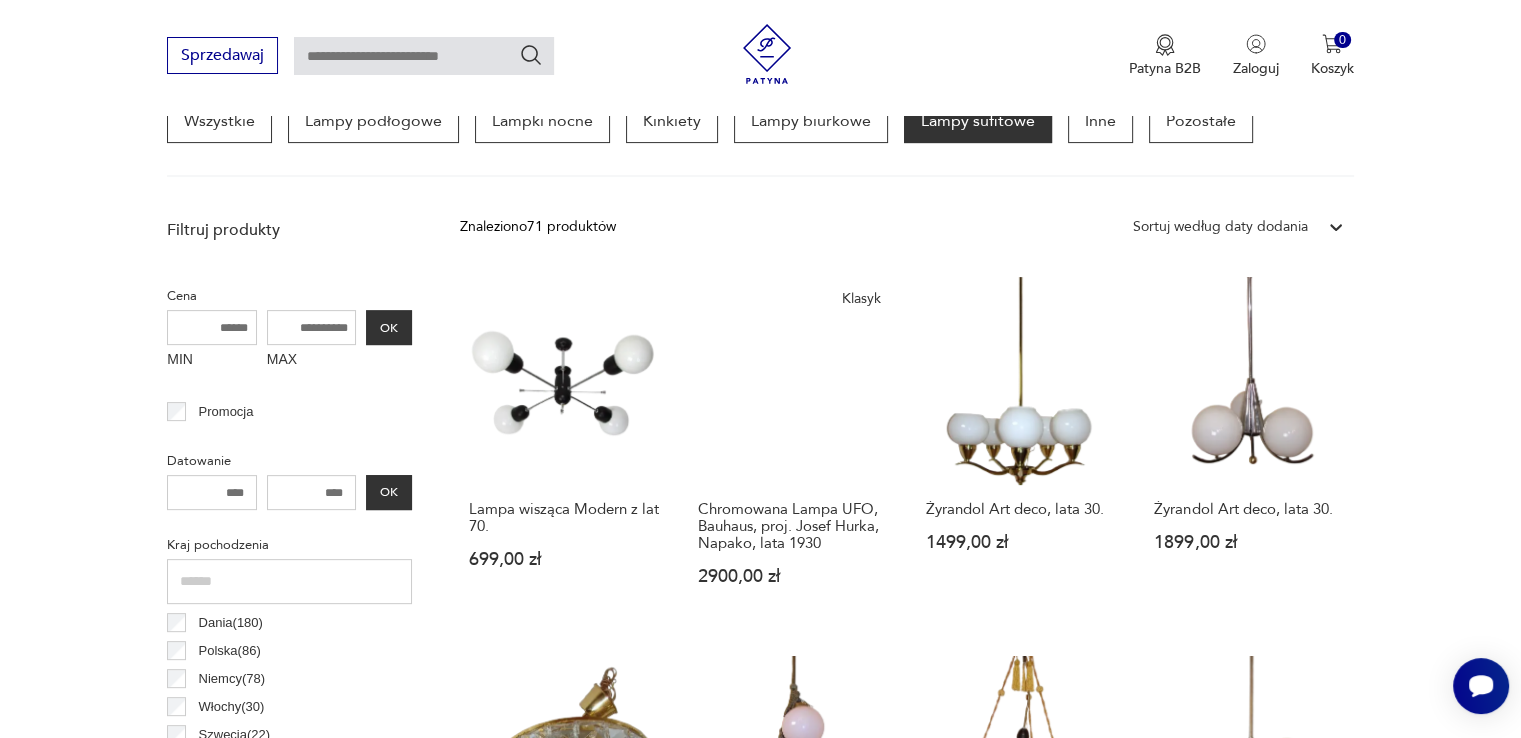 scroll, scrollTop: 564, scrollLeft: 0, axis: vertical 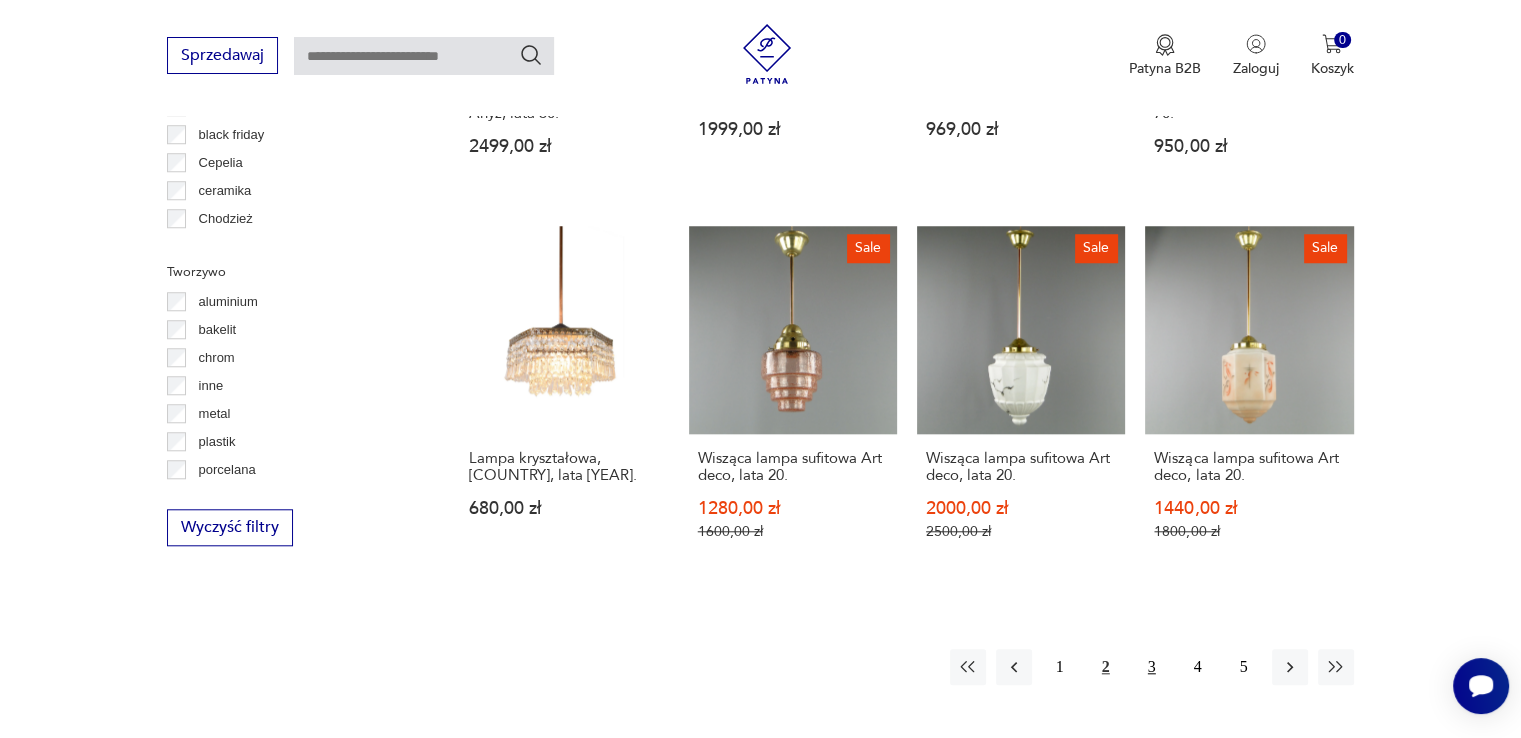 click on "3" at bounding box center (1152, 667) 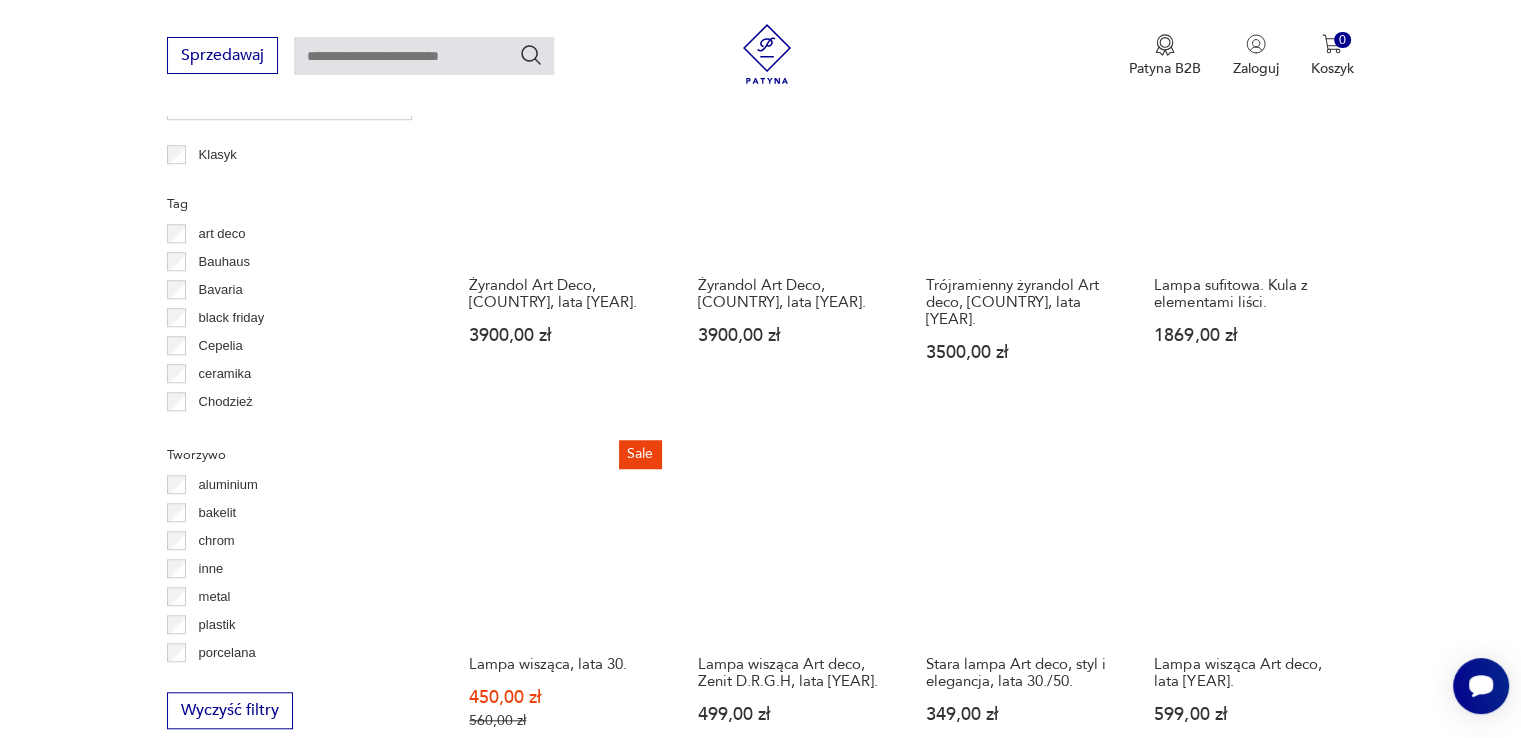 scroll, scrollTop: 1762, scrollLeft: 0, axis: vertical 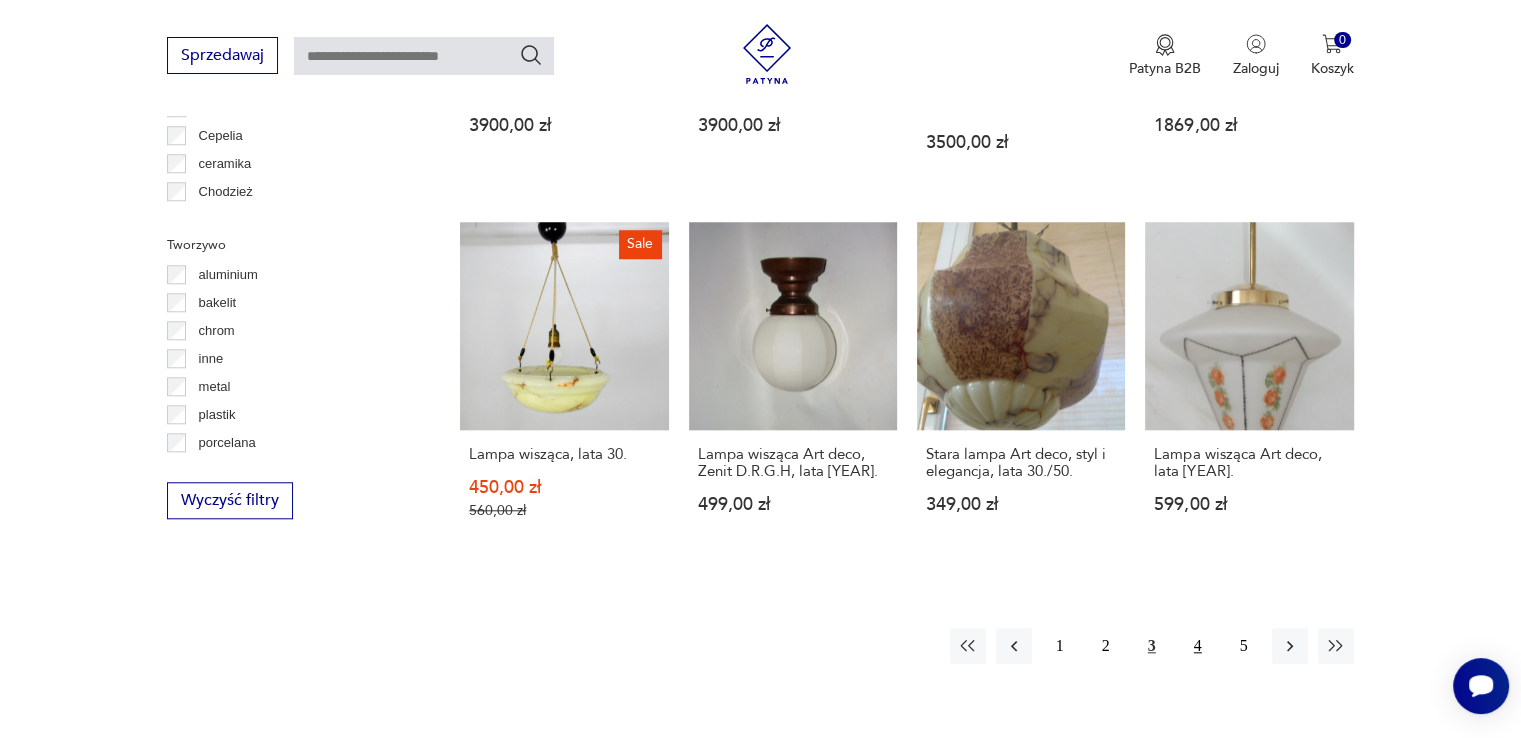 click on "4" at bounding box center [1198, 646] 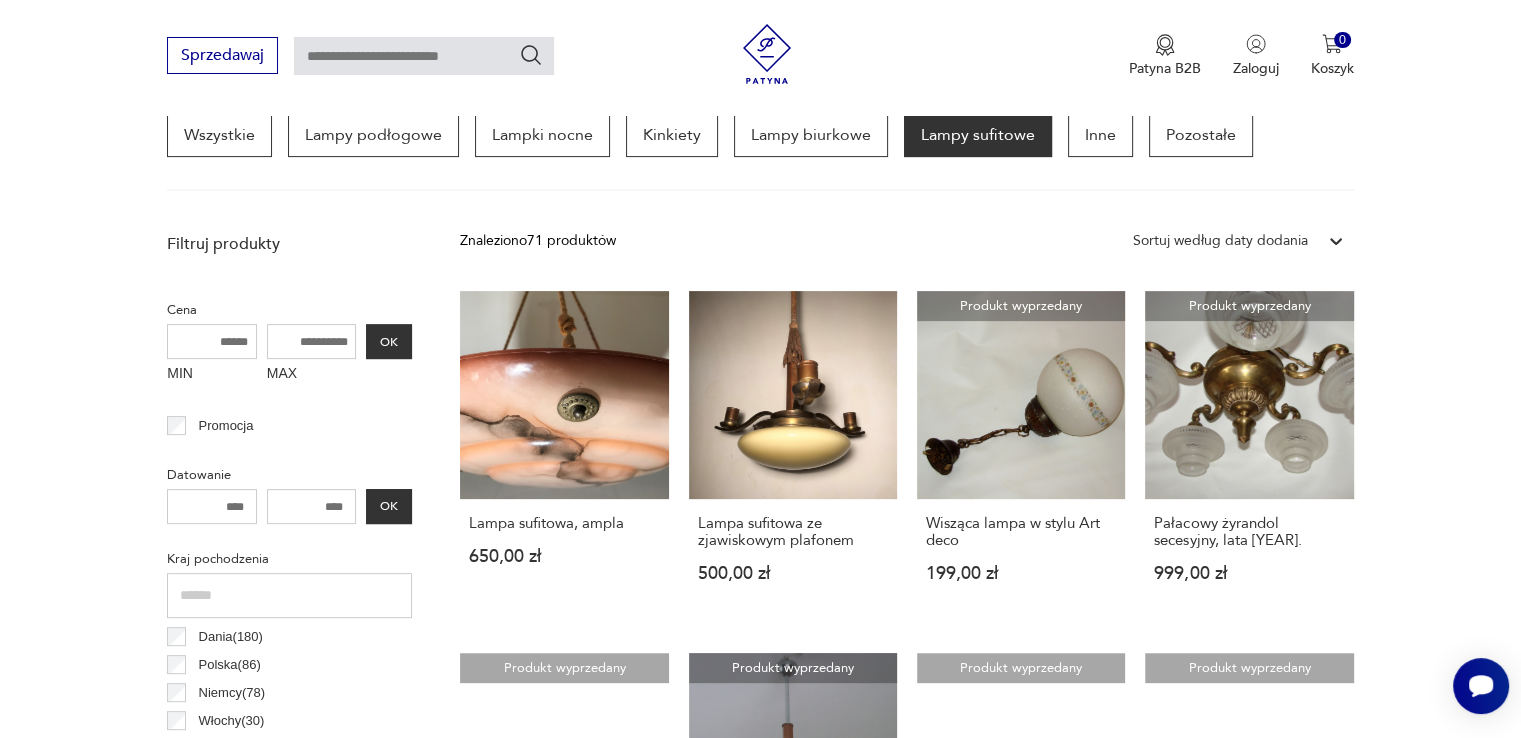 scroll, scrollTop: 550, scrollLeft: 0, axis: vertical 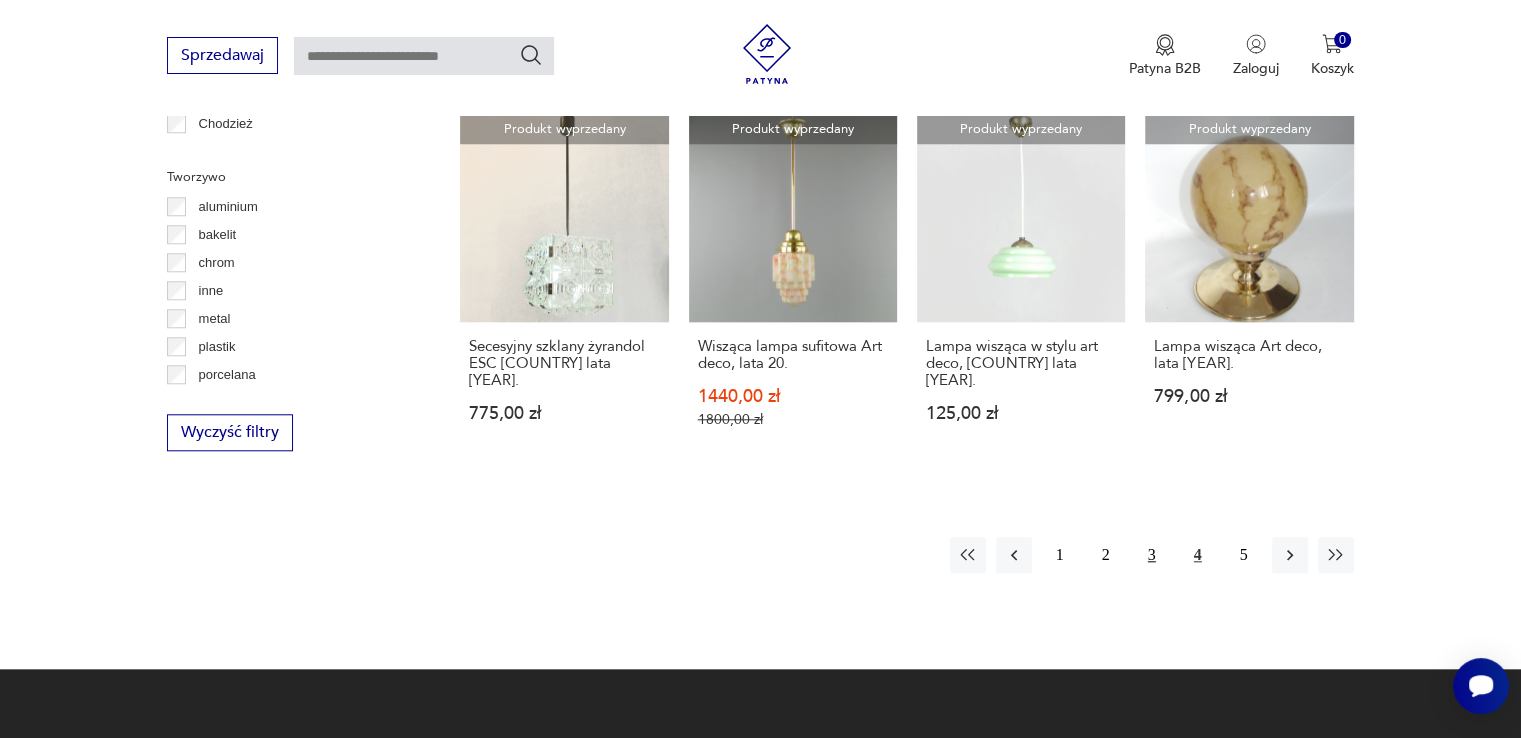 click on "3" at bounding box center (1152, 555) 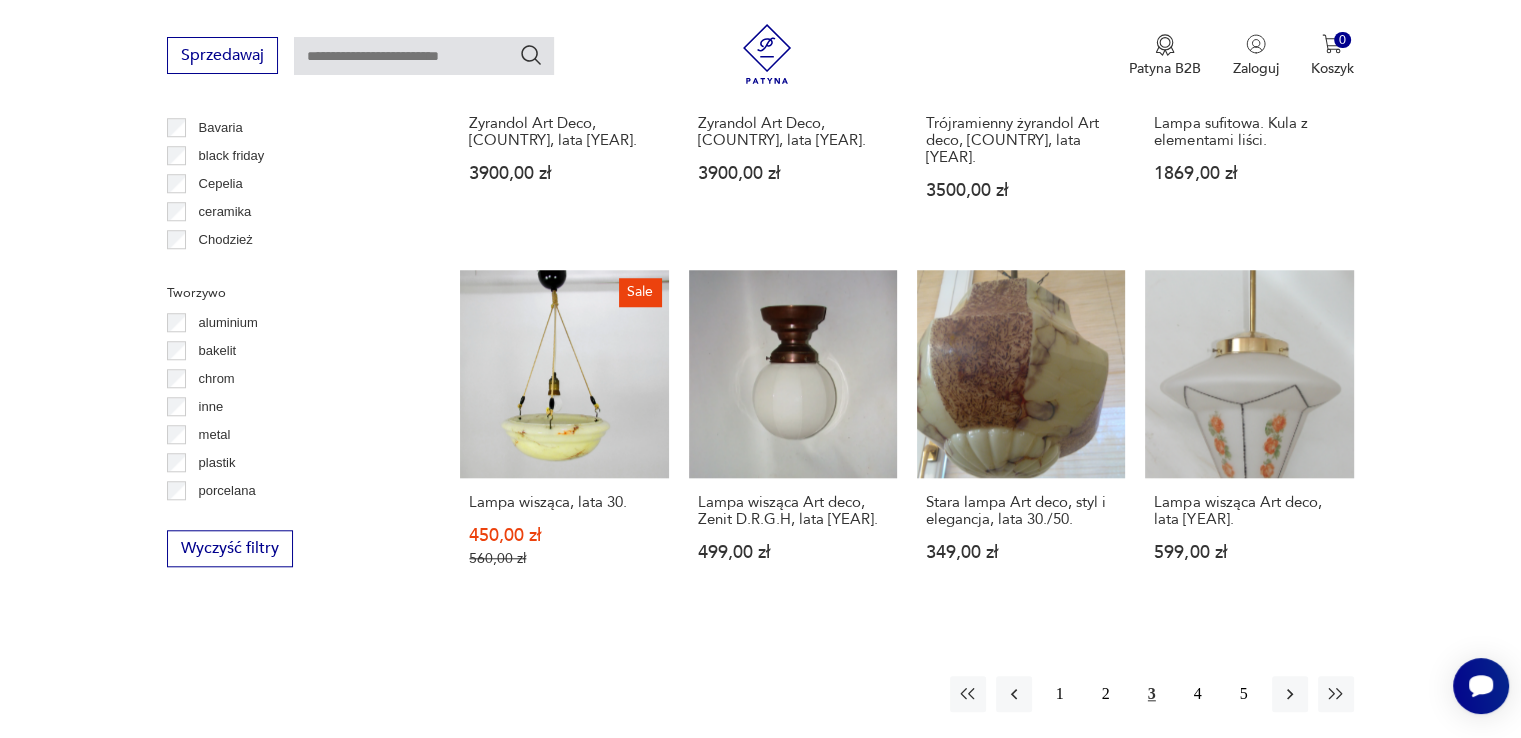 scroll, scrollTop: 1715, scrollLeft: 0, axis: vertical 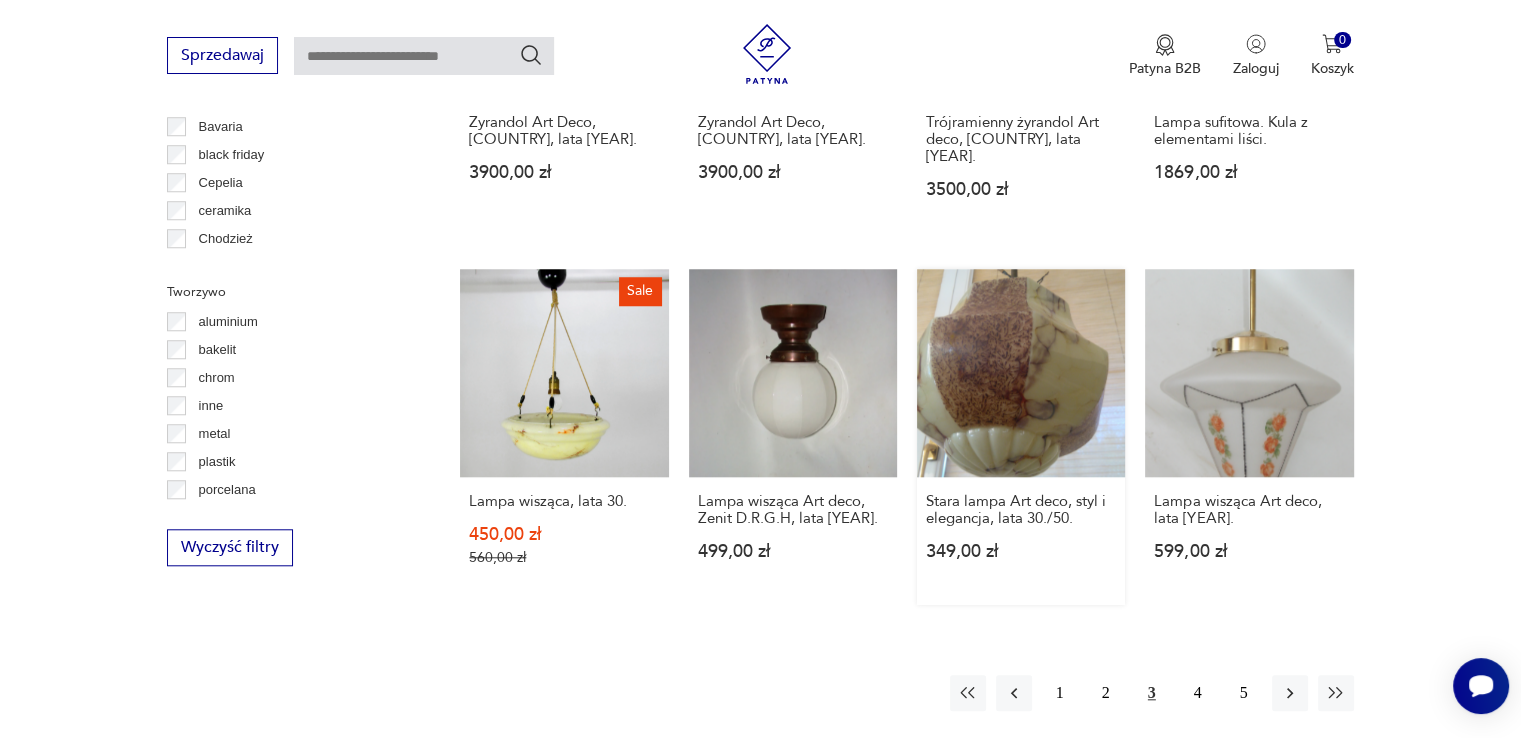 click on "Stara lampa Art deco, styl i elegancja, lata 30./50. 349,00 zł" at bounding box center (1021, 437) 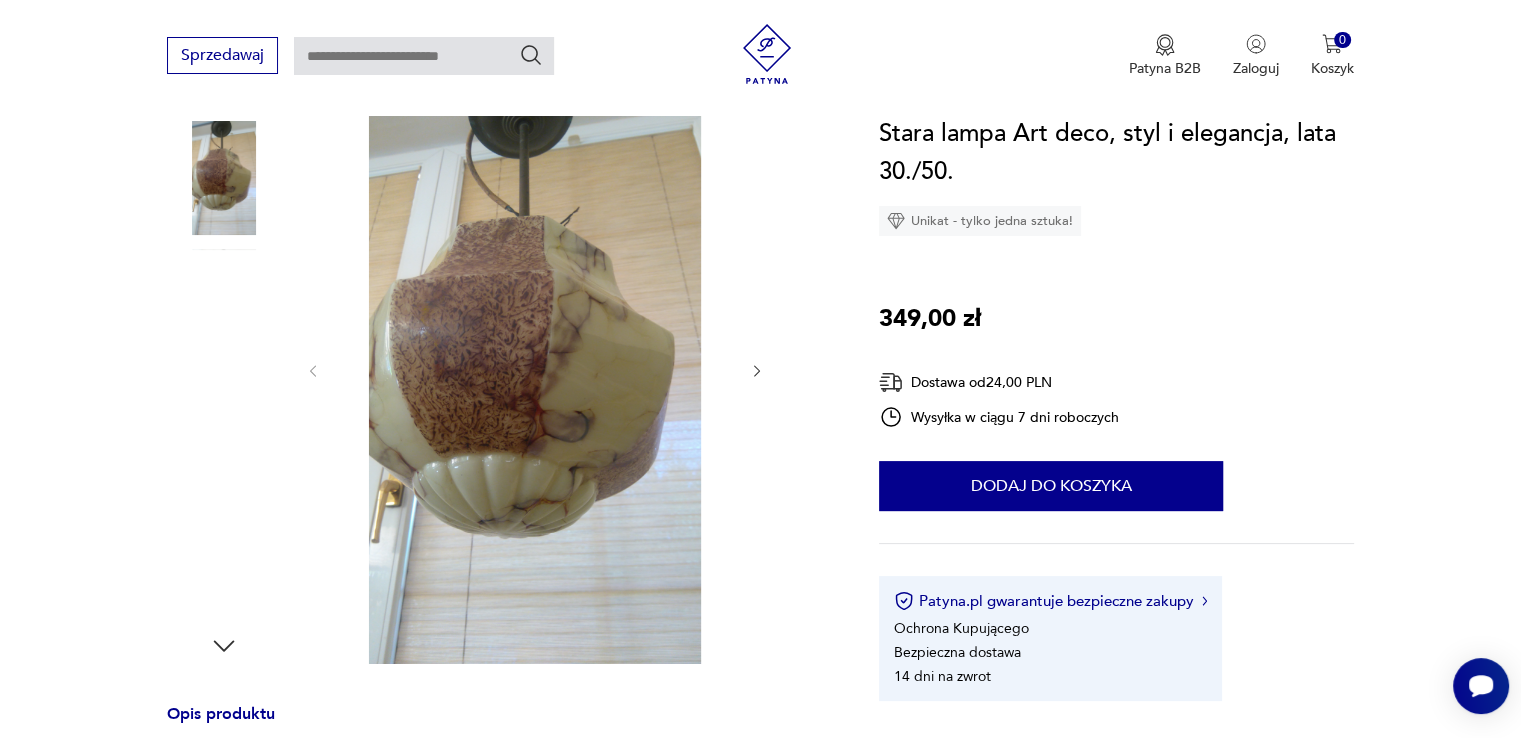 scroll, scrollTop: 236, scrollLeft: 0, axis: vertical 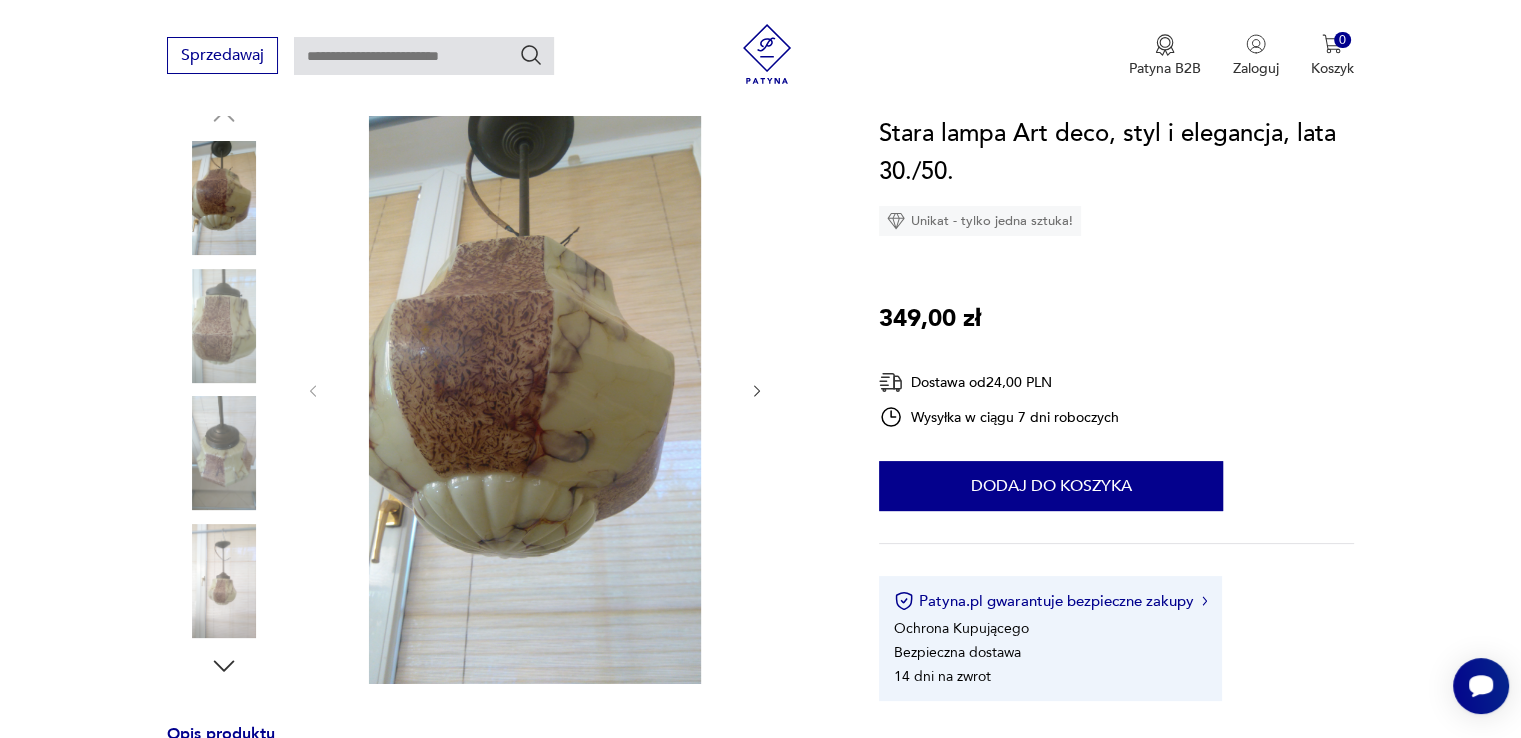 click at bounding box center (224, 326) 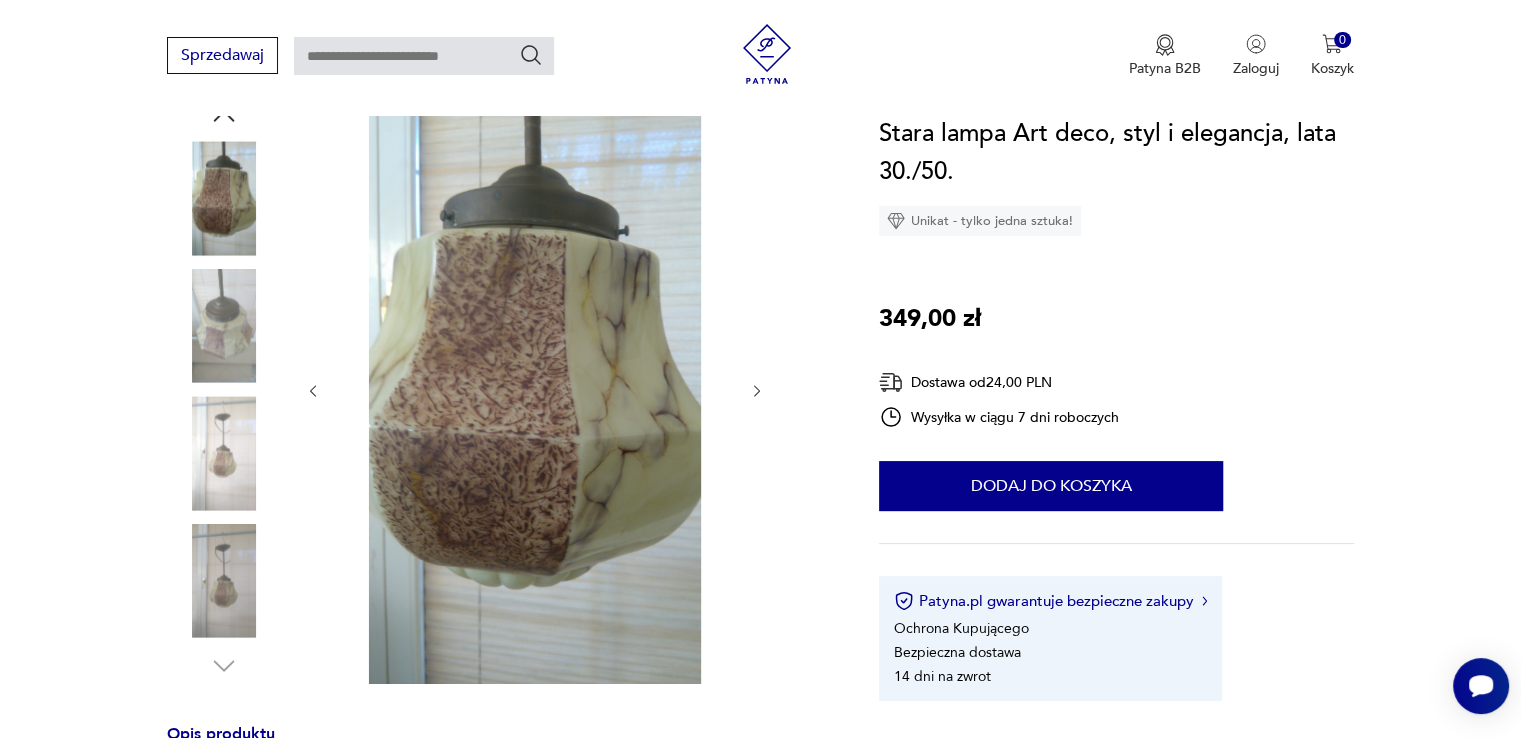click at bounding box center [0, 0] 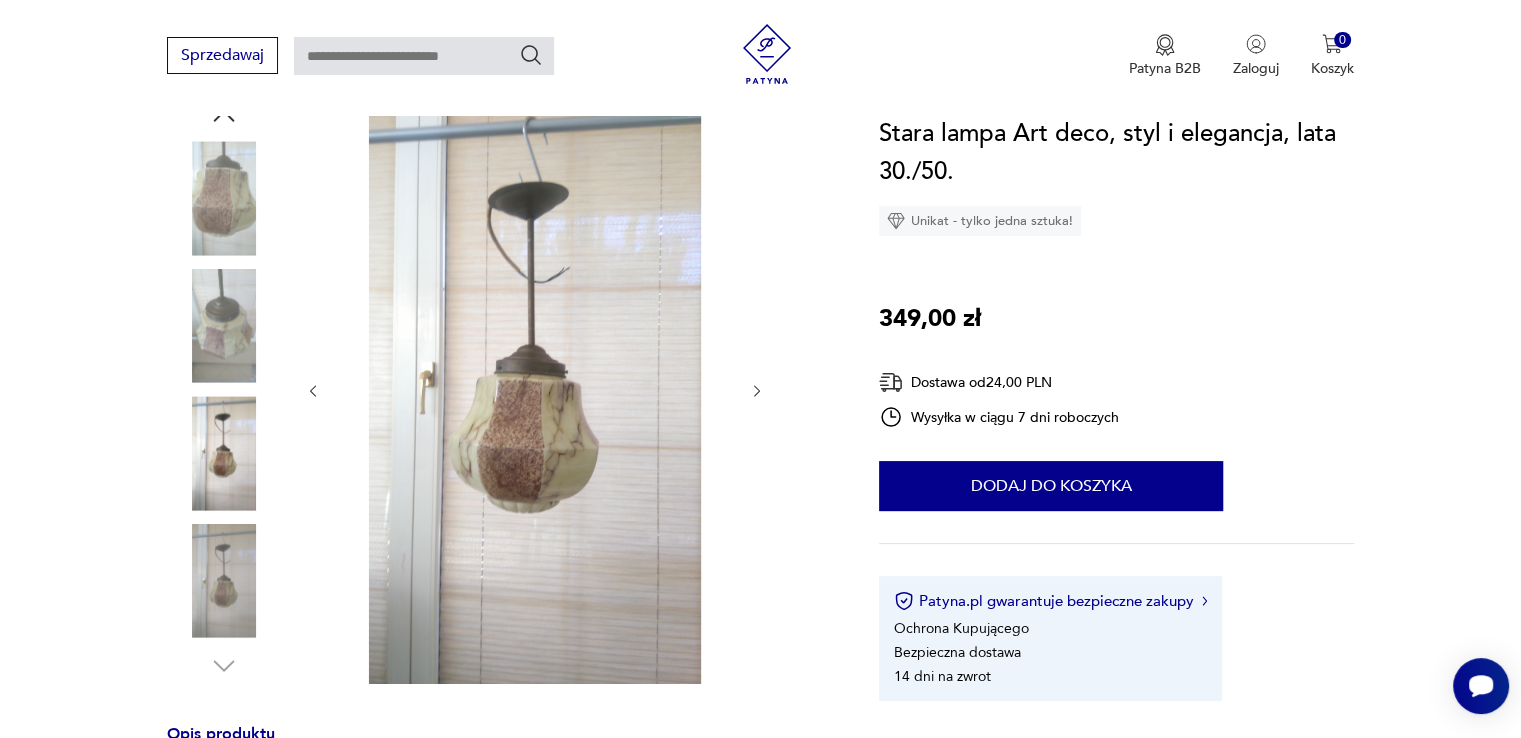 click at bounding box center (0, 0) 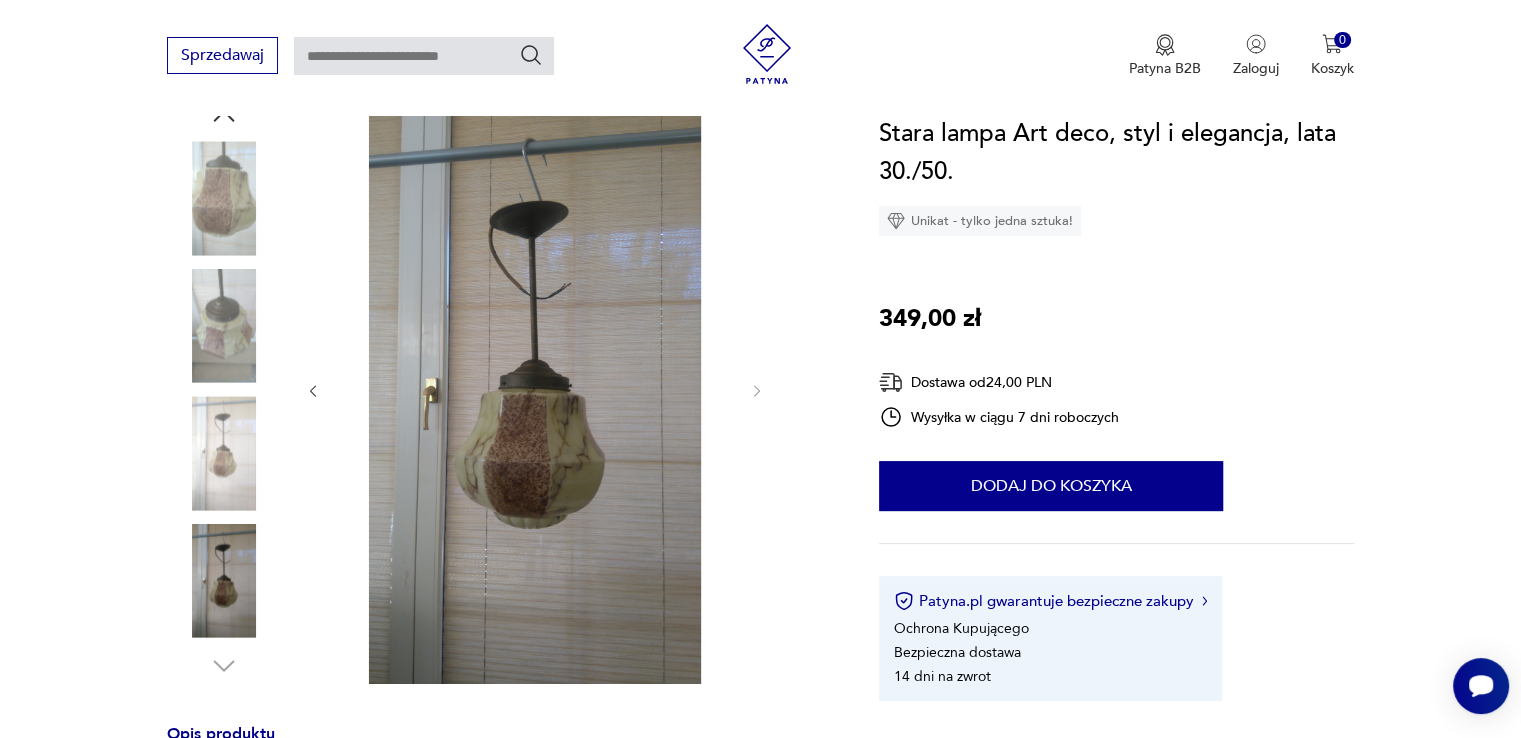 click at bounding box center (535, 389) 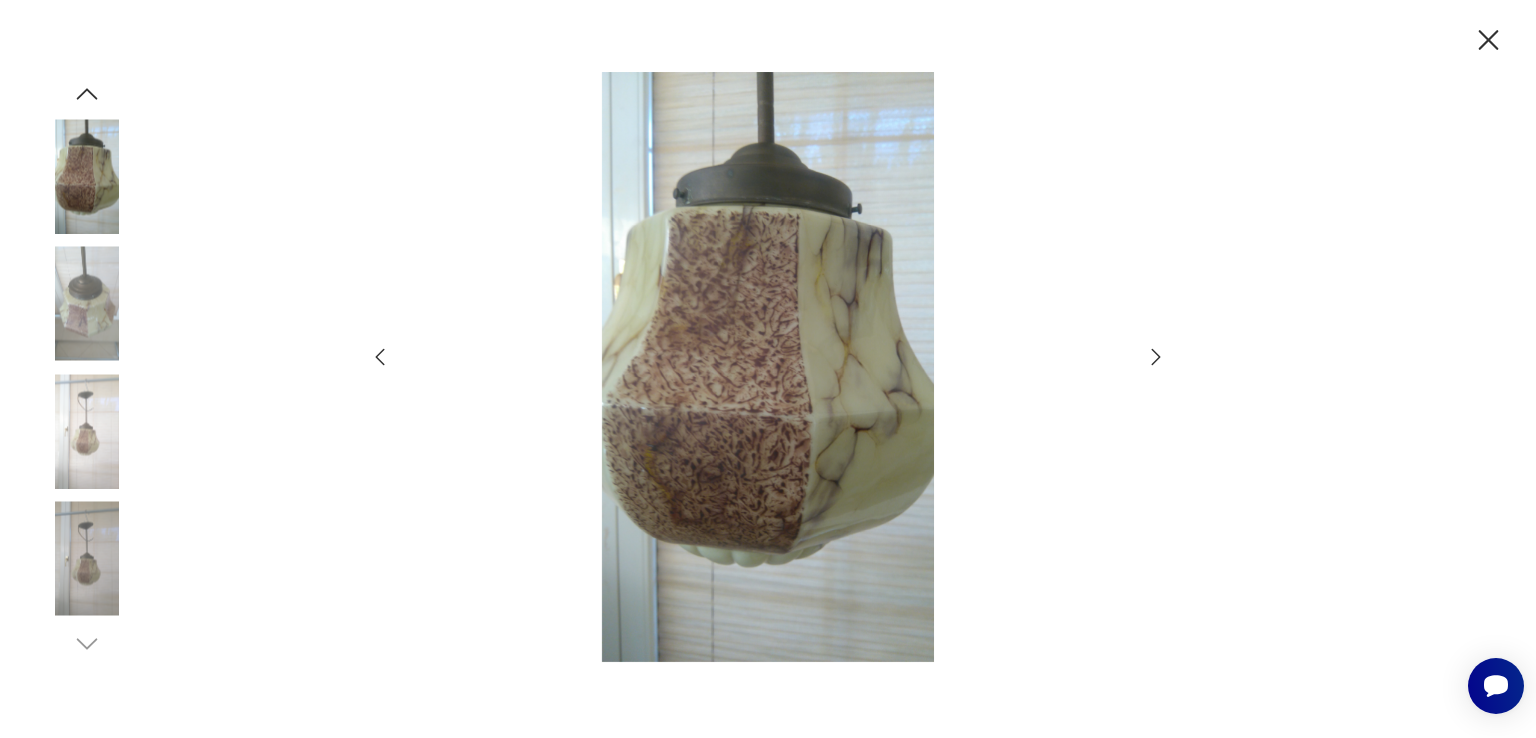 click at bounding box center (1489, 40) 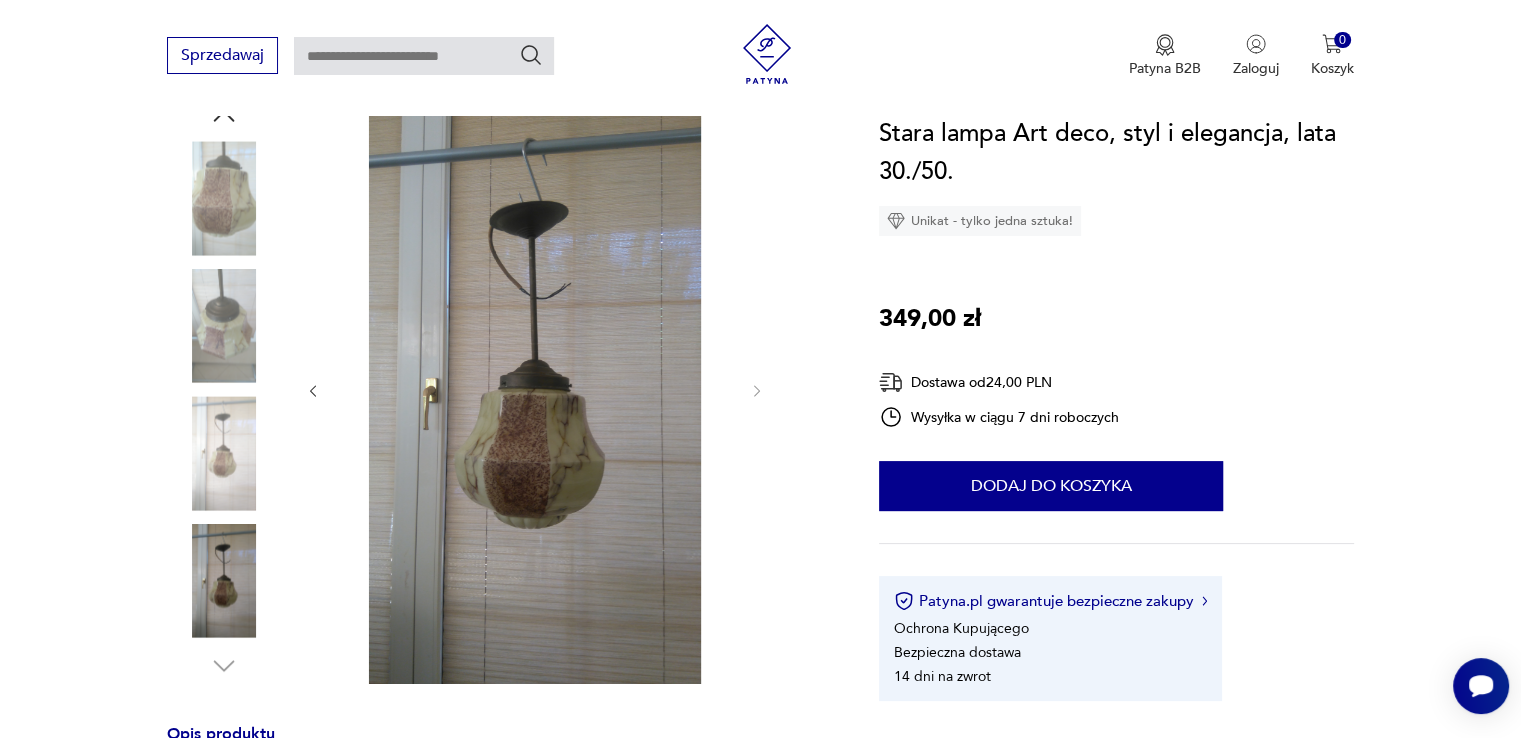 click at bounding box center [224, 198] 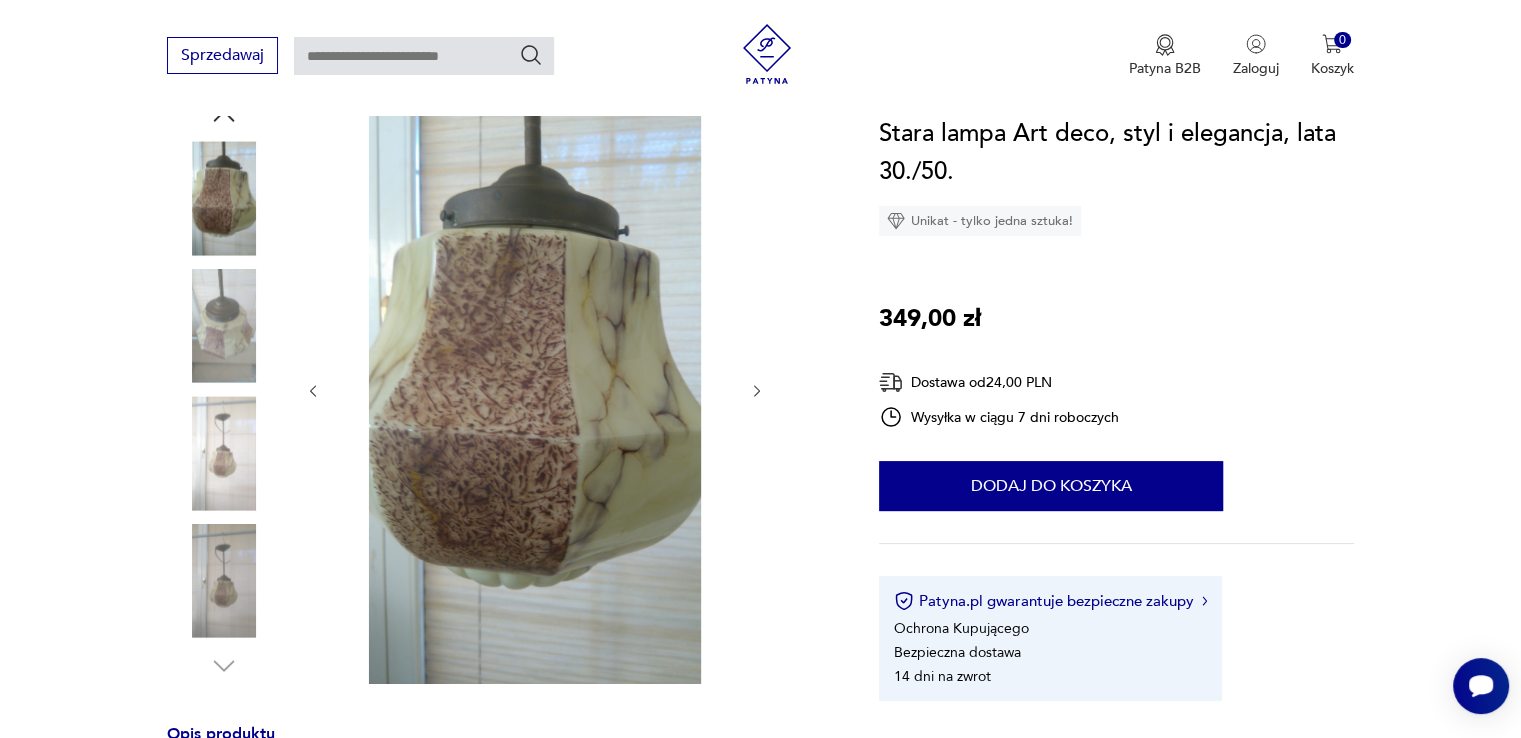 click at bounding box center (0, 0) 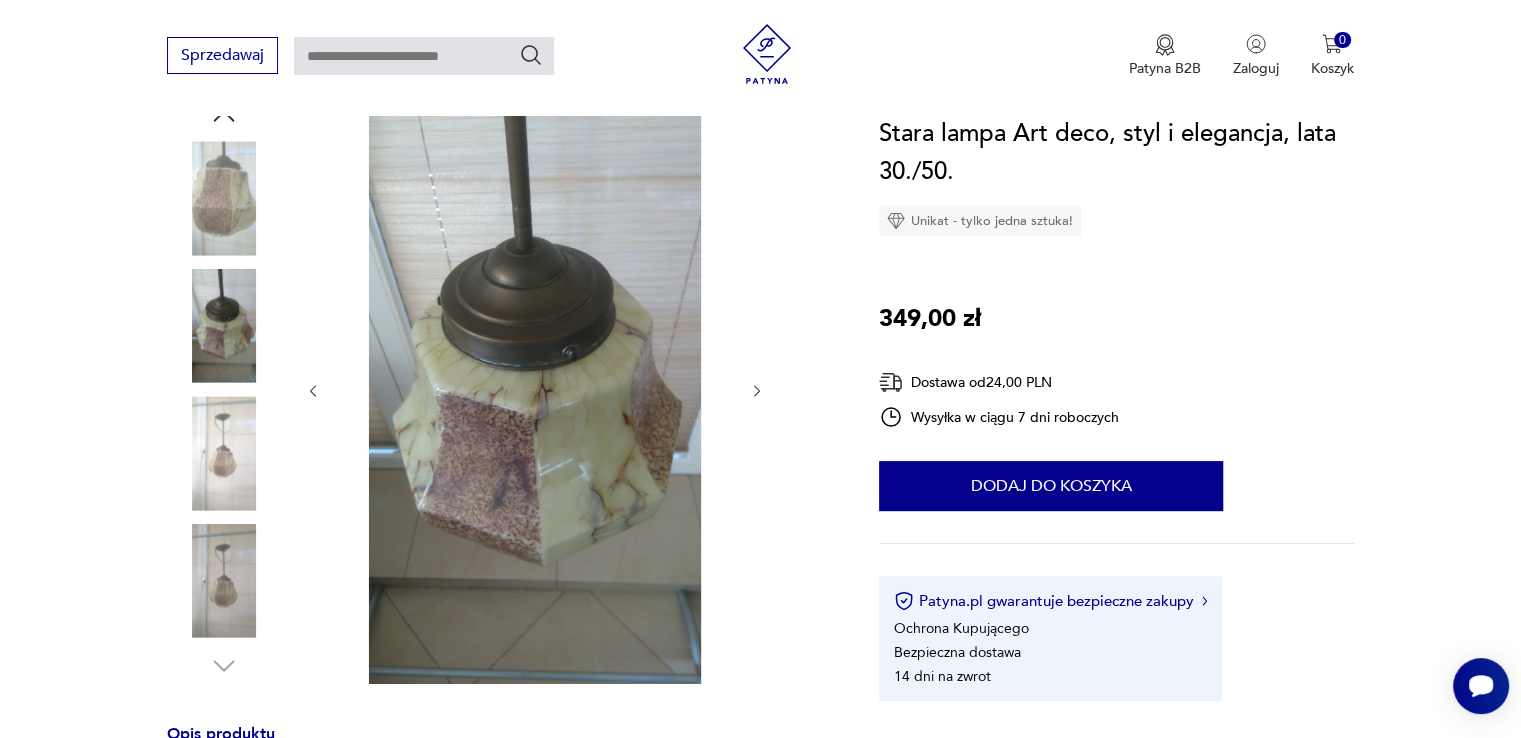 click at bounding box center (0, 0) 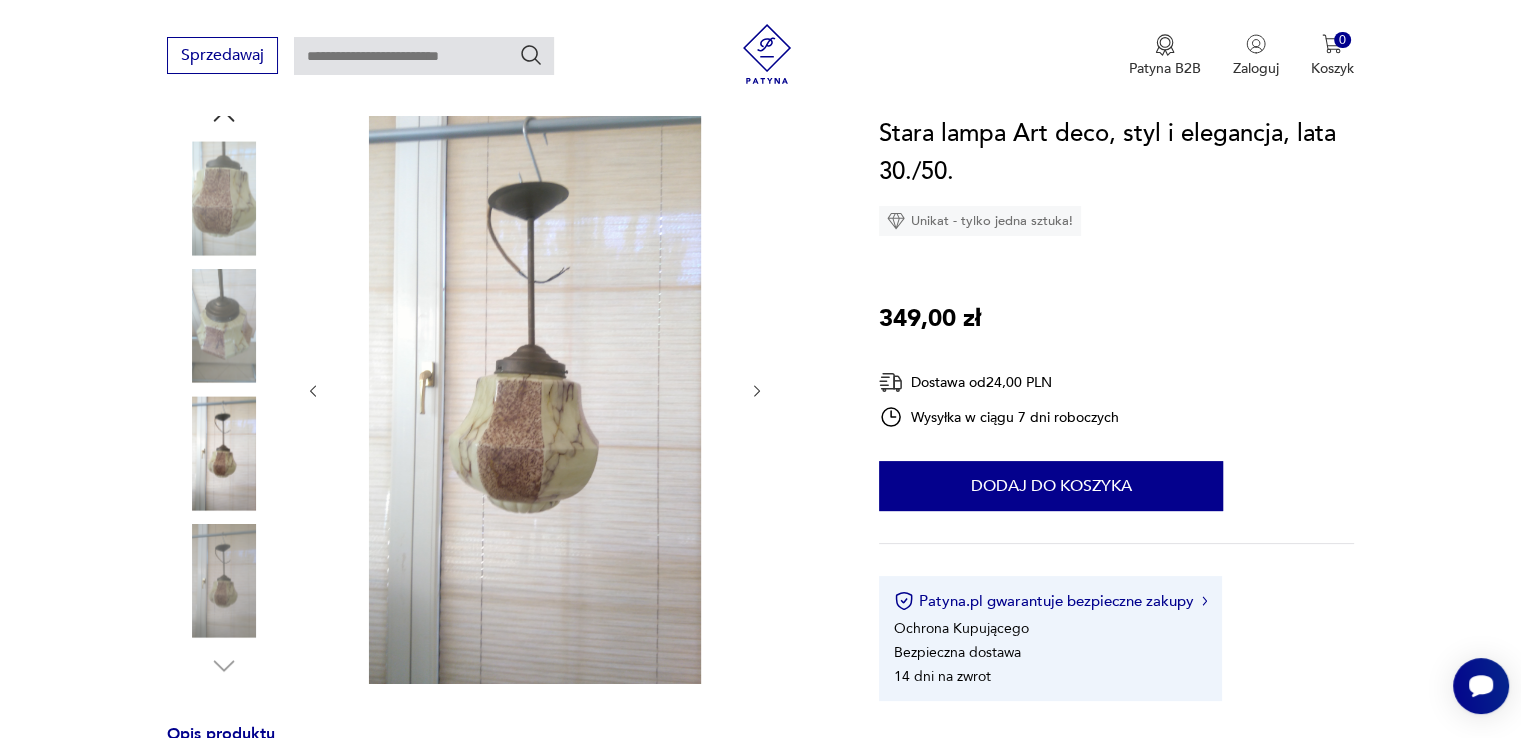 click at bounding box center [0, 0] 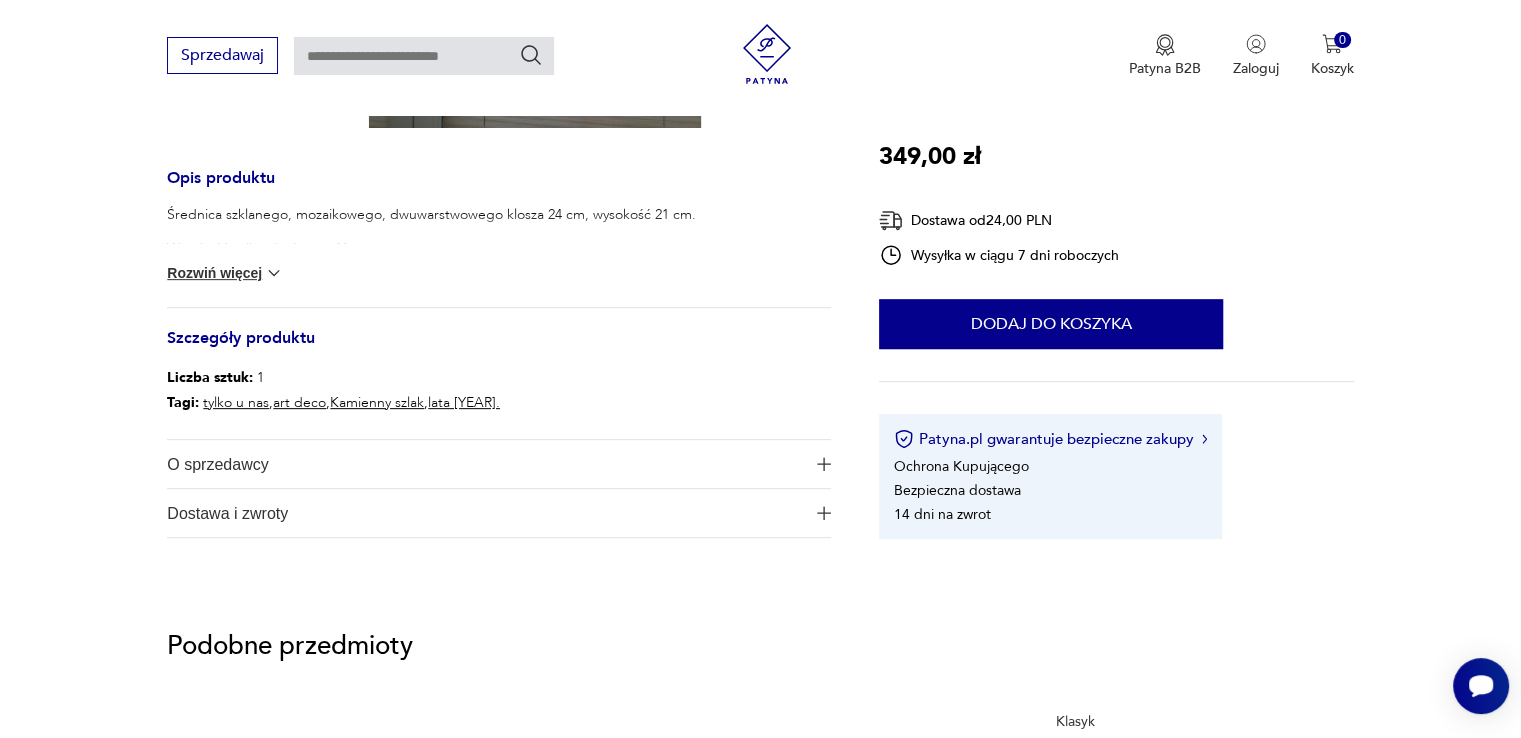scroll, scrollTop: 788, scrollLeft: 0, axis: vertical 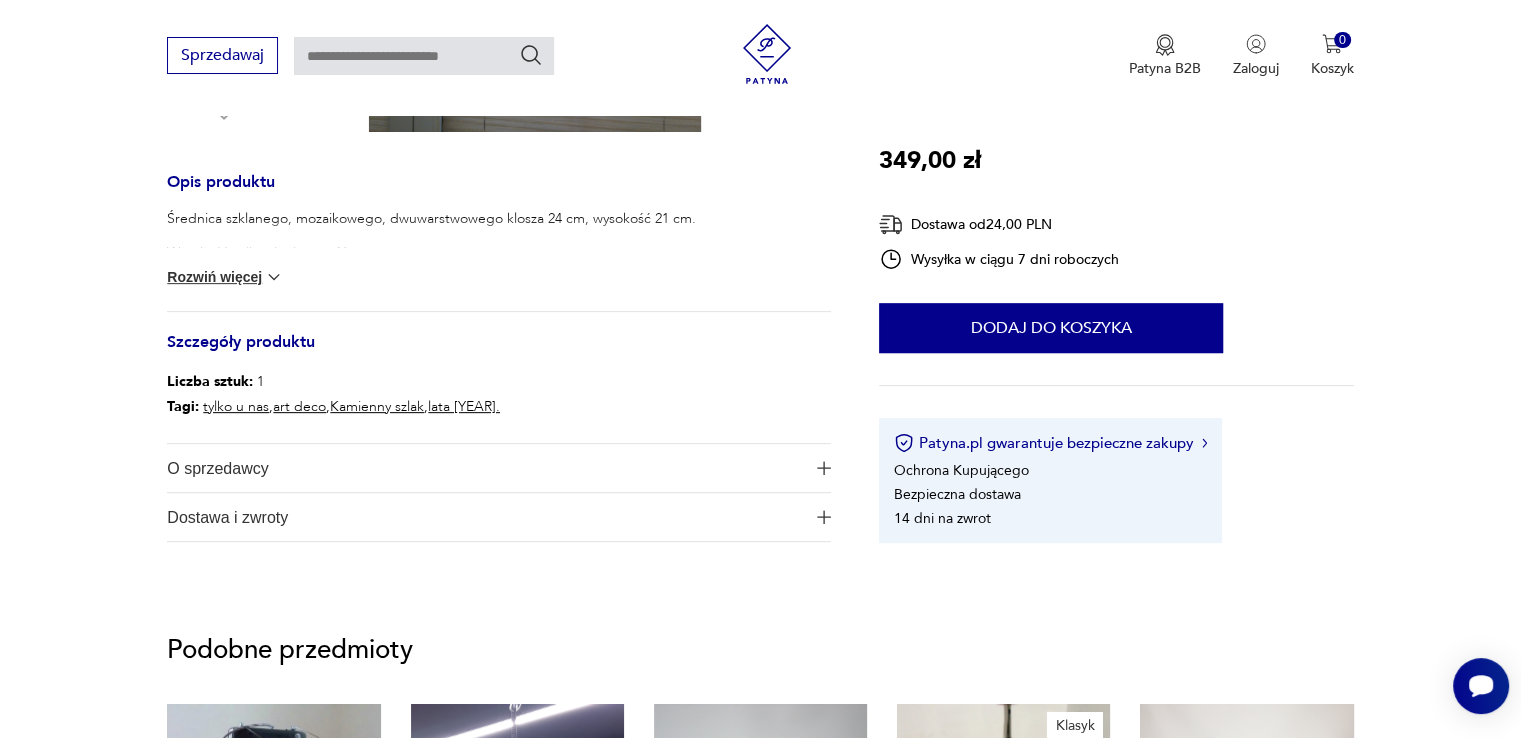 click on "Rozwiń więcej" at bounding box center (225, 277) 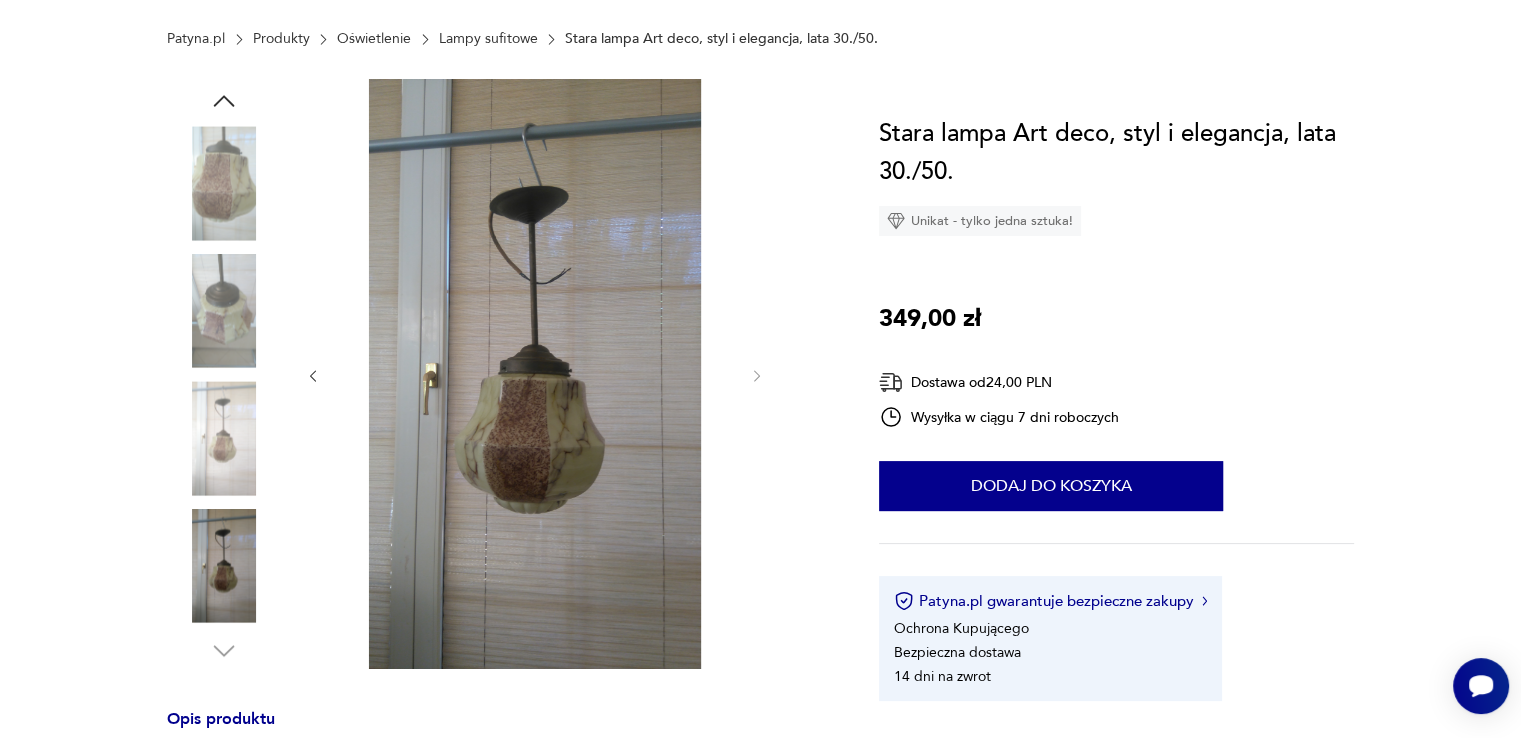 scroll, scrollTop: 0, scrollLeft: 0, axis: both 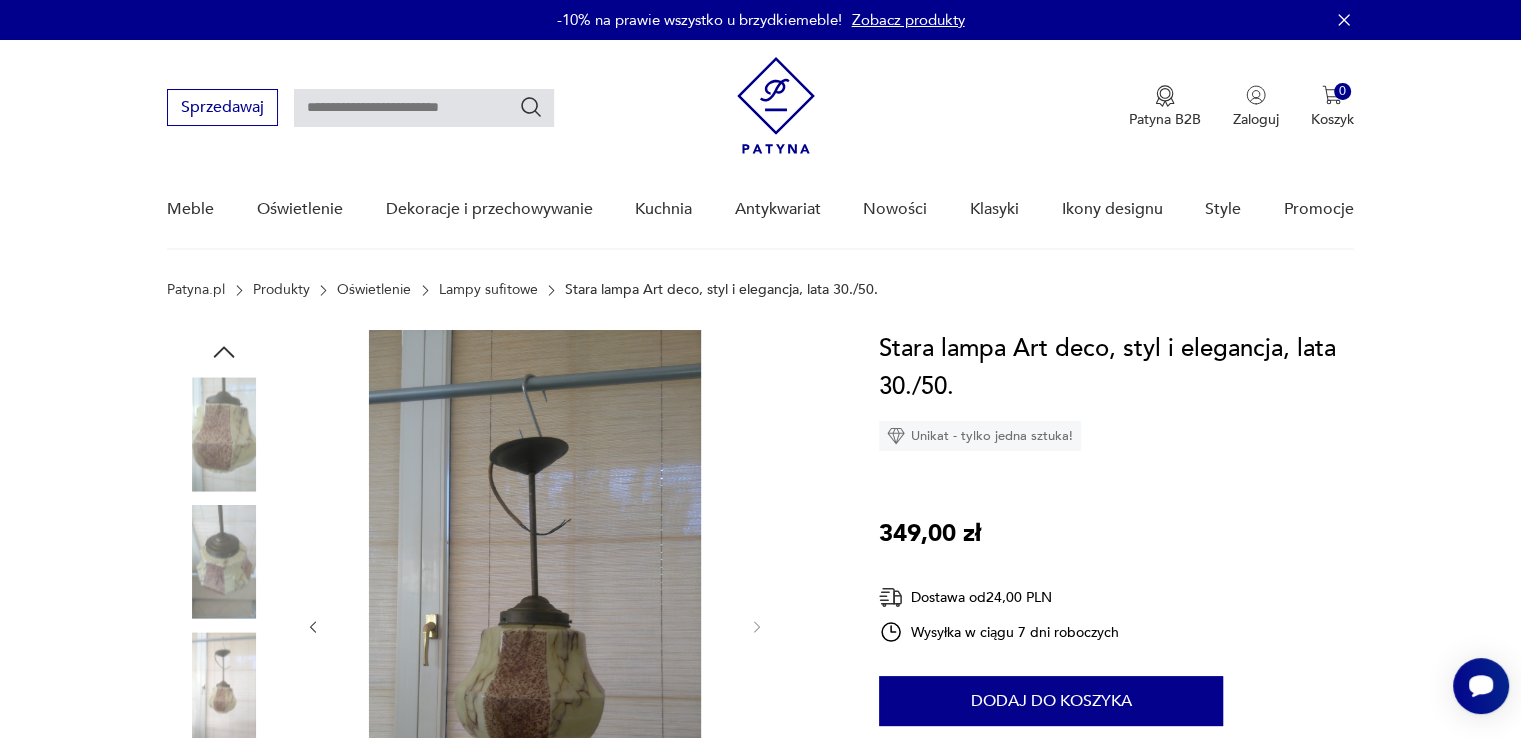 click on "Lampy sufitowe" at bounding box center [488, 290] 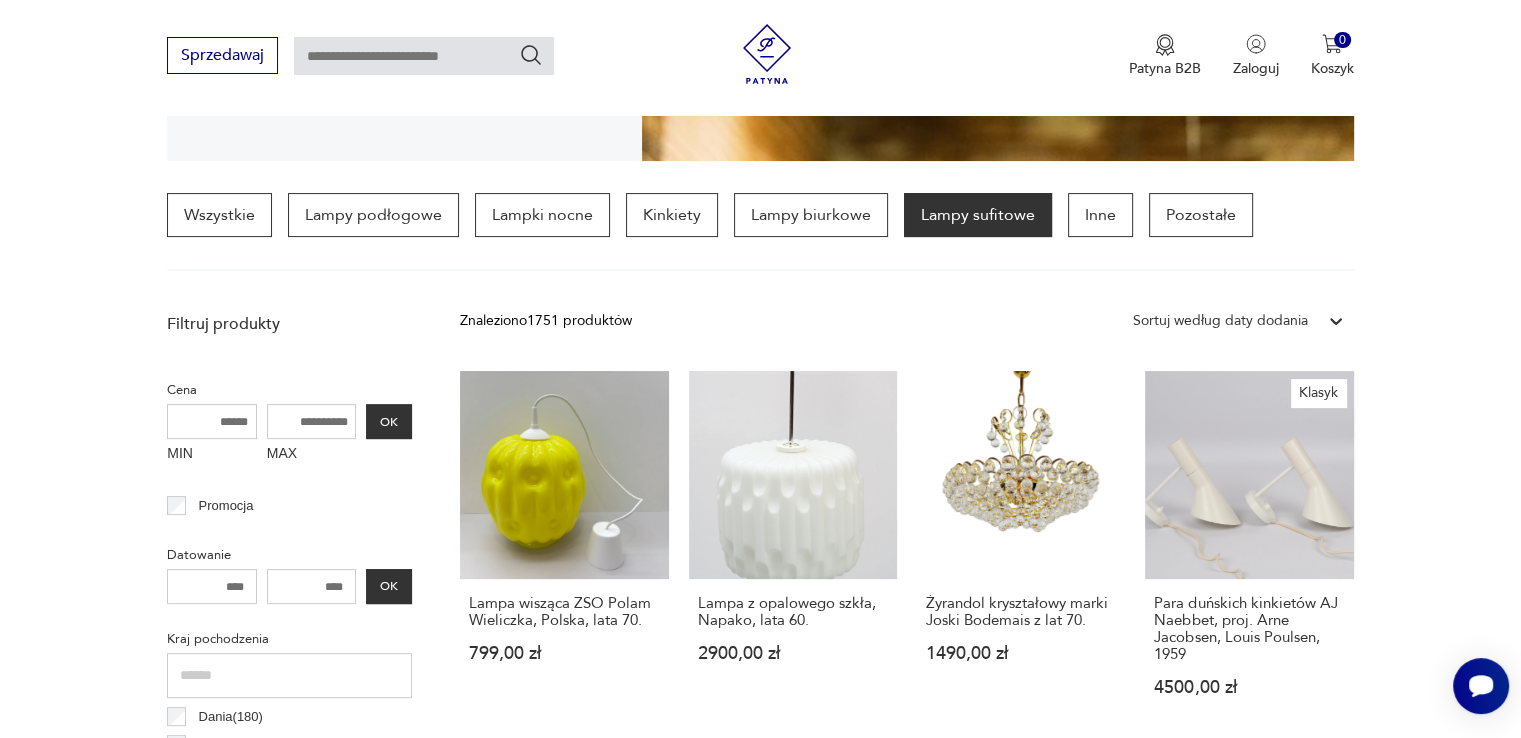 scroll, scrollTop: 478, scrollLeft: 0, axis: vertical 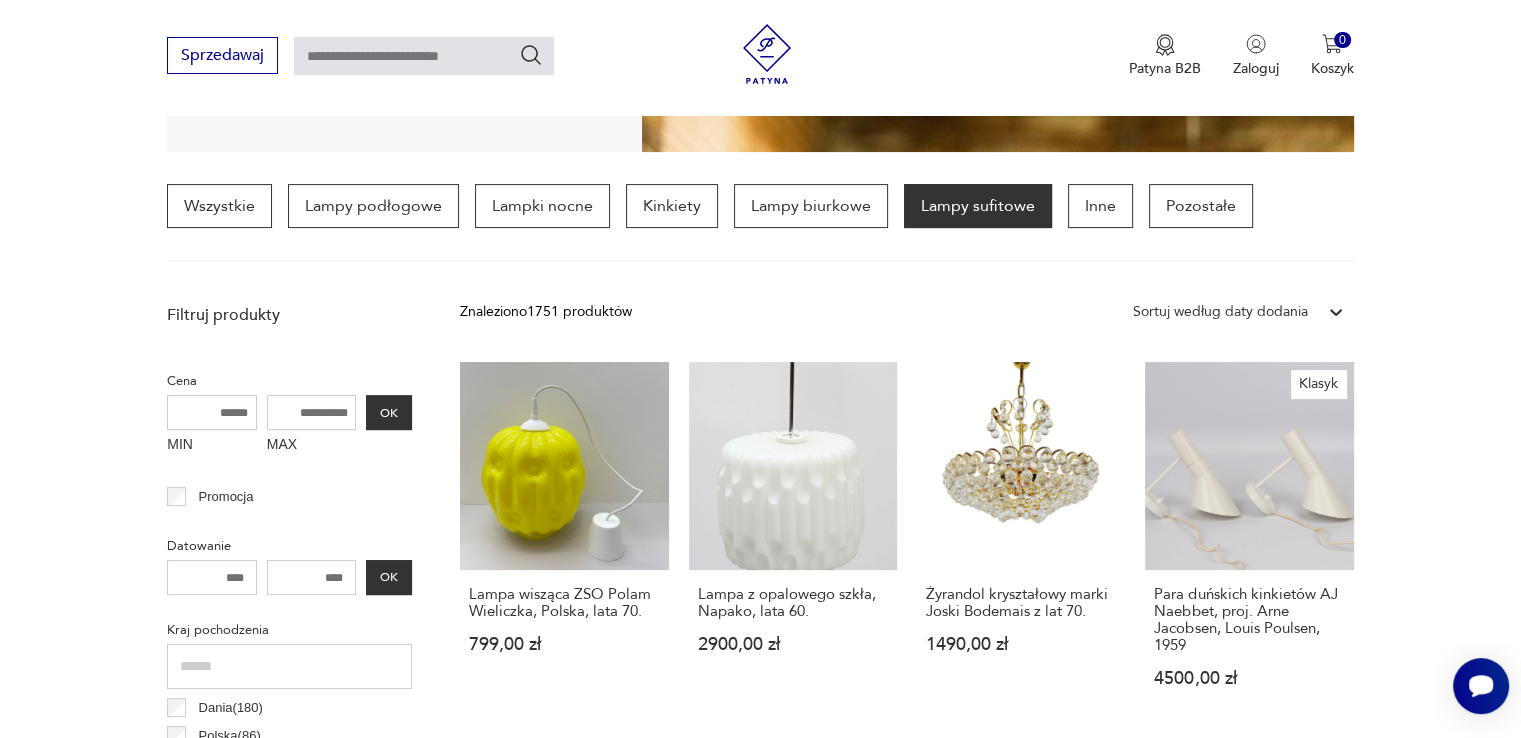 click on "MAX" at bounding box center [312, 412] 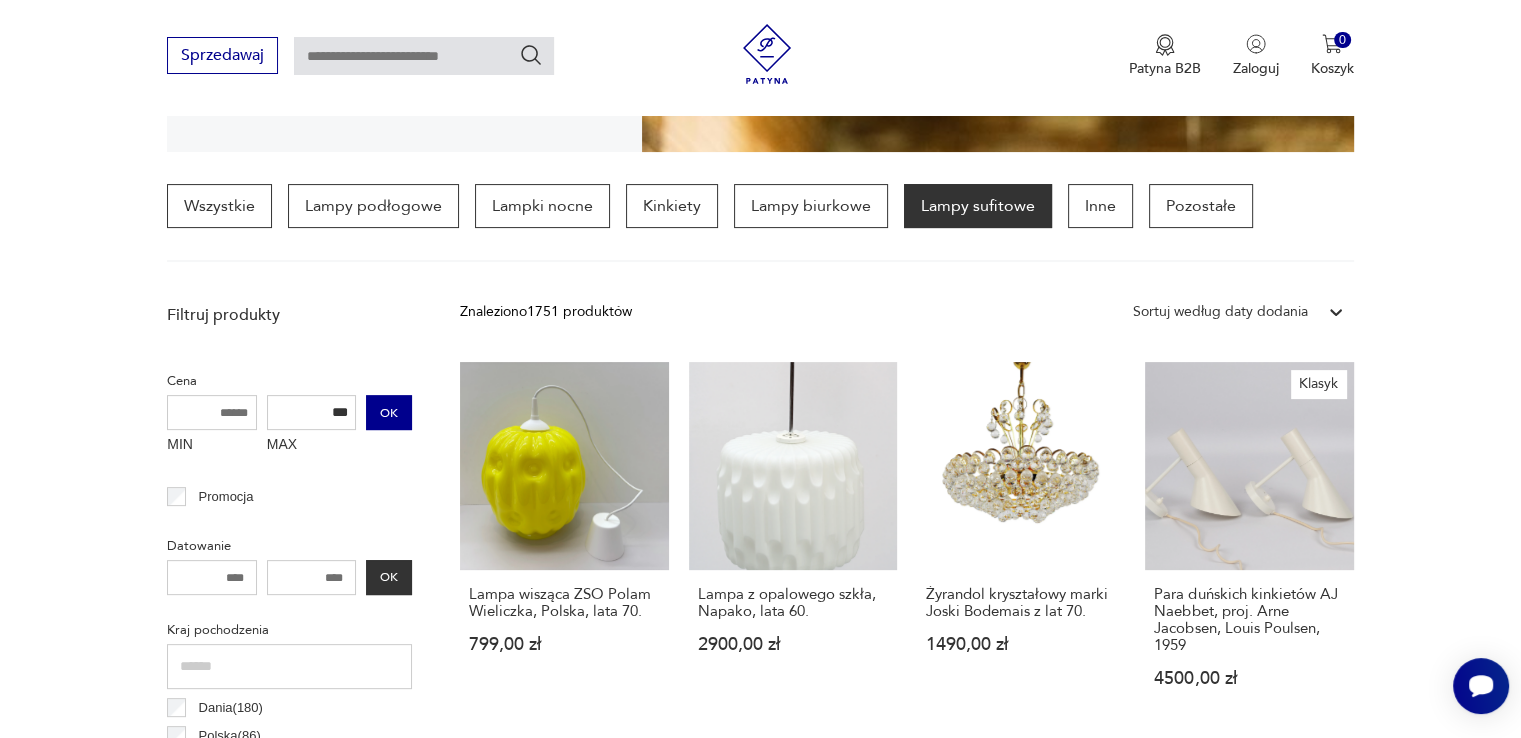 type on "***" 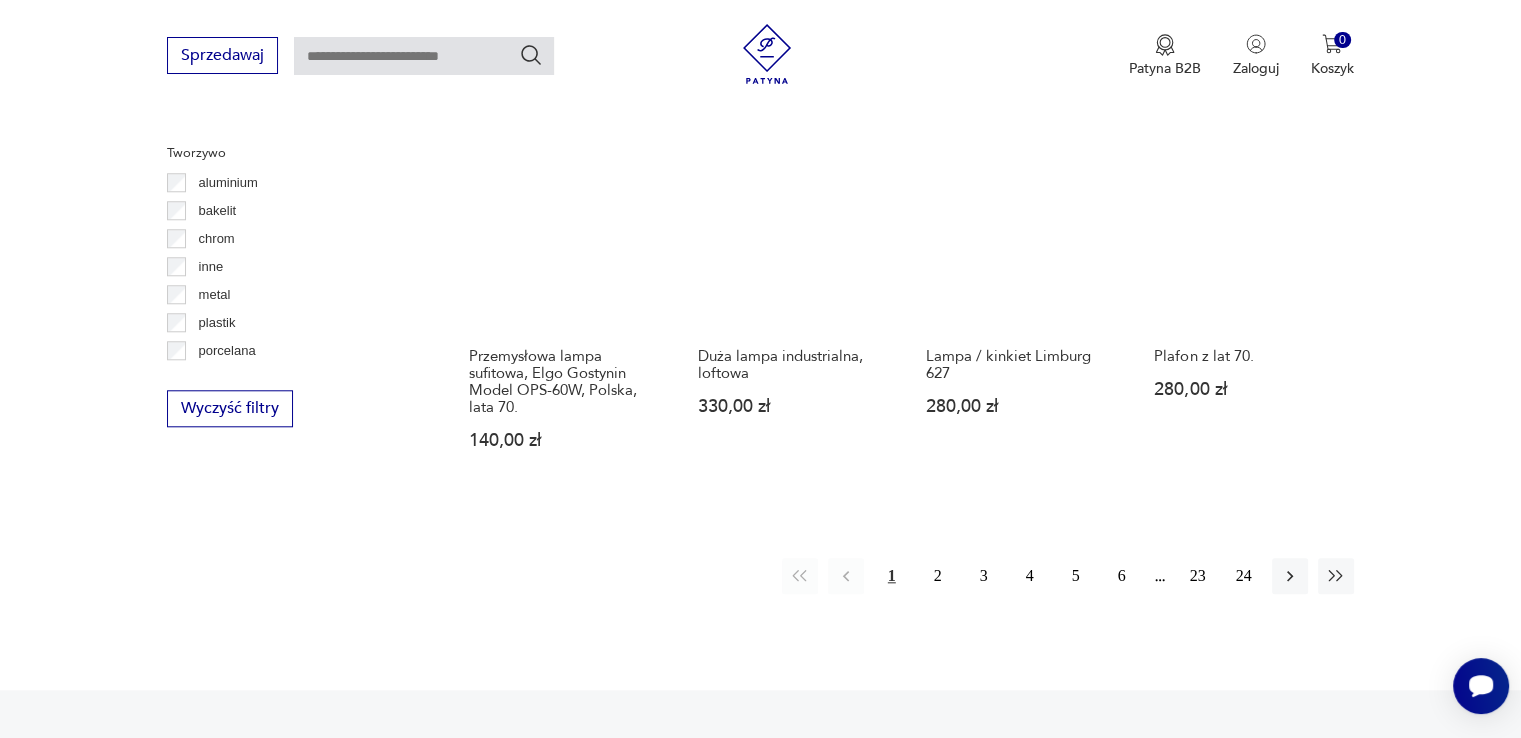 scroll, scrollTop: 1855, scrollLeft: 0, axis: vertical 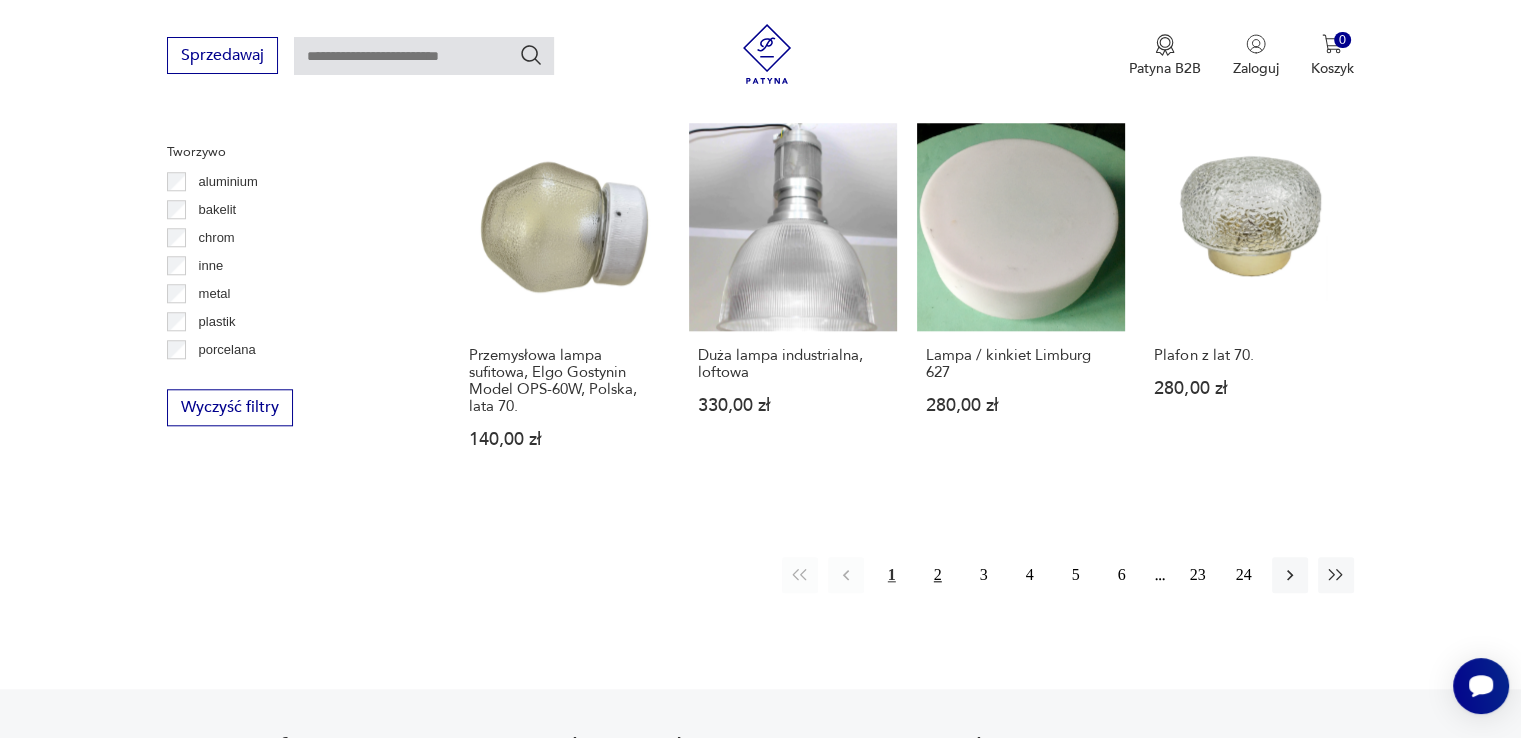 click on "2" at bounding box center [938, 575] 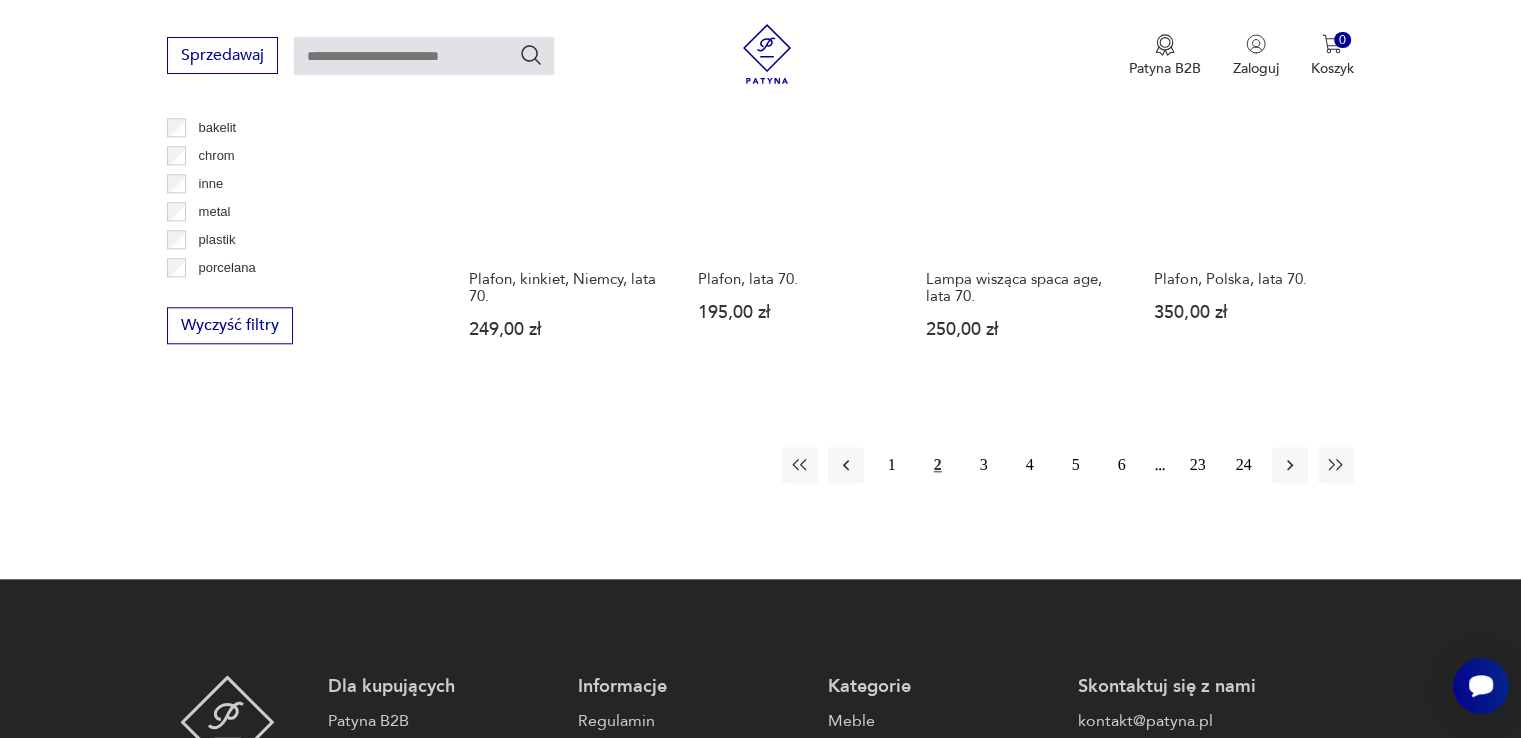 scroll, scrollTop: 1990, scrollLeft: 0, axis: vertical 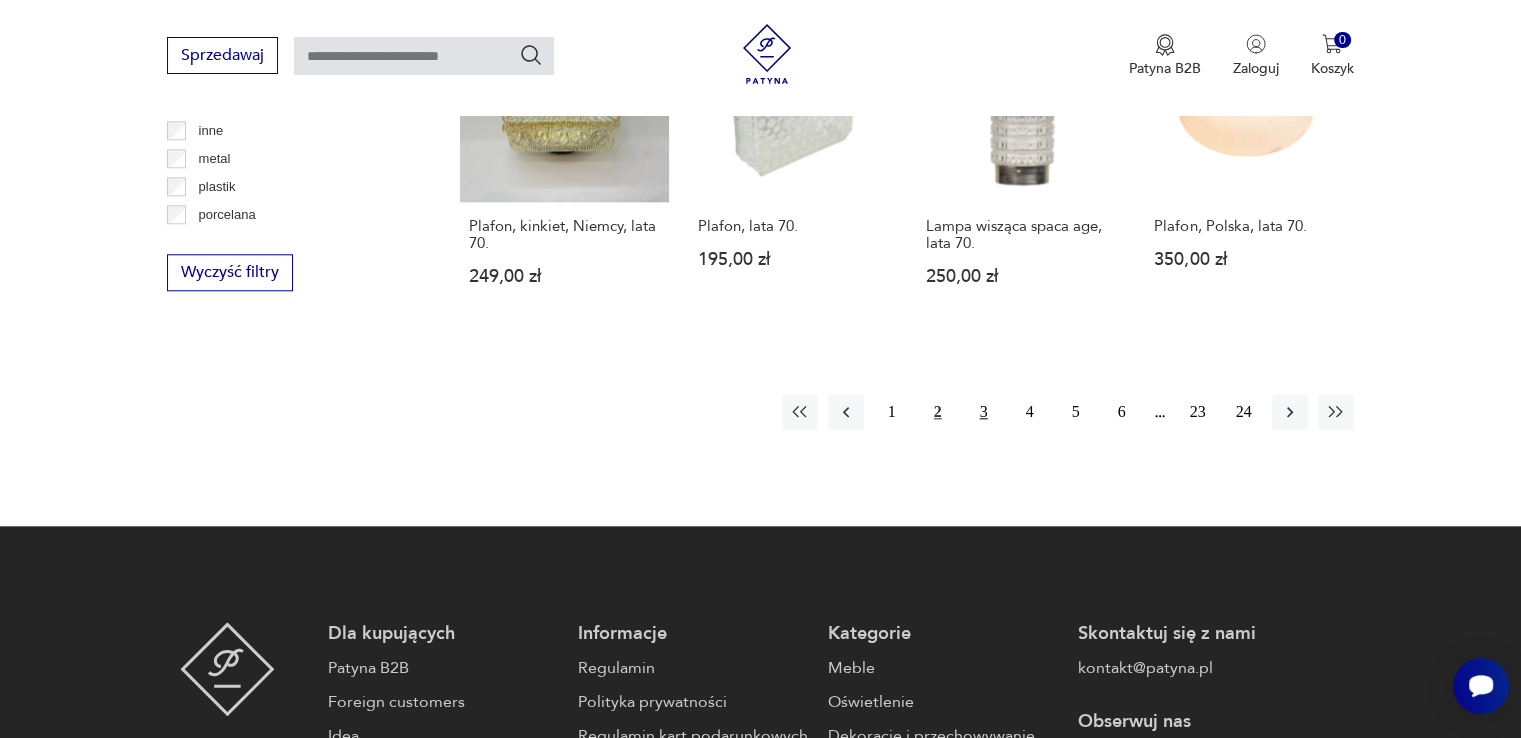 click on "3" at bounding box center [984, 412] 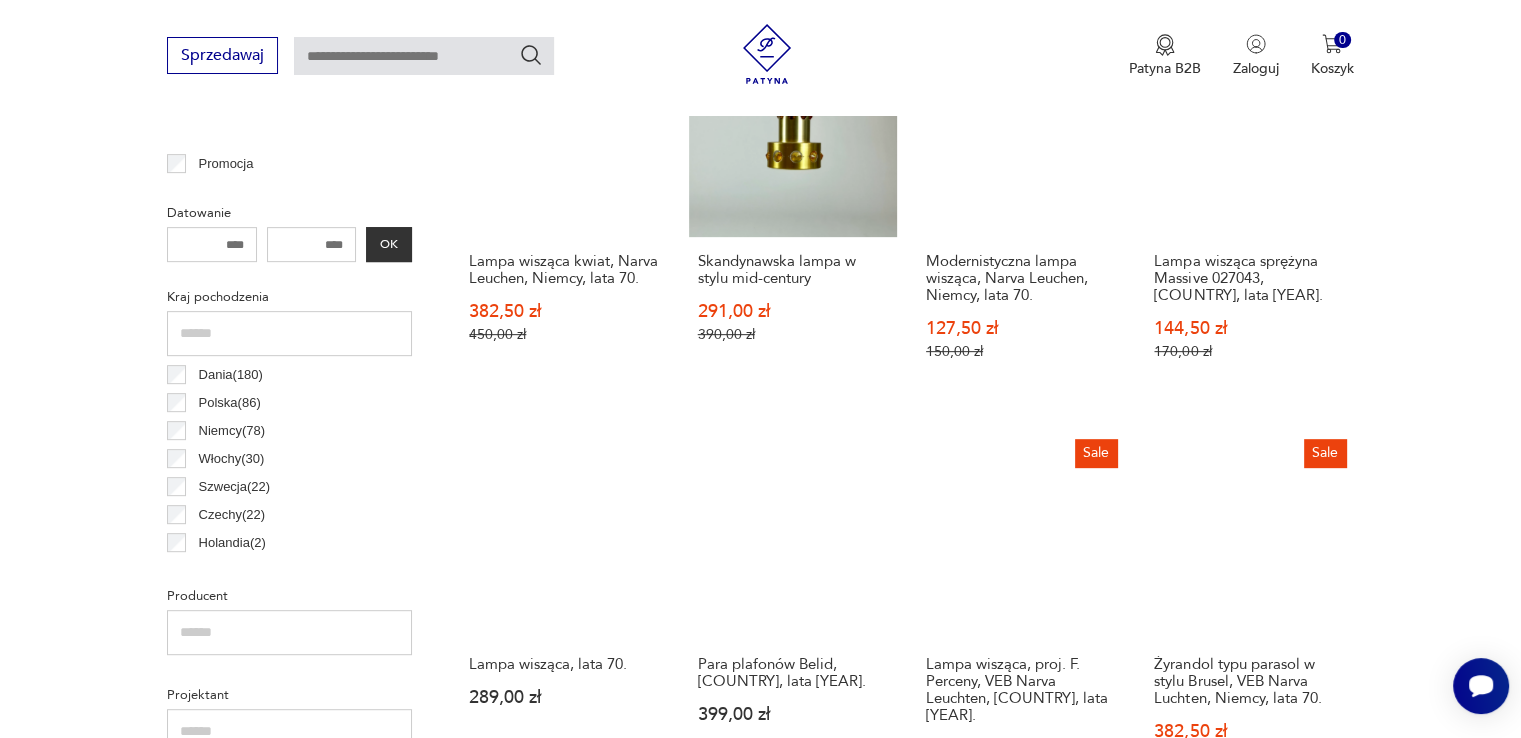 scroll, scrollTop: 885, scrollLeft: 0, axis: vertical 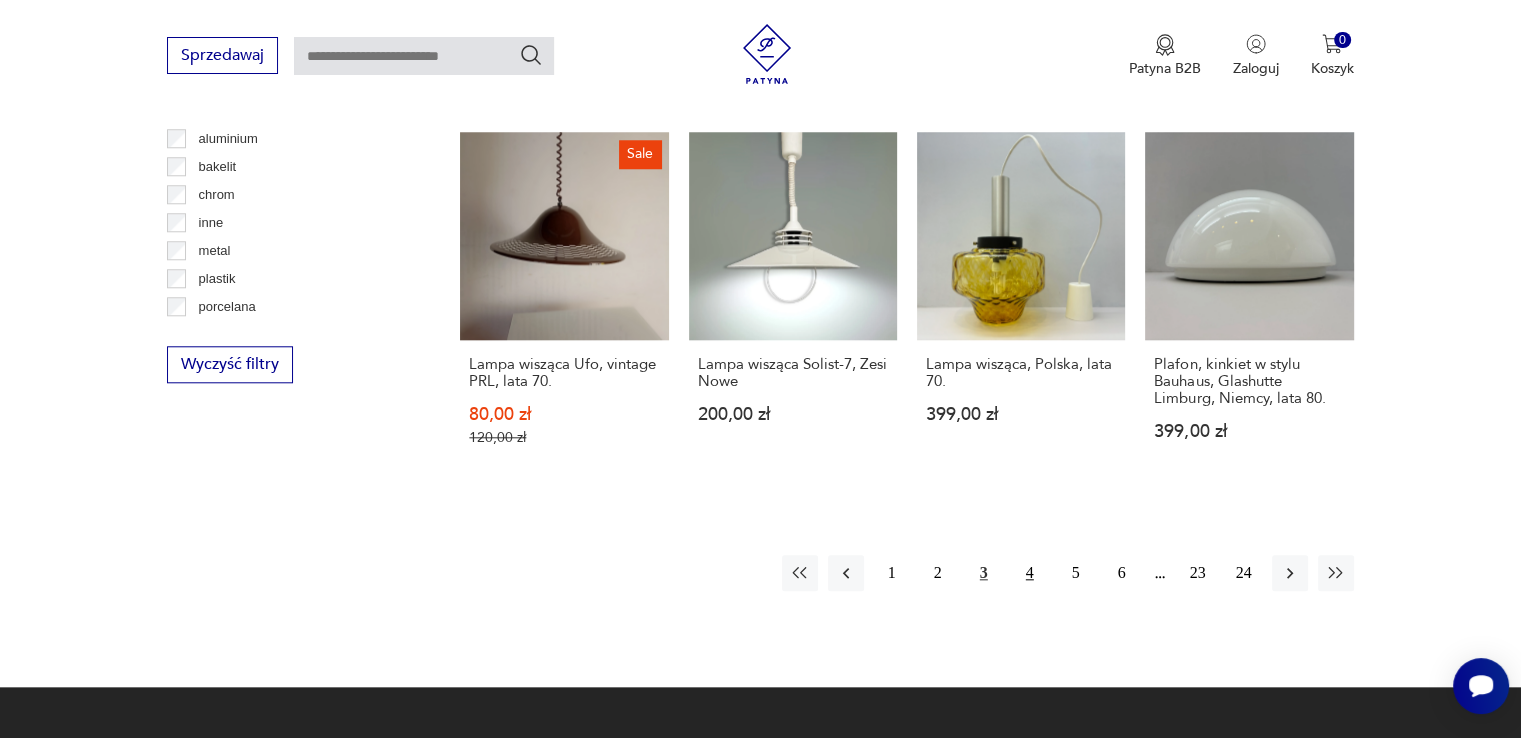 click on "4" at bounding box center [1030, 573] 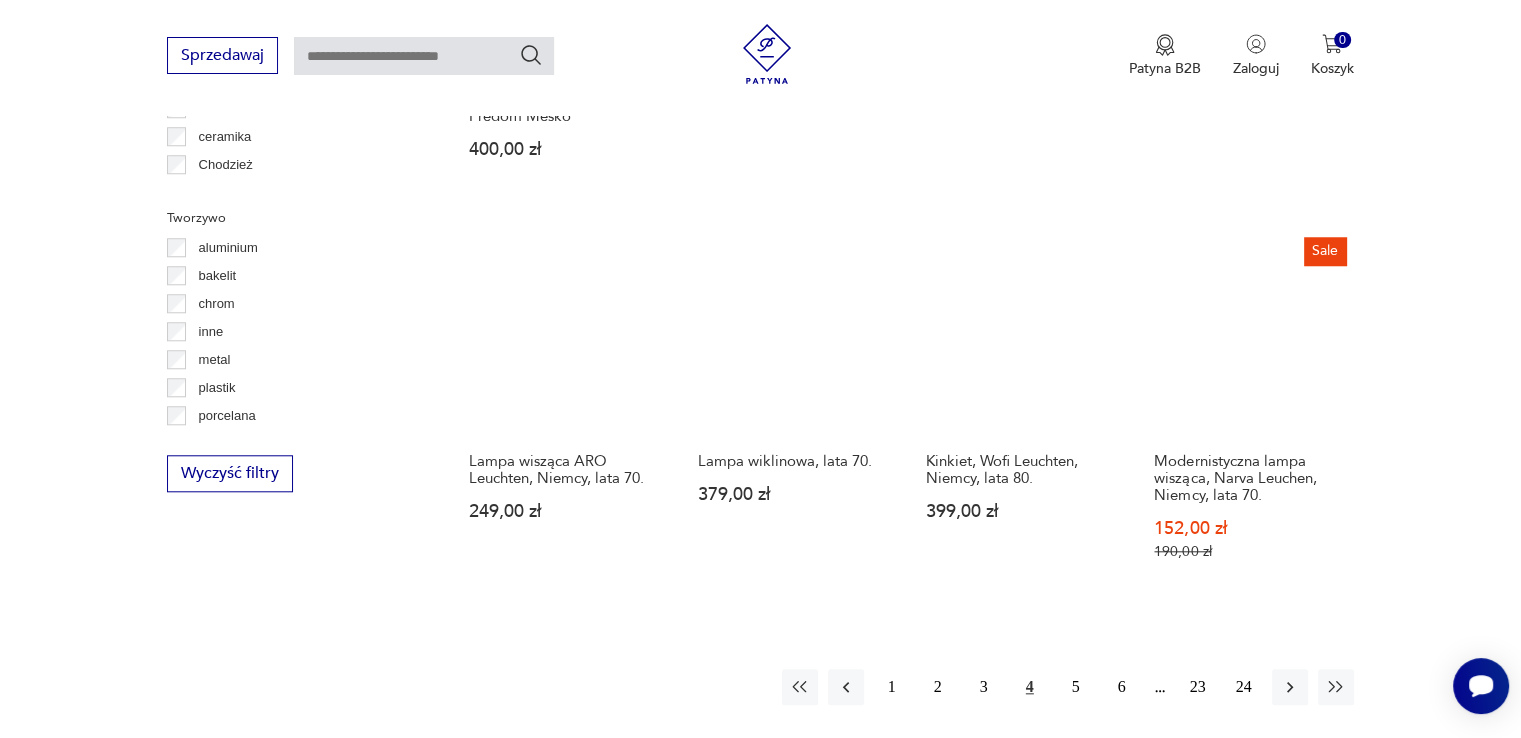 scroll, scrollTop: 1793, scrollLeft: 0, axis: vertical 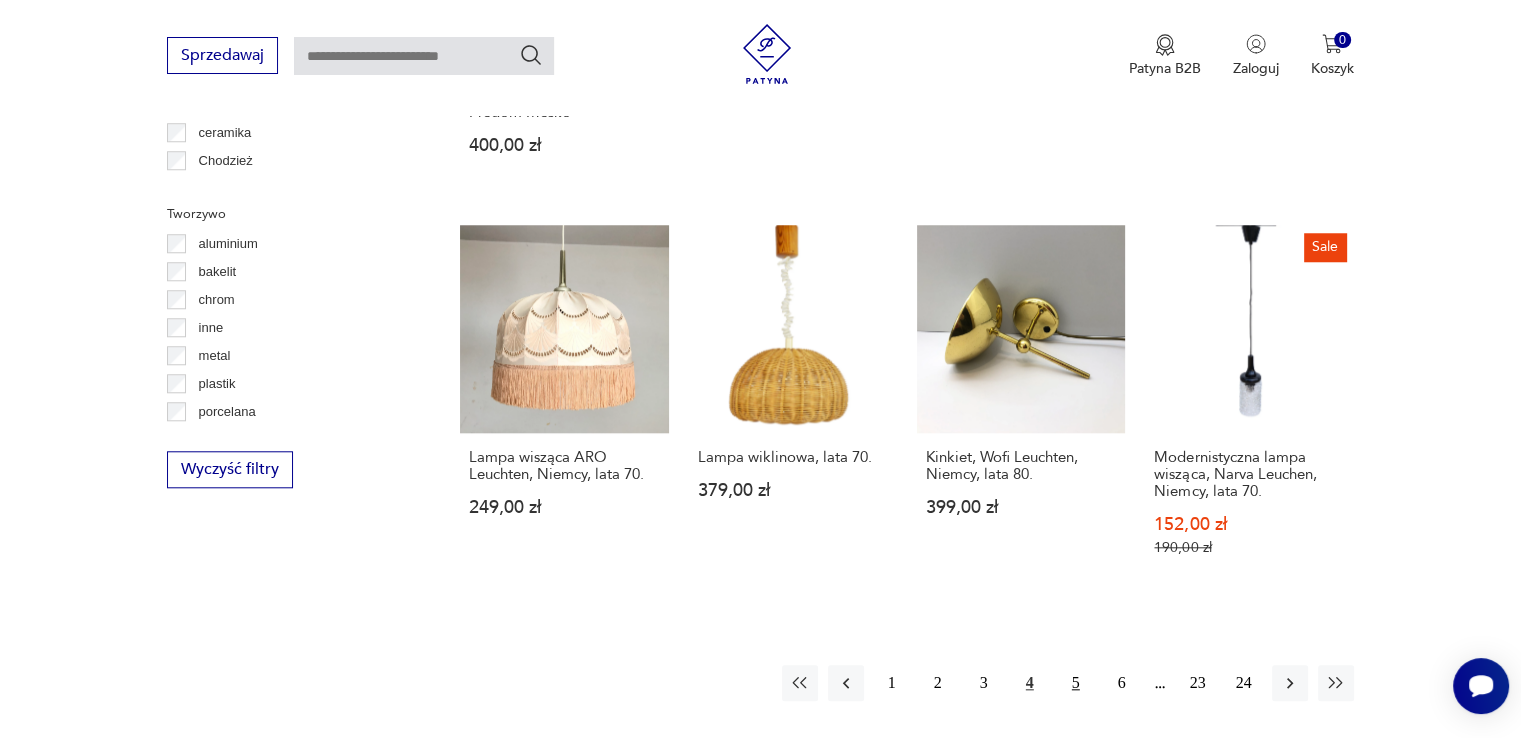 click on "5" at bounding box center [1076, 683] 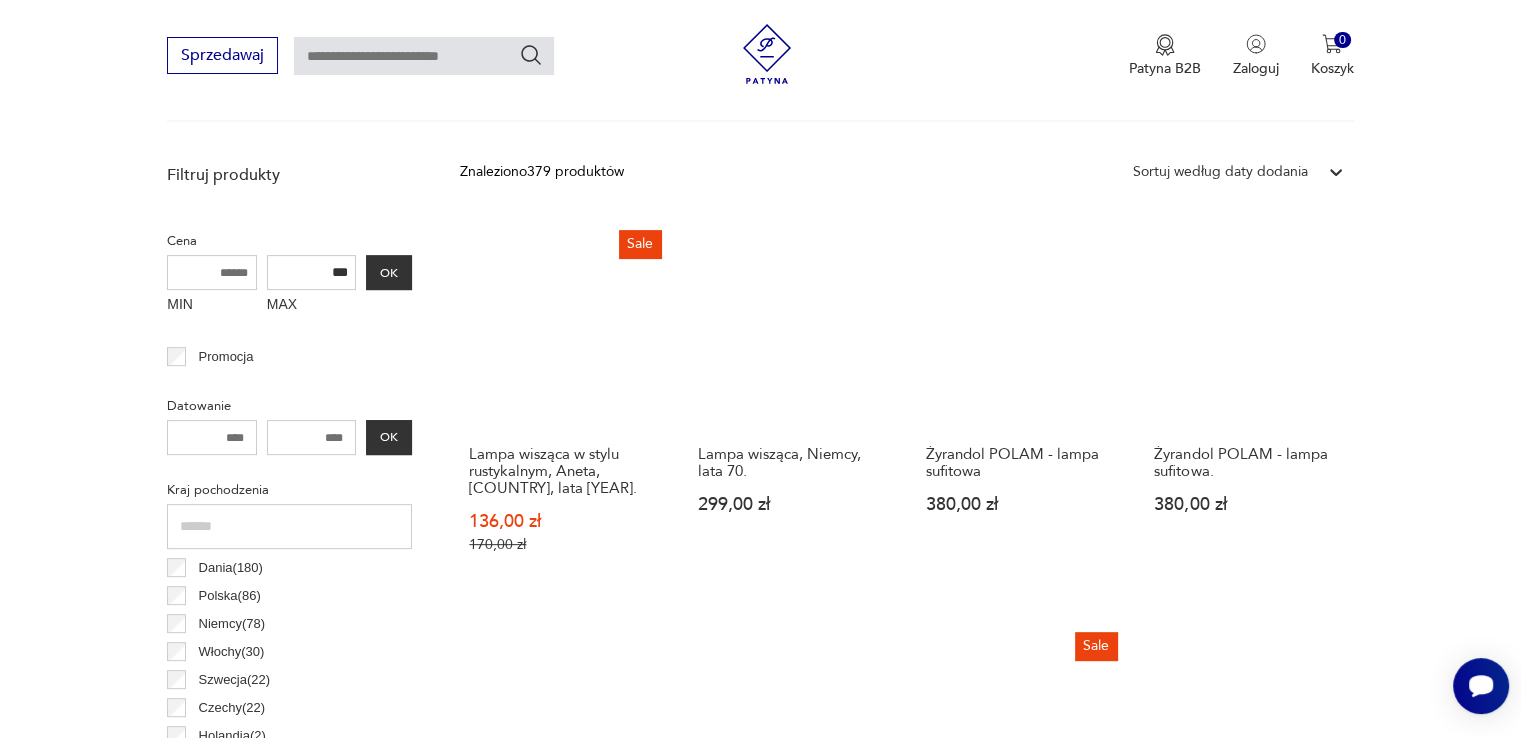 scroll, scrollTop: 620, scrollLeft: 0, axis: vertical 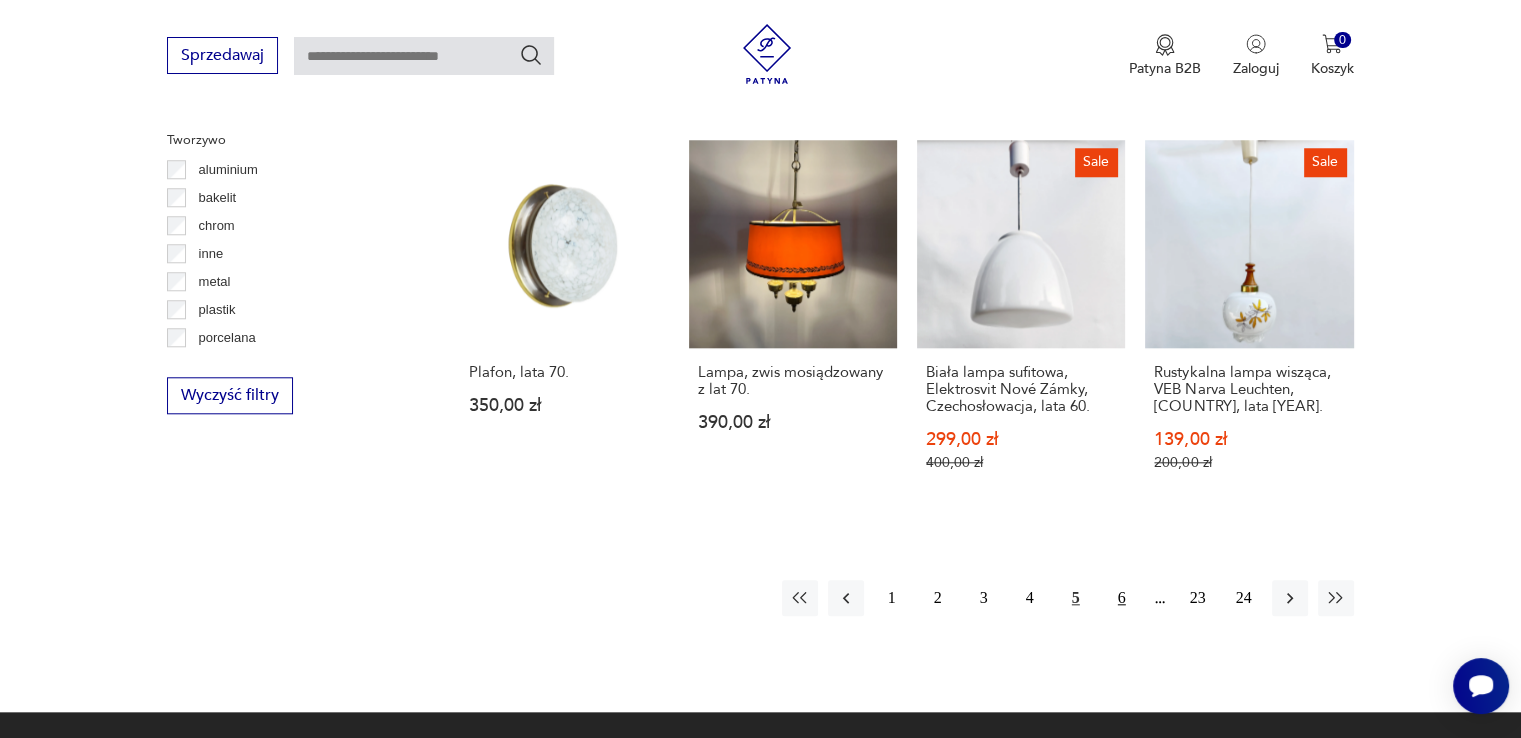 click on "6" at bounding box center (1122, 598) 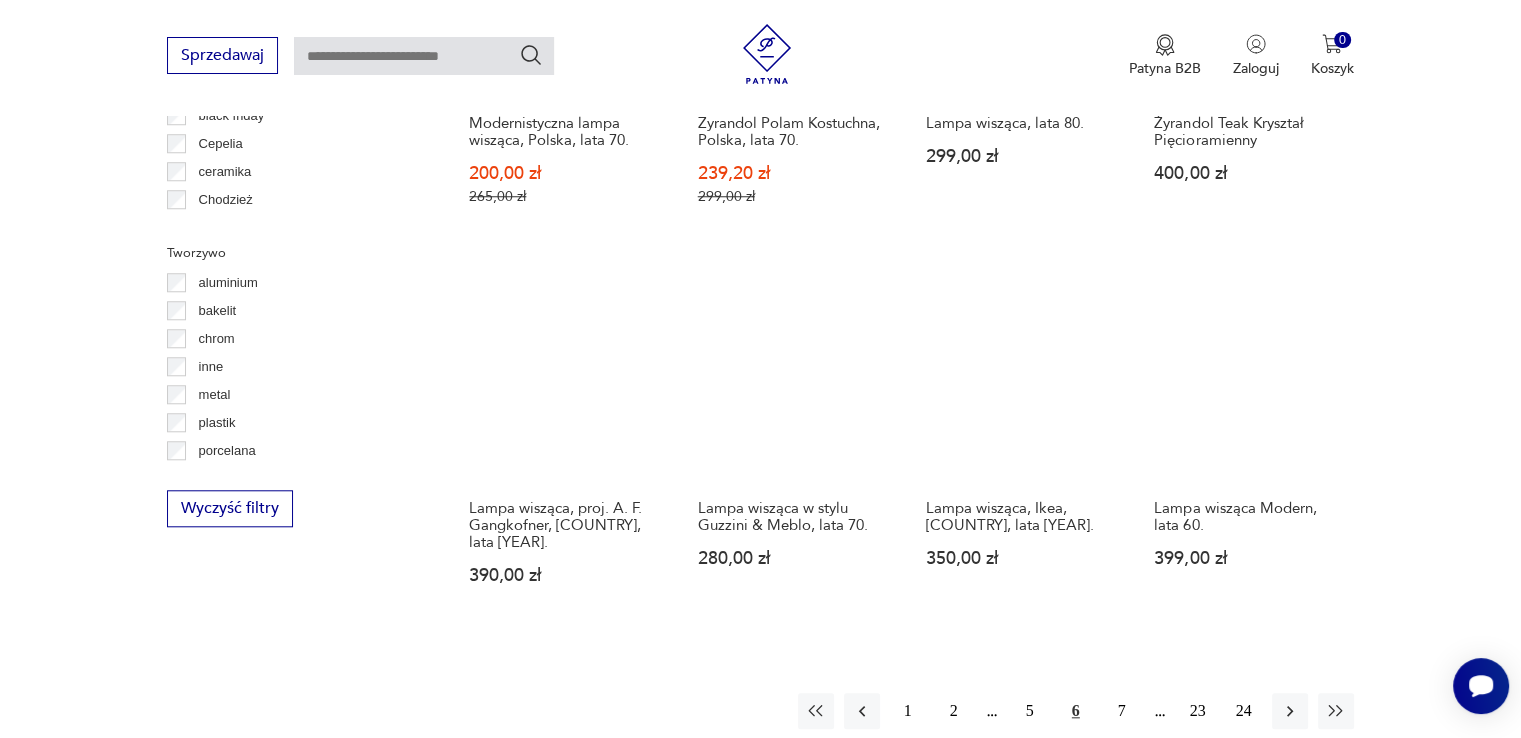 scroll, scrollTop: 1954, scrollLeft: 0, axis: vertical 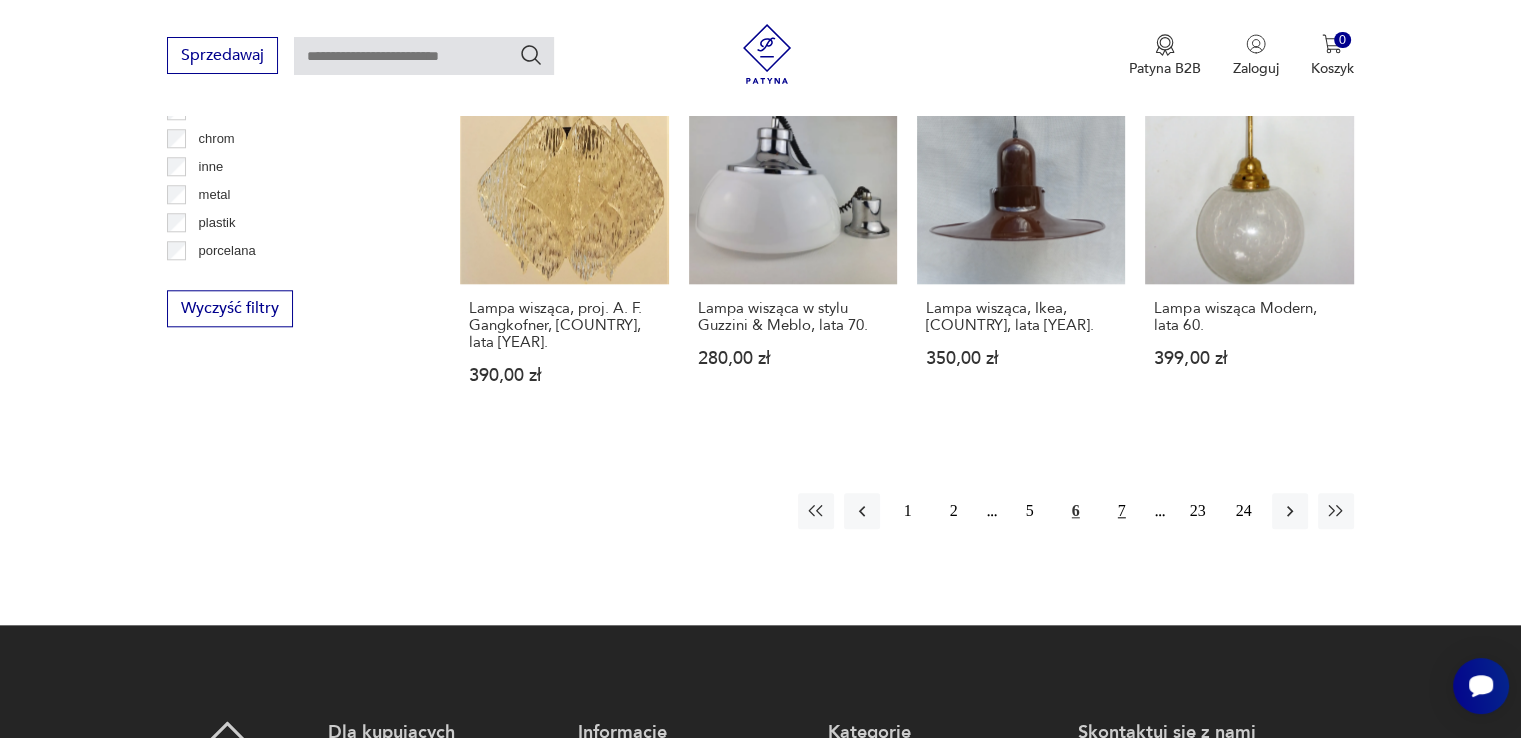 click on "7" at bounding box center [1122, 511] 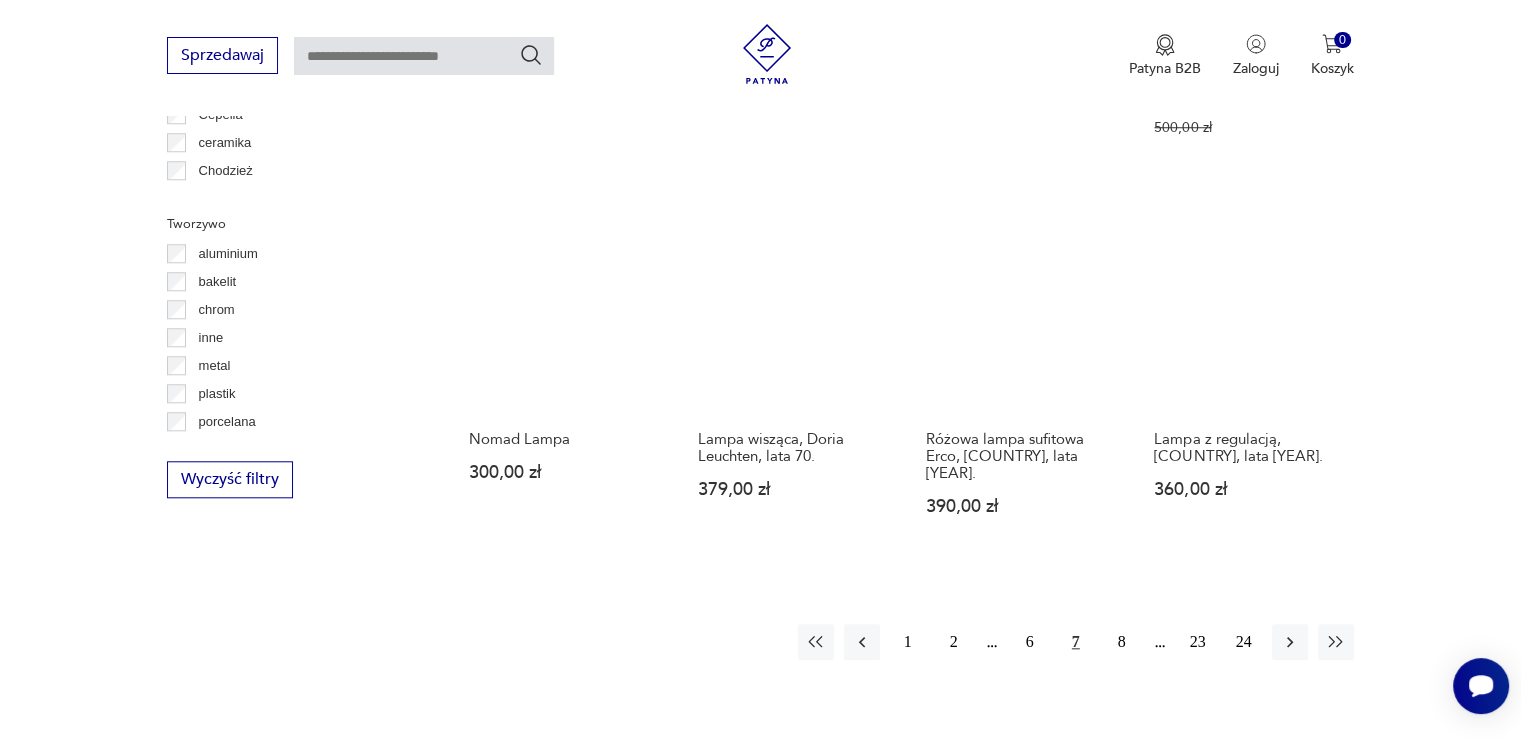scroll, scrollTop: 1788, scrollLeft: 0, axis: vertical 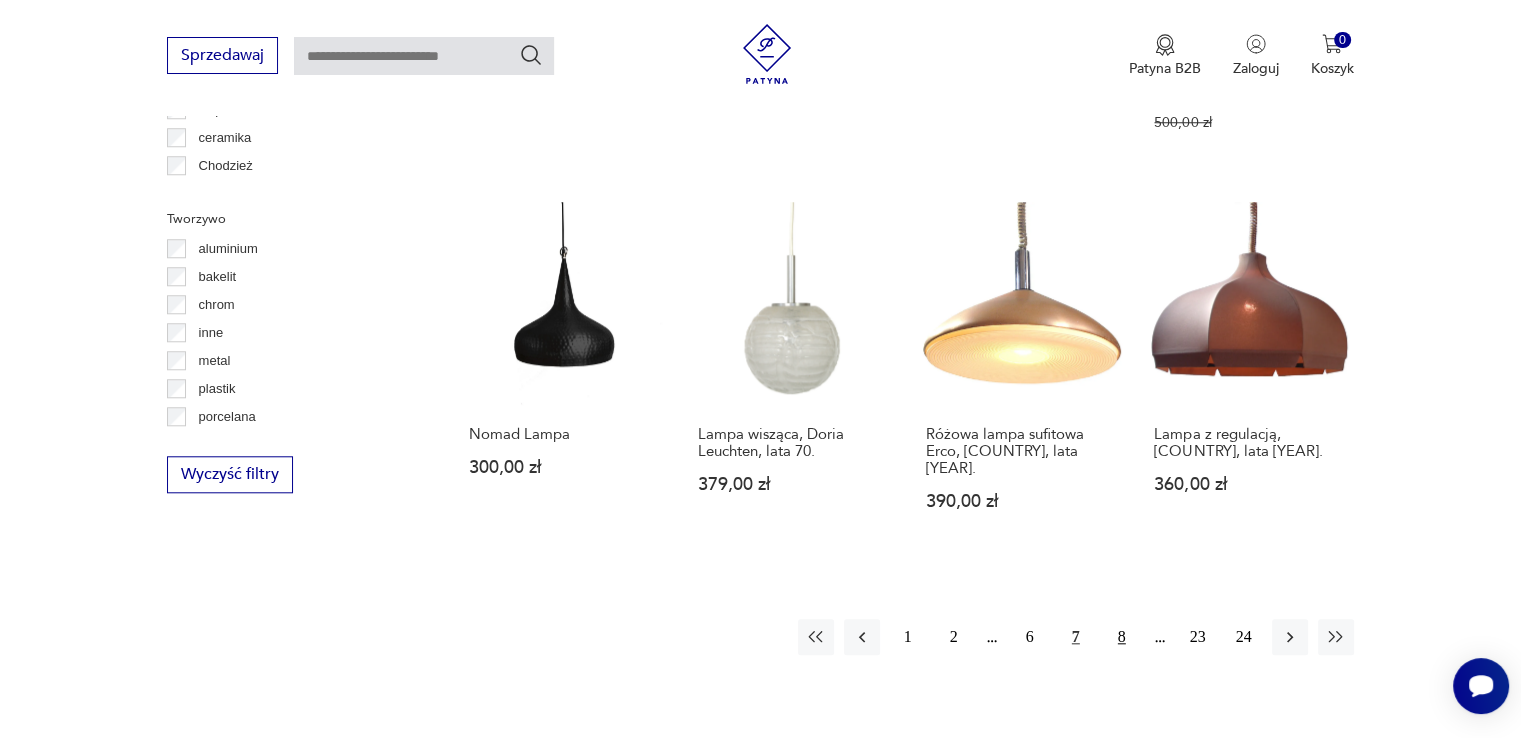 click on "8" at bounding box center [1122, 637] 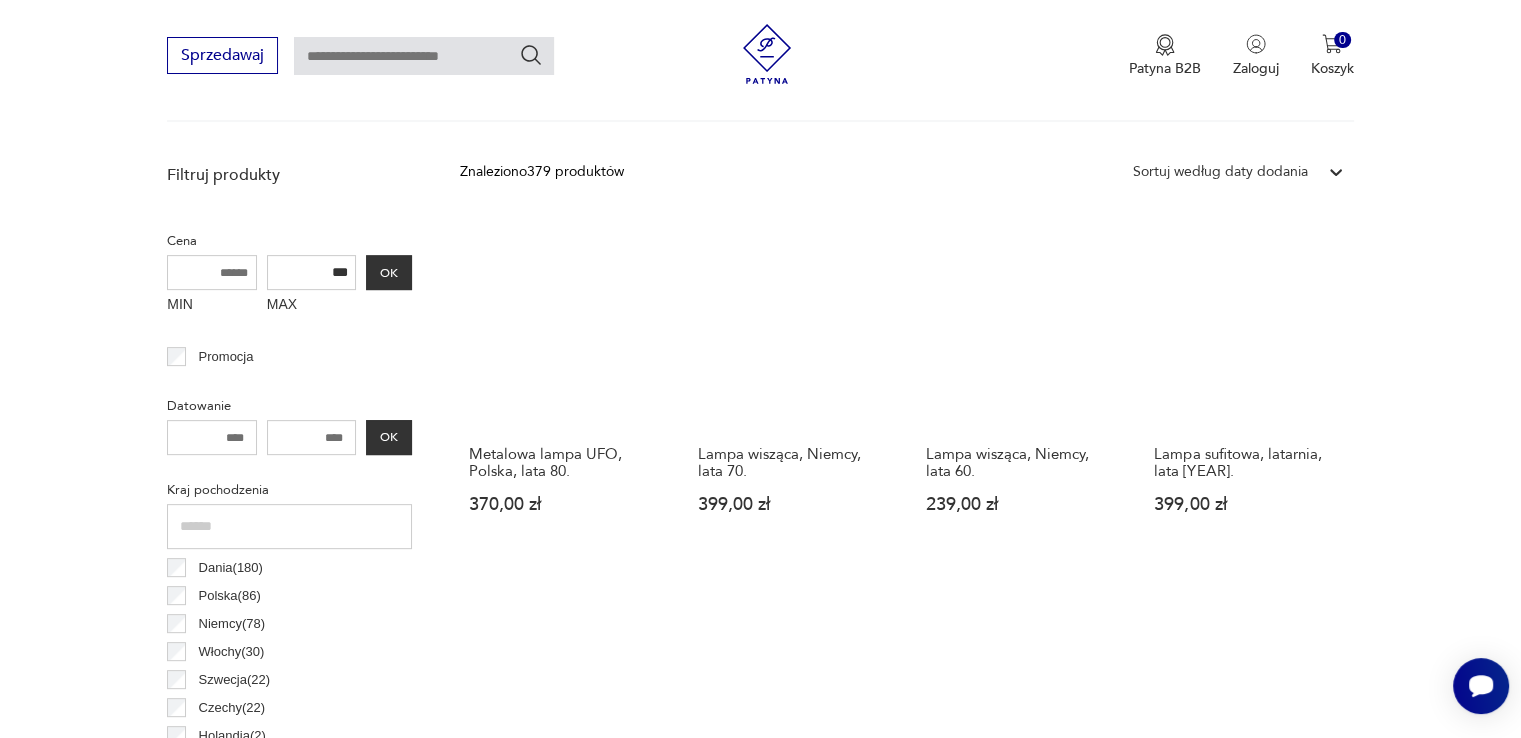 scroll, scrollTop: 617, scrollLeft: 0, axis: vertical 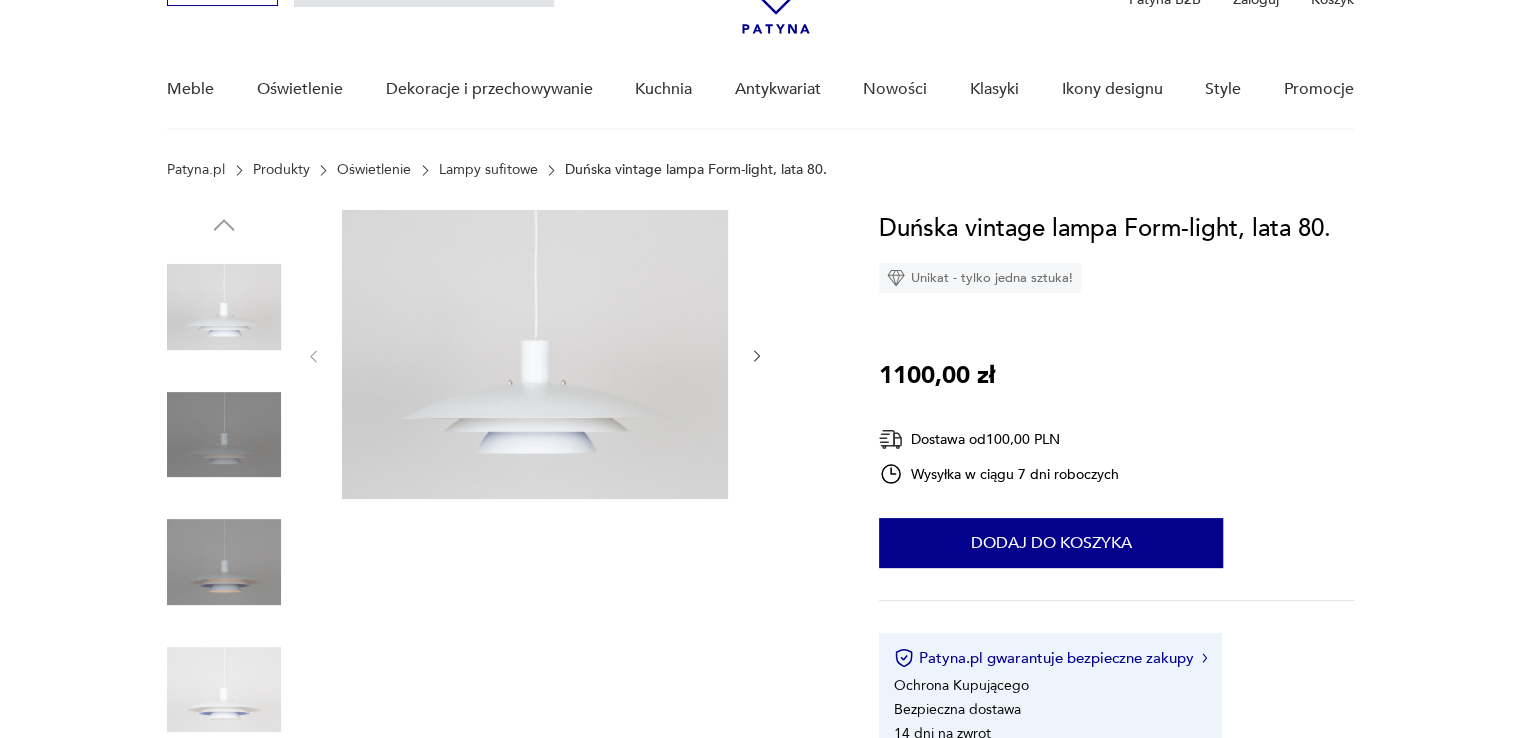 click at bounding box center (499, 500) 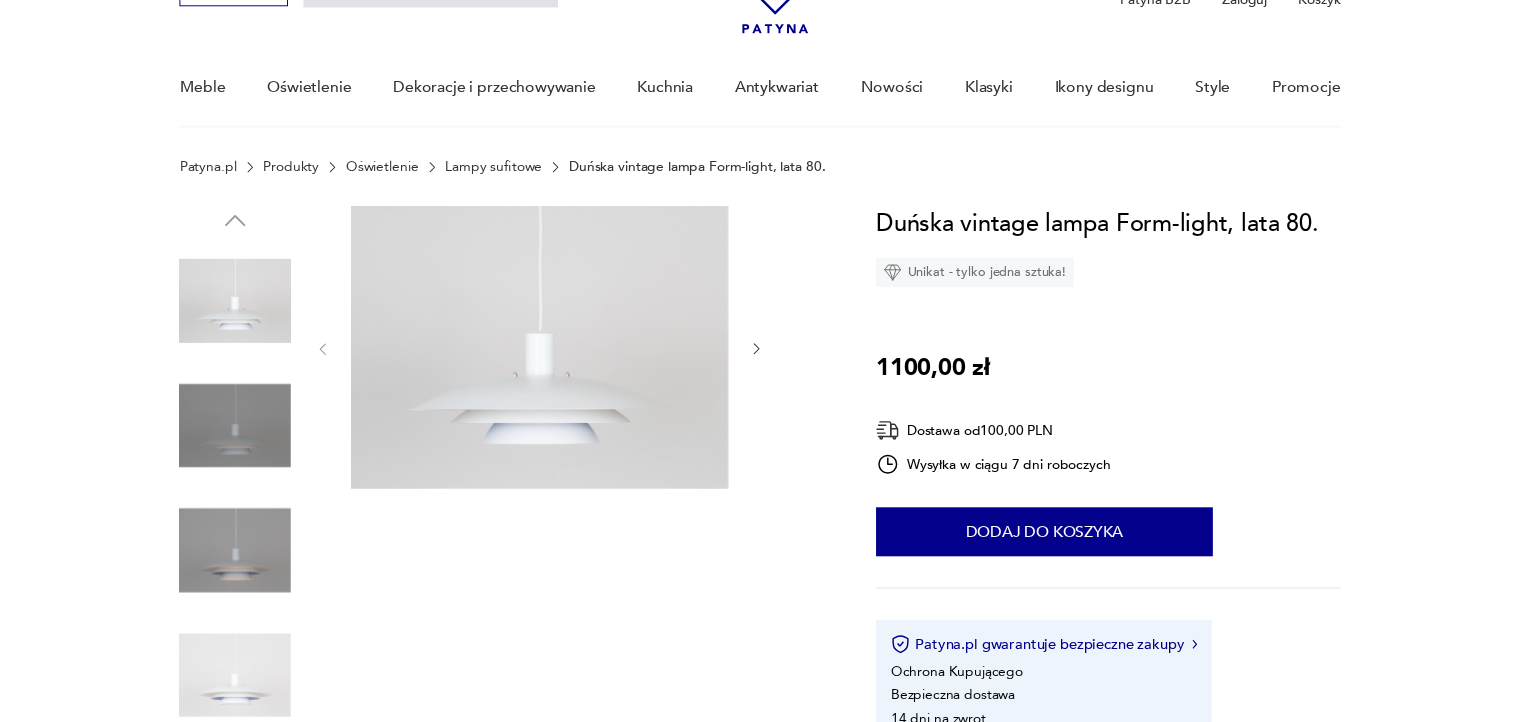 scroll, scrollTop: 0, scrollLeft: 0, axis: both 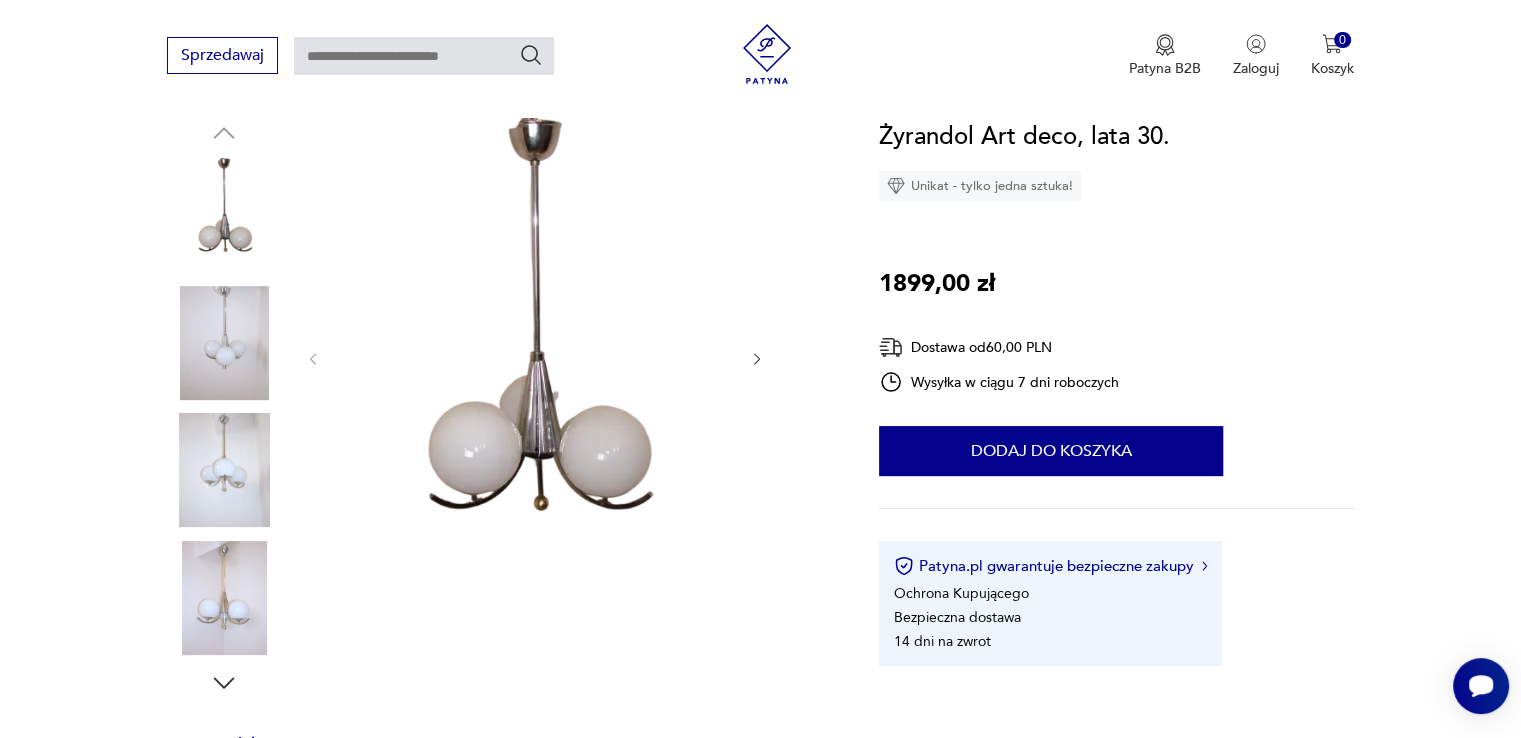 click at bounding box center (224, 343) 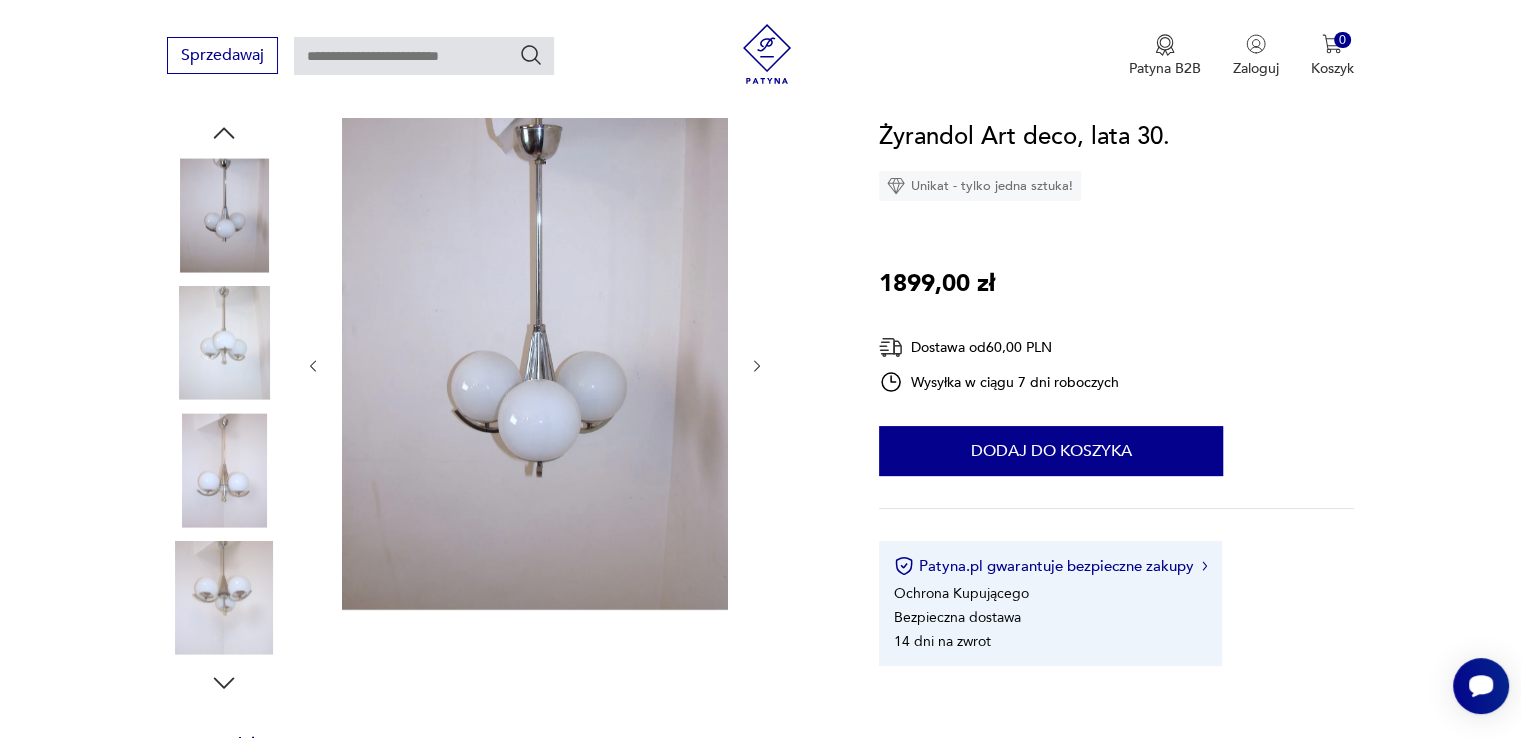 click at bounding box center (0, 0) 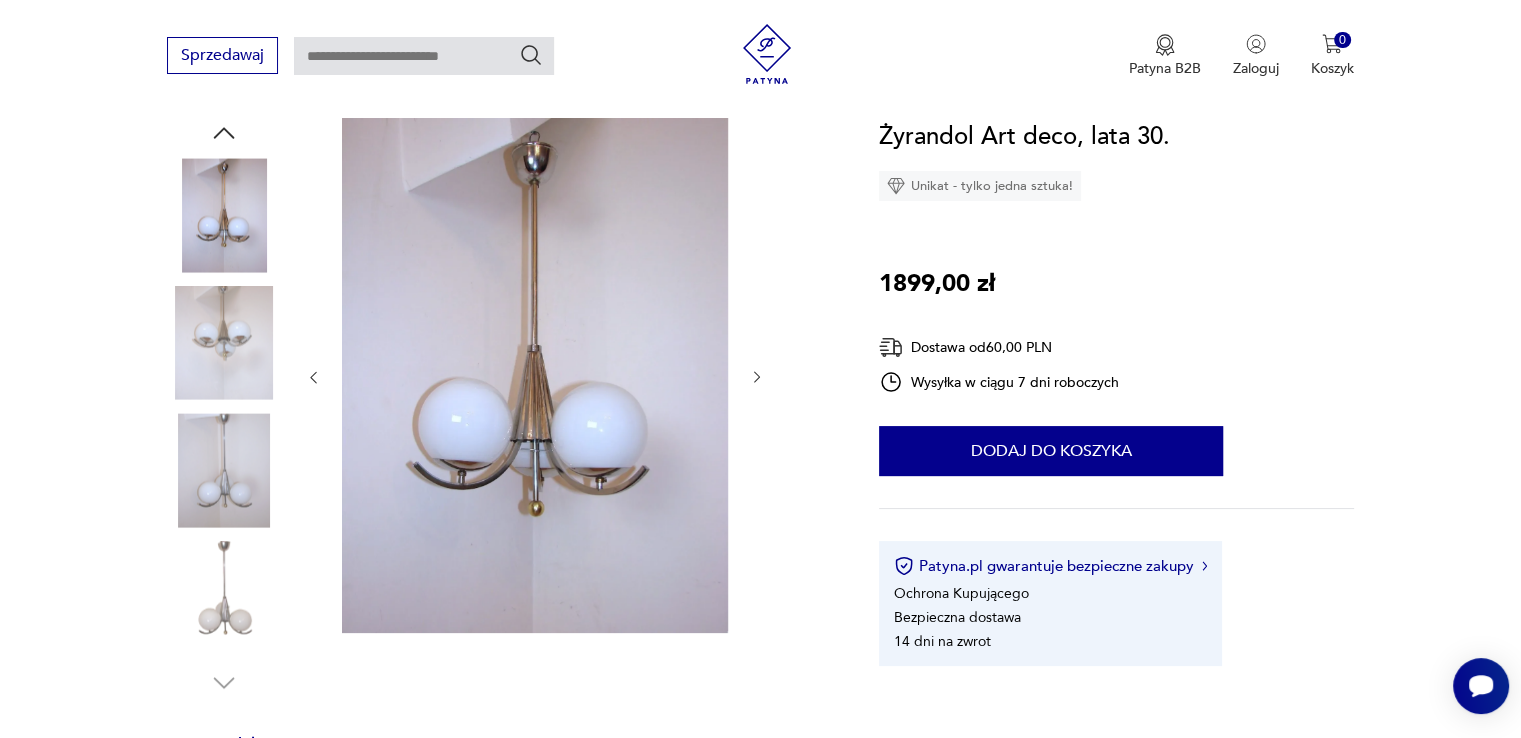 click at bounding box center [0, 0] 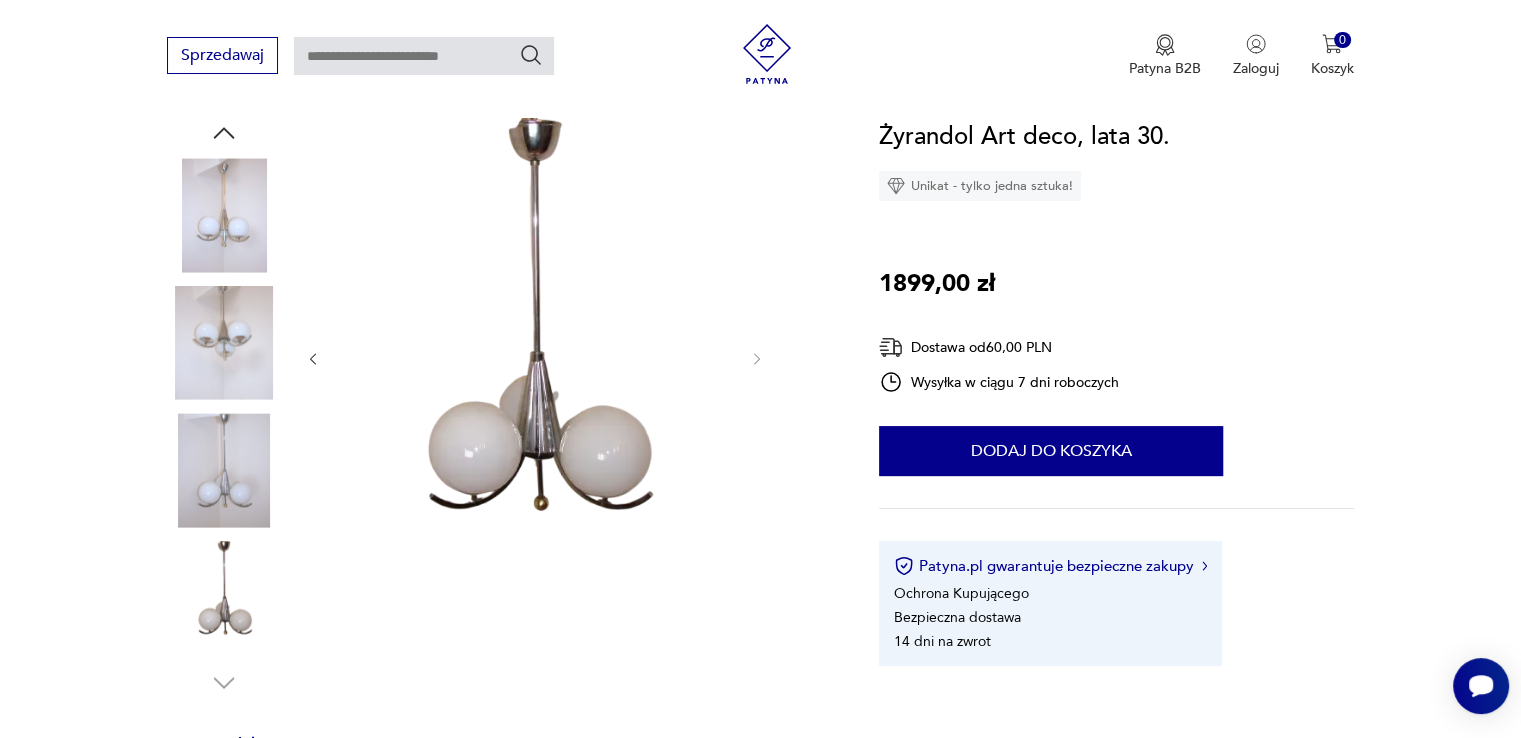 click at bounding box center [224, 215] 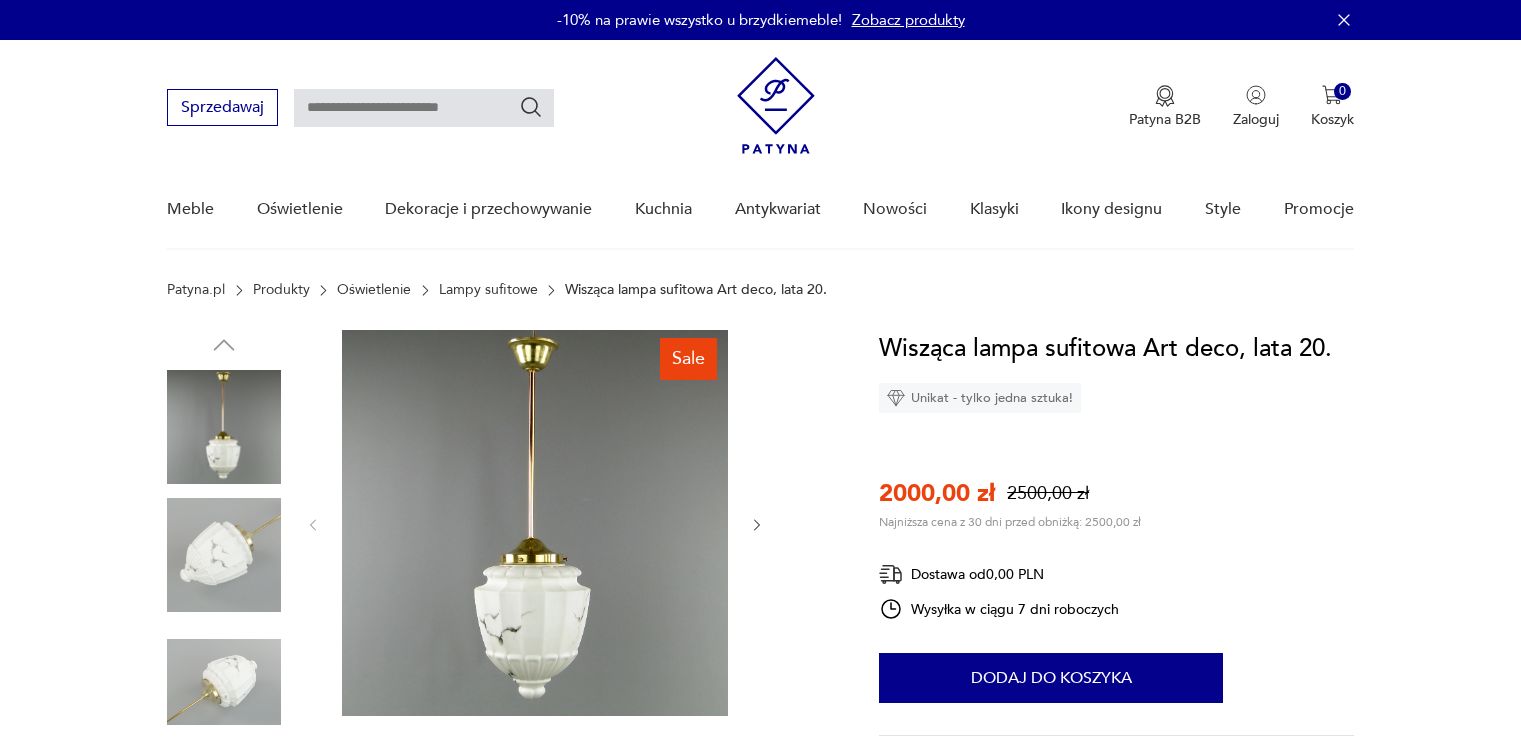 scroll, scrollTop: 0, scrollLeft: 0, axis: both 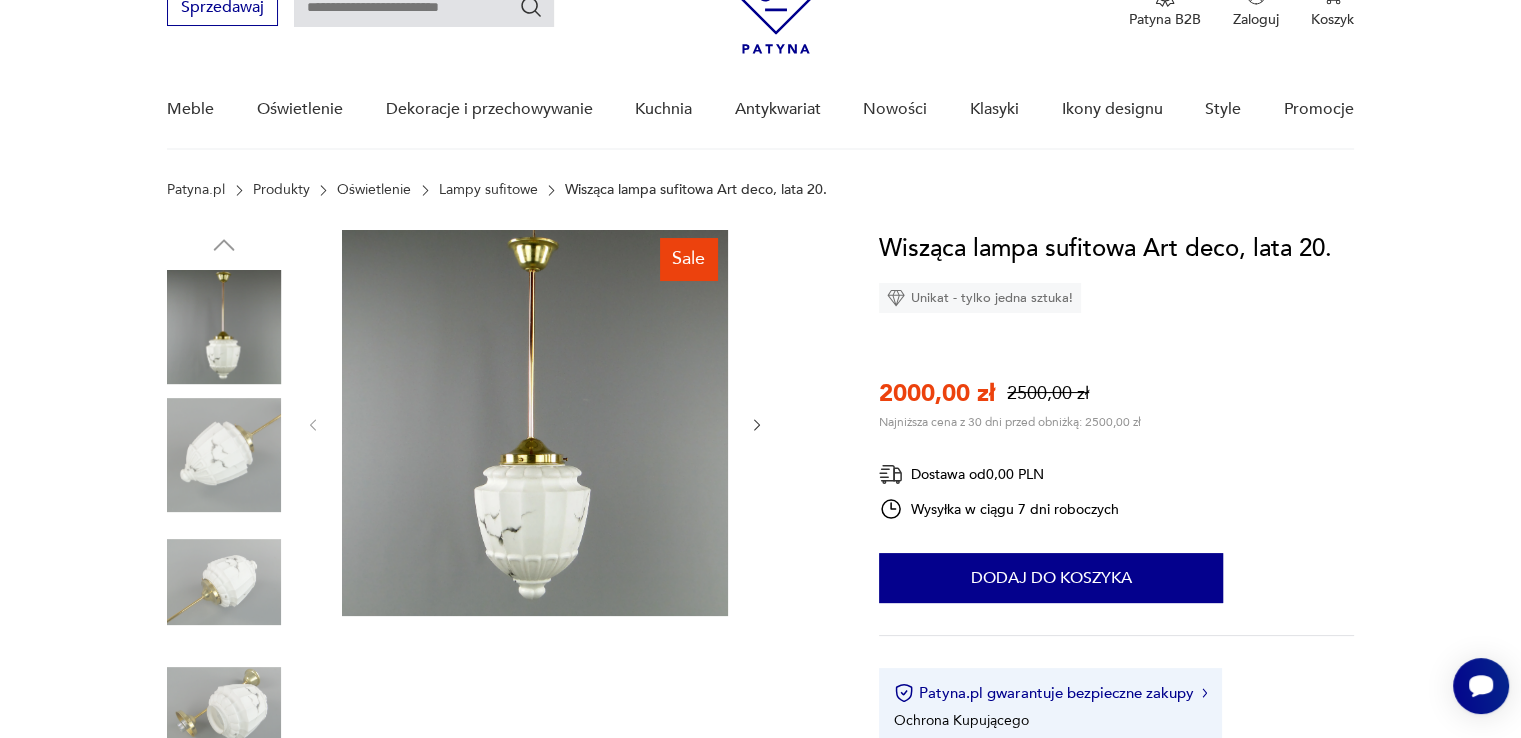 click at bounding box center [757, 425] 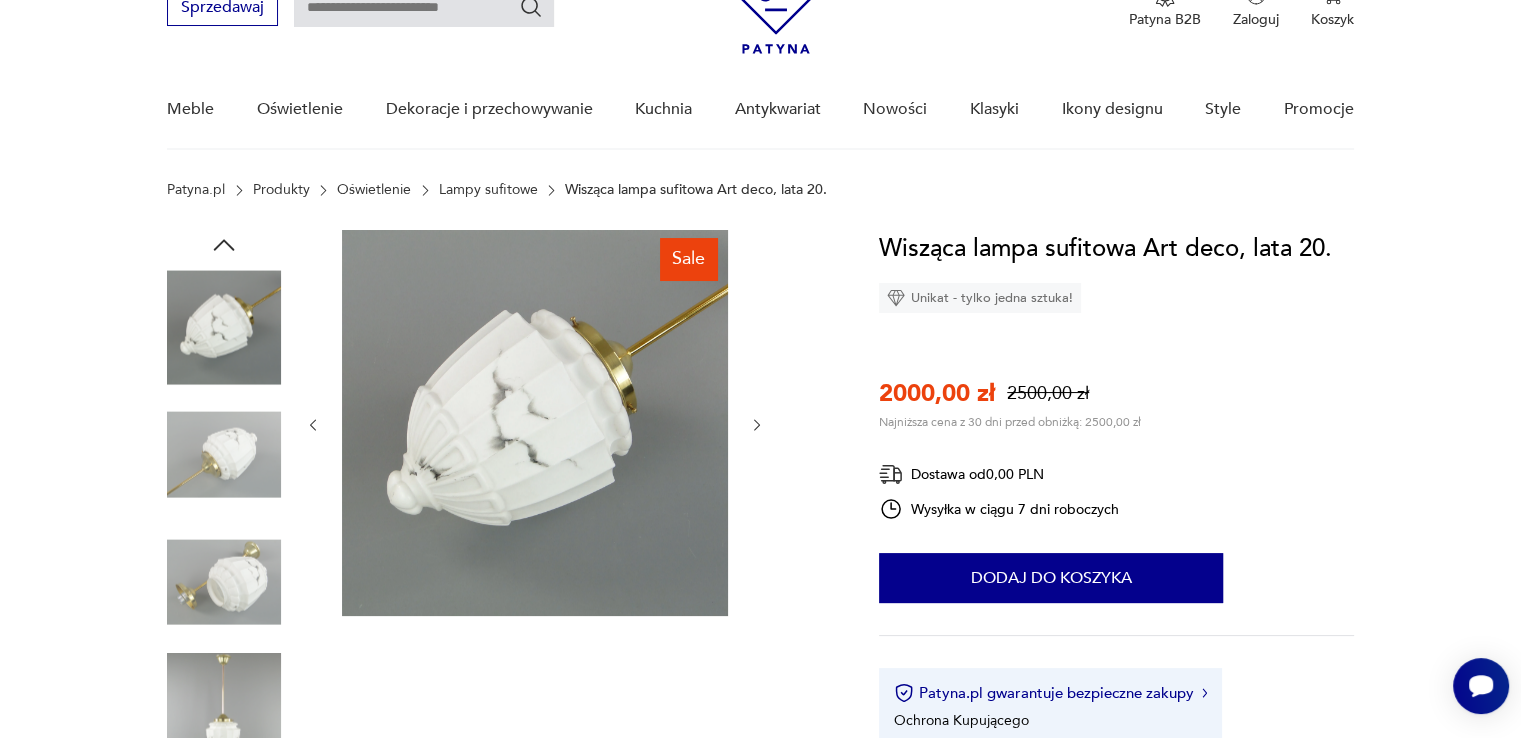click at bounding box center (757, 425) 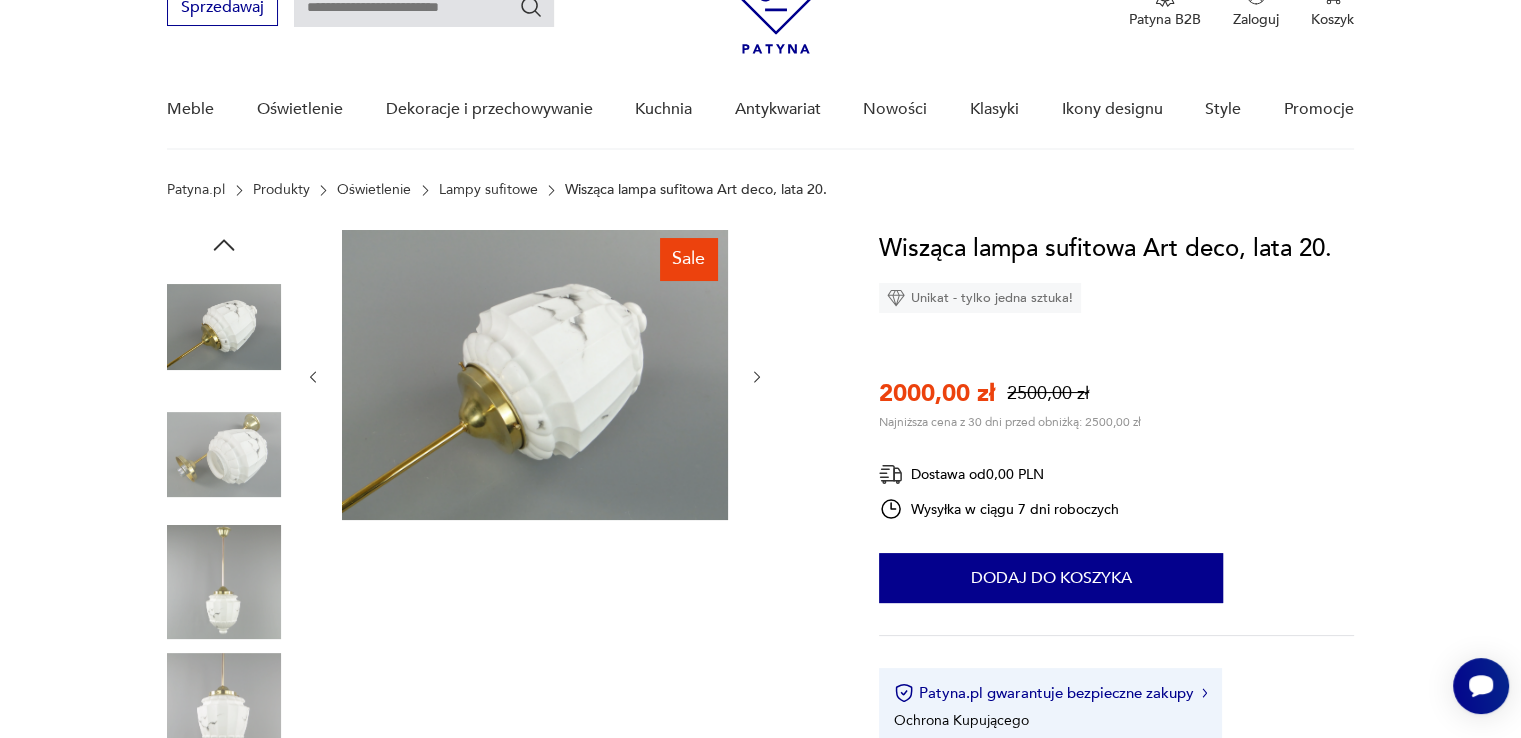 click at bounding box center (535, 377) 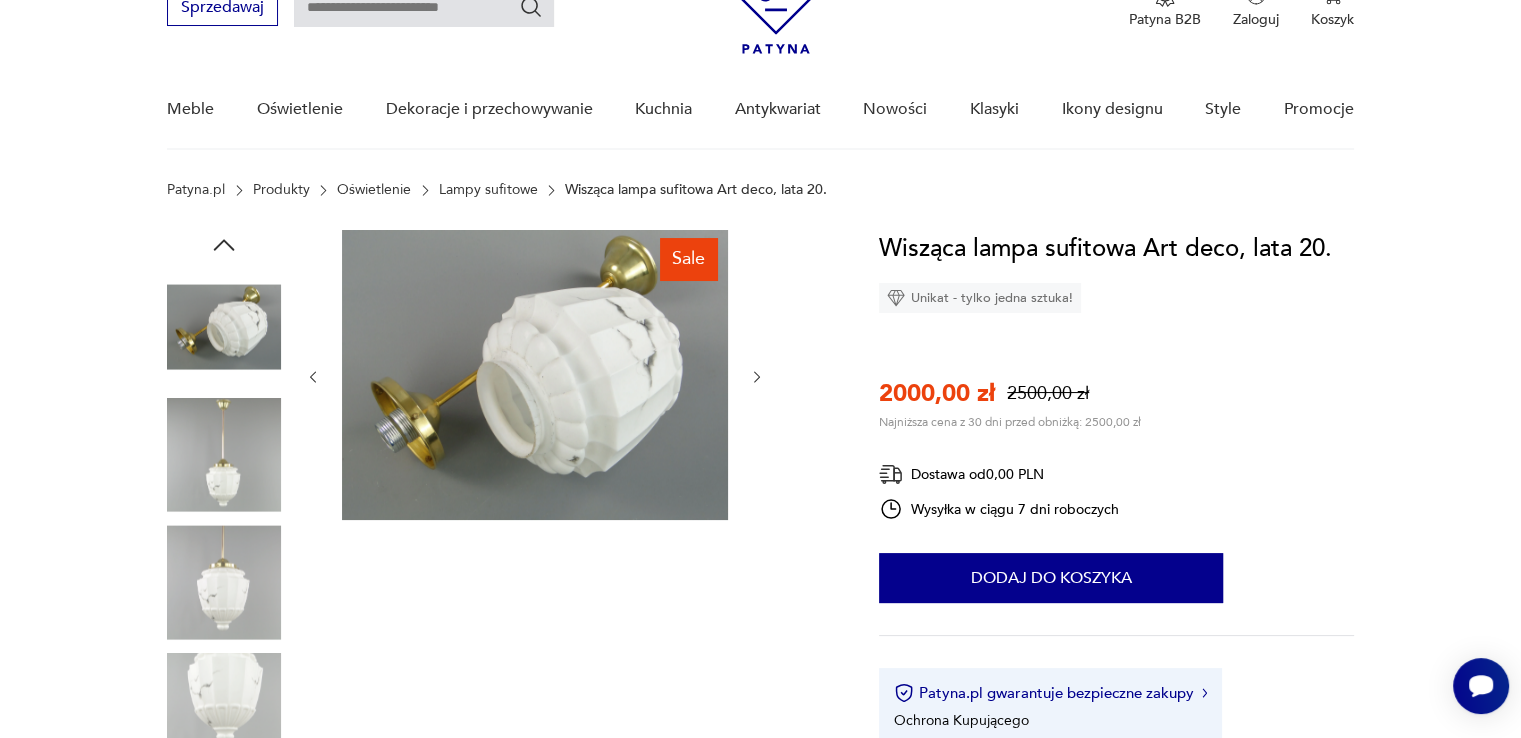click at bounding box center (757, 377) 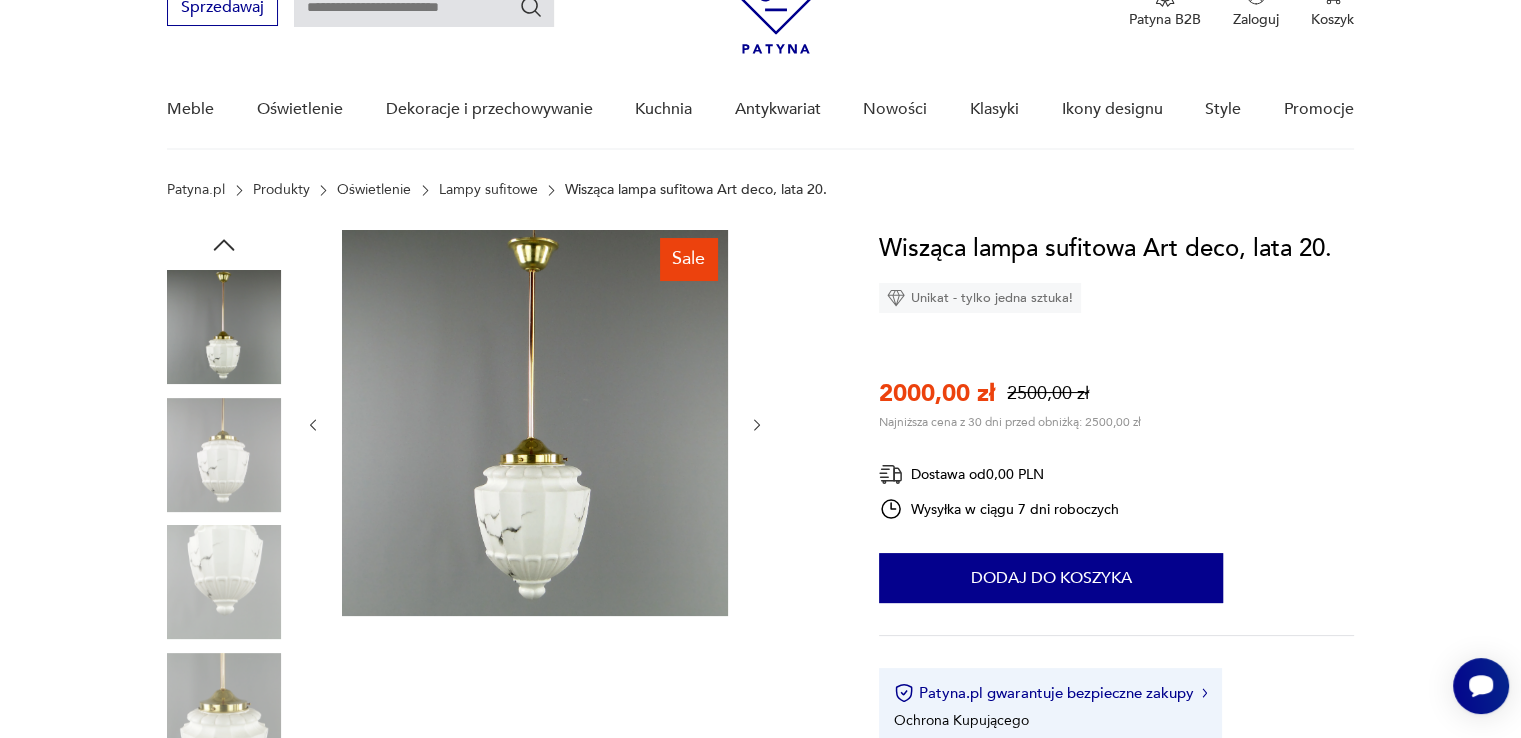 click at bounding box center [535, 425] 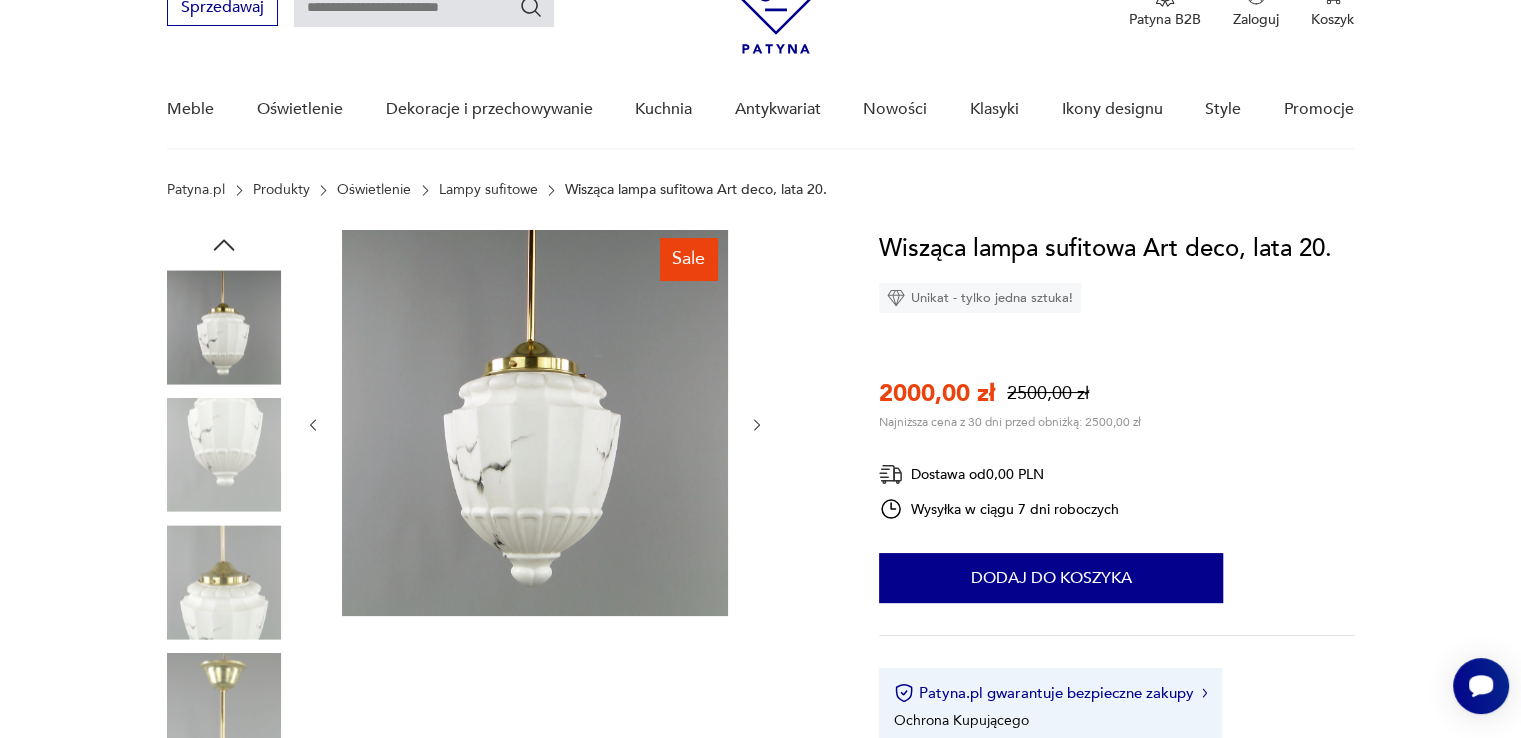 click at bounding box center [757, 425] 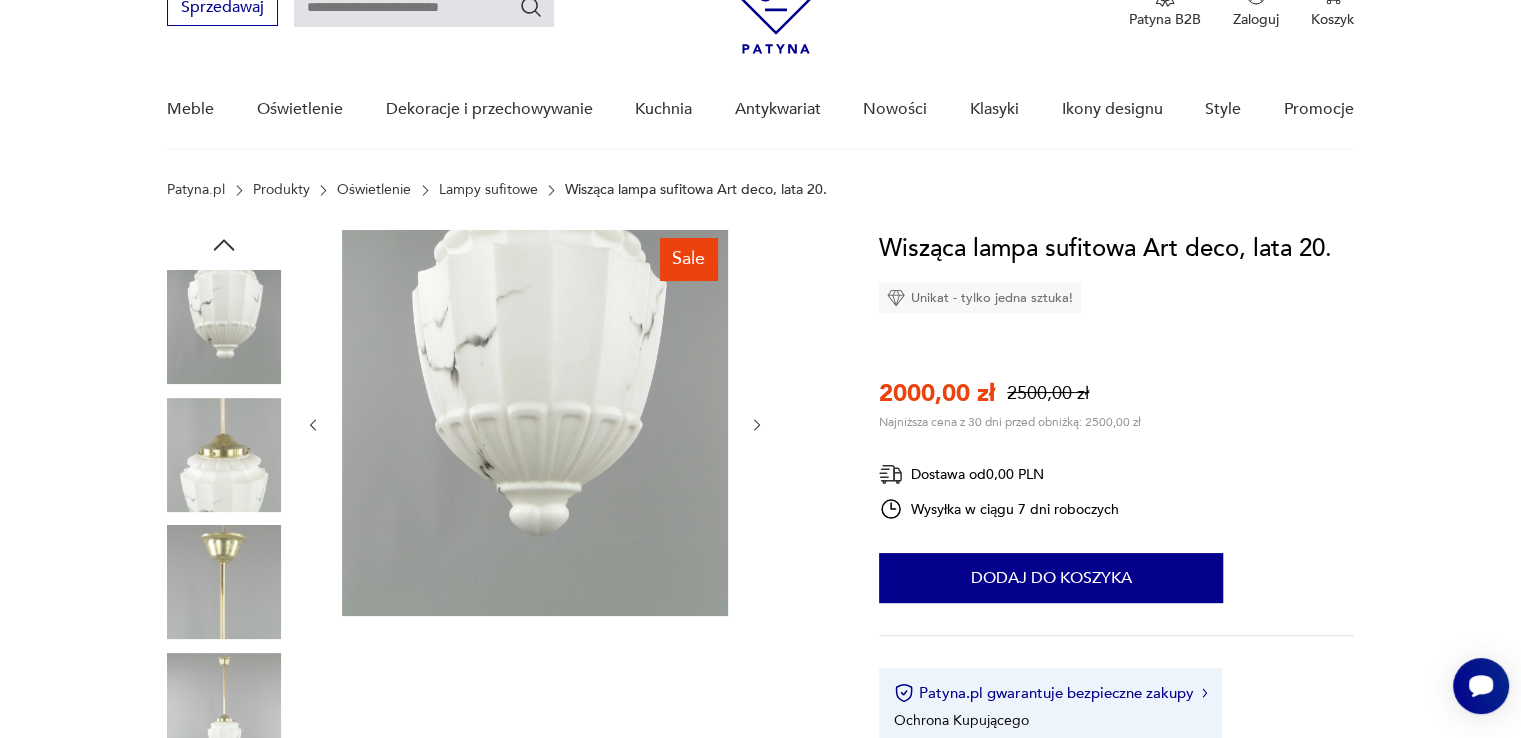 click at bounding box center [757, 425] 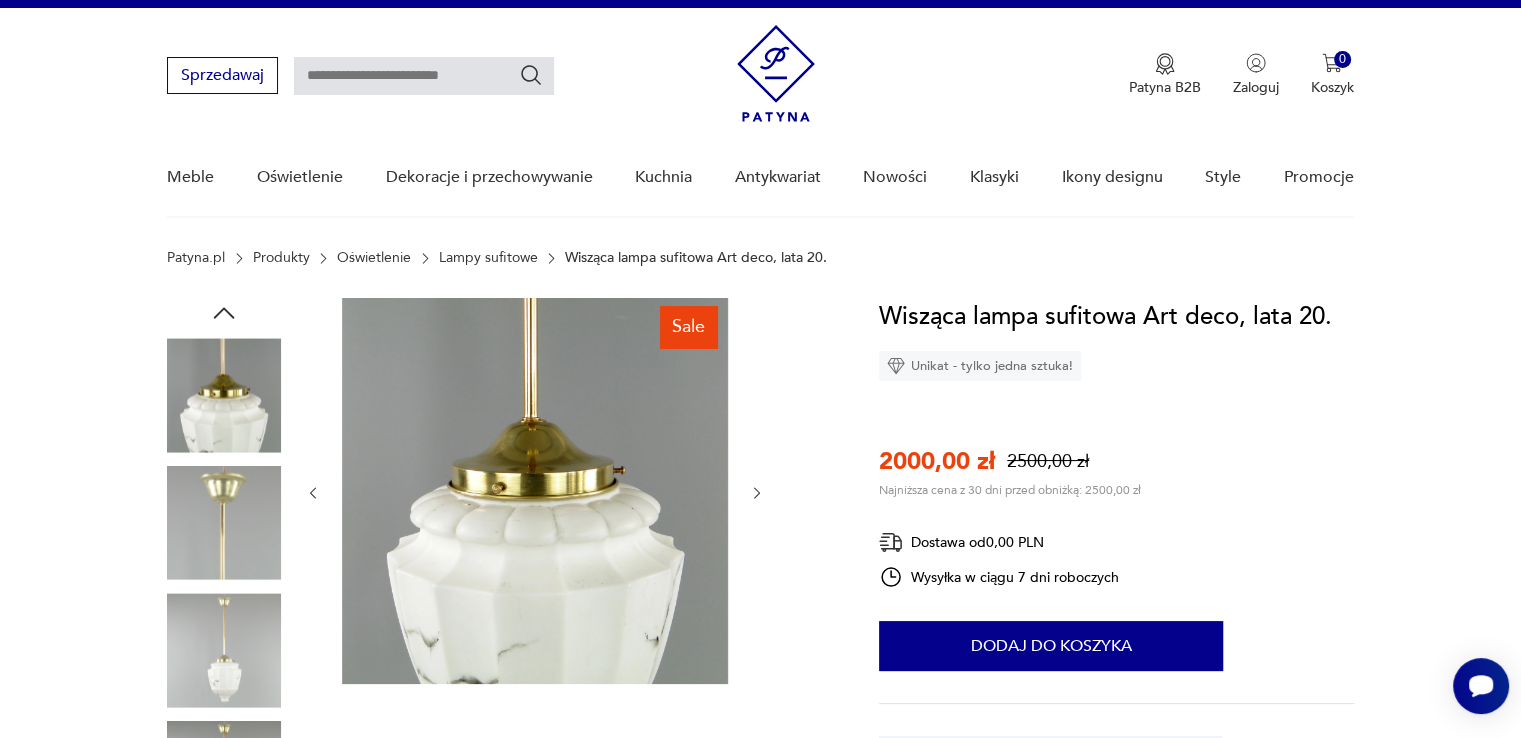 scroll, scrollTop: 31, scrollLeft: 0, axis: vertical 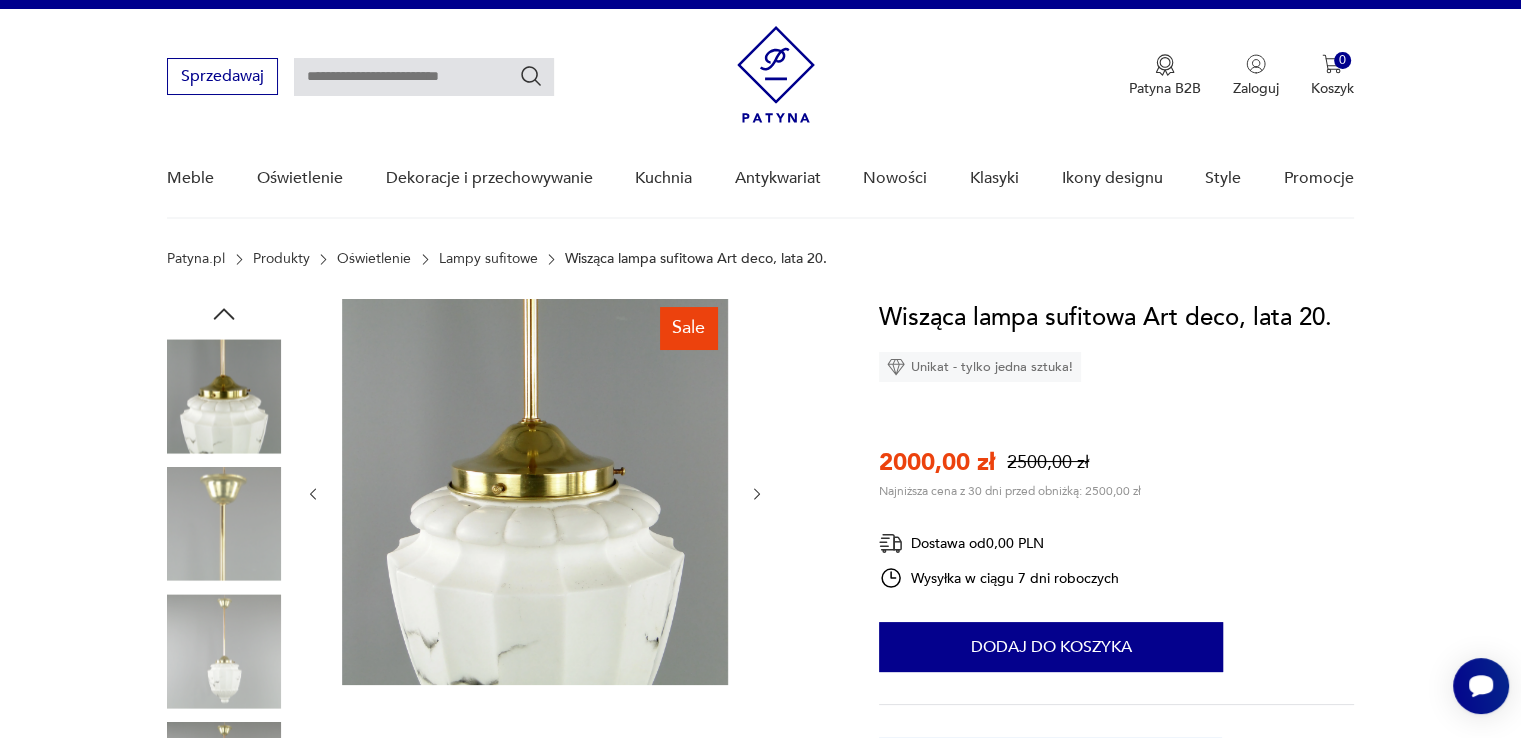 click at bounding box center [0, 0] 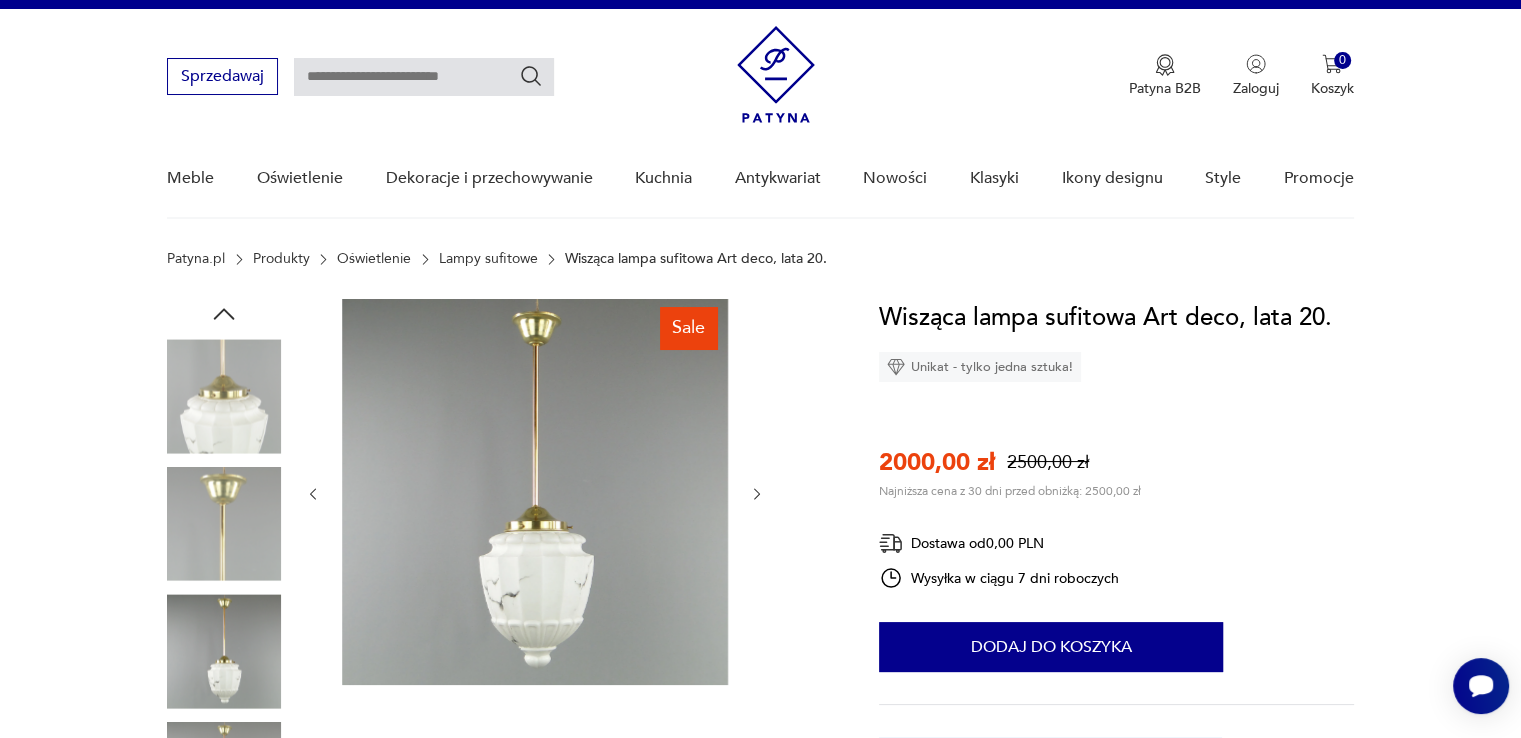 scroll, scrollTop: 179, scrollLeft: 0, axis: vertical 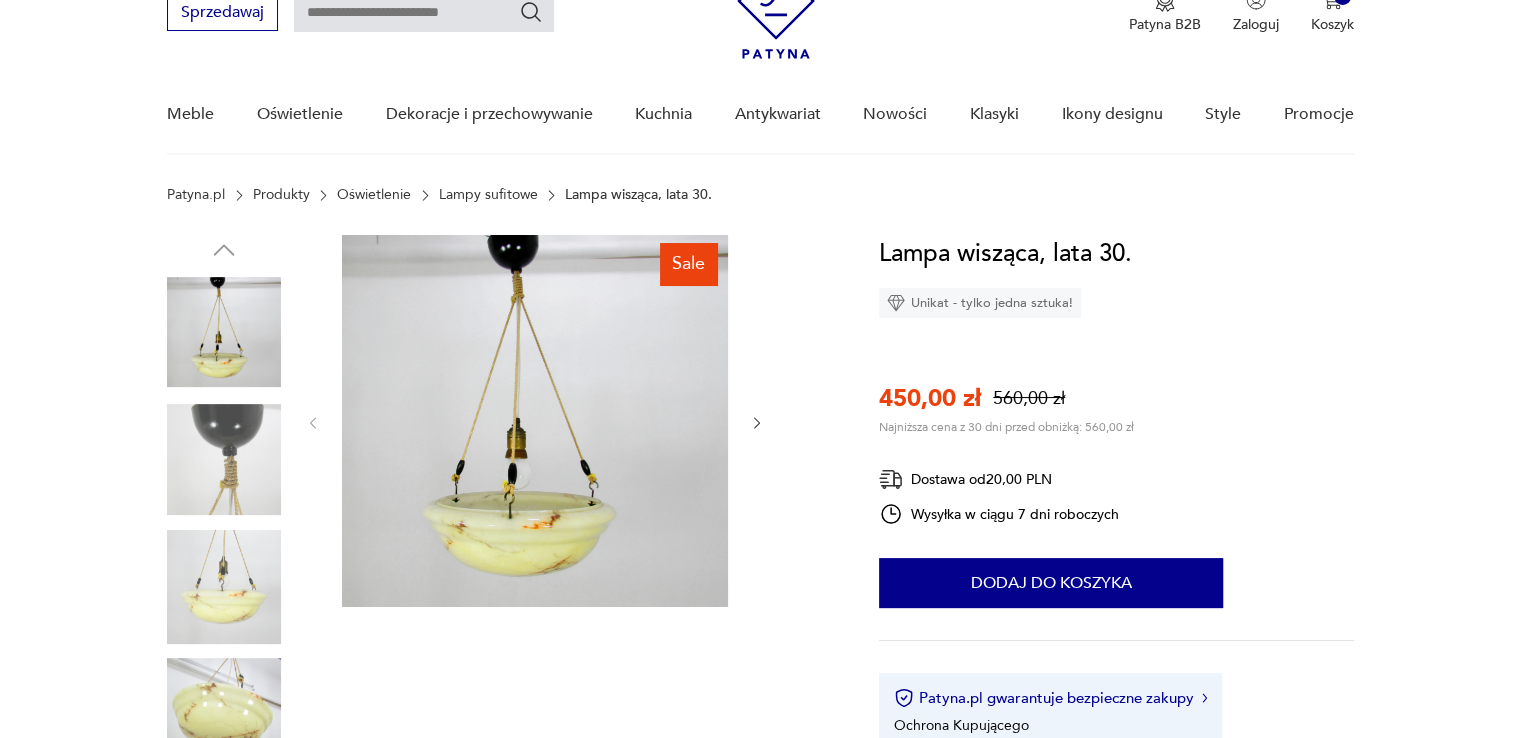 click at bounding box center [224, 460] 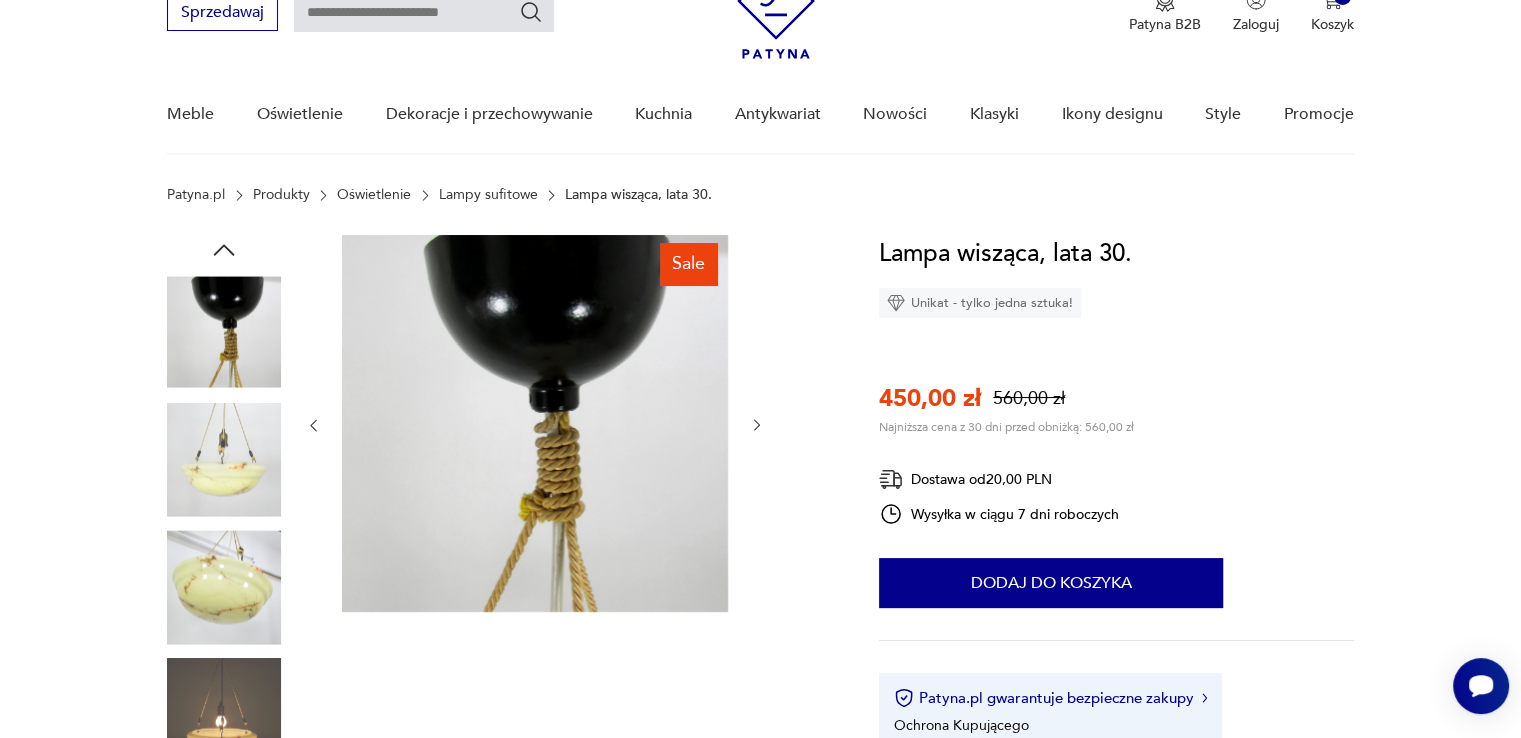 scroll, scrollTop: 0, scrollLeft: 0, axis: both 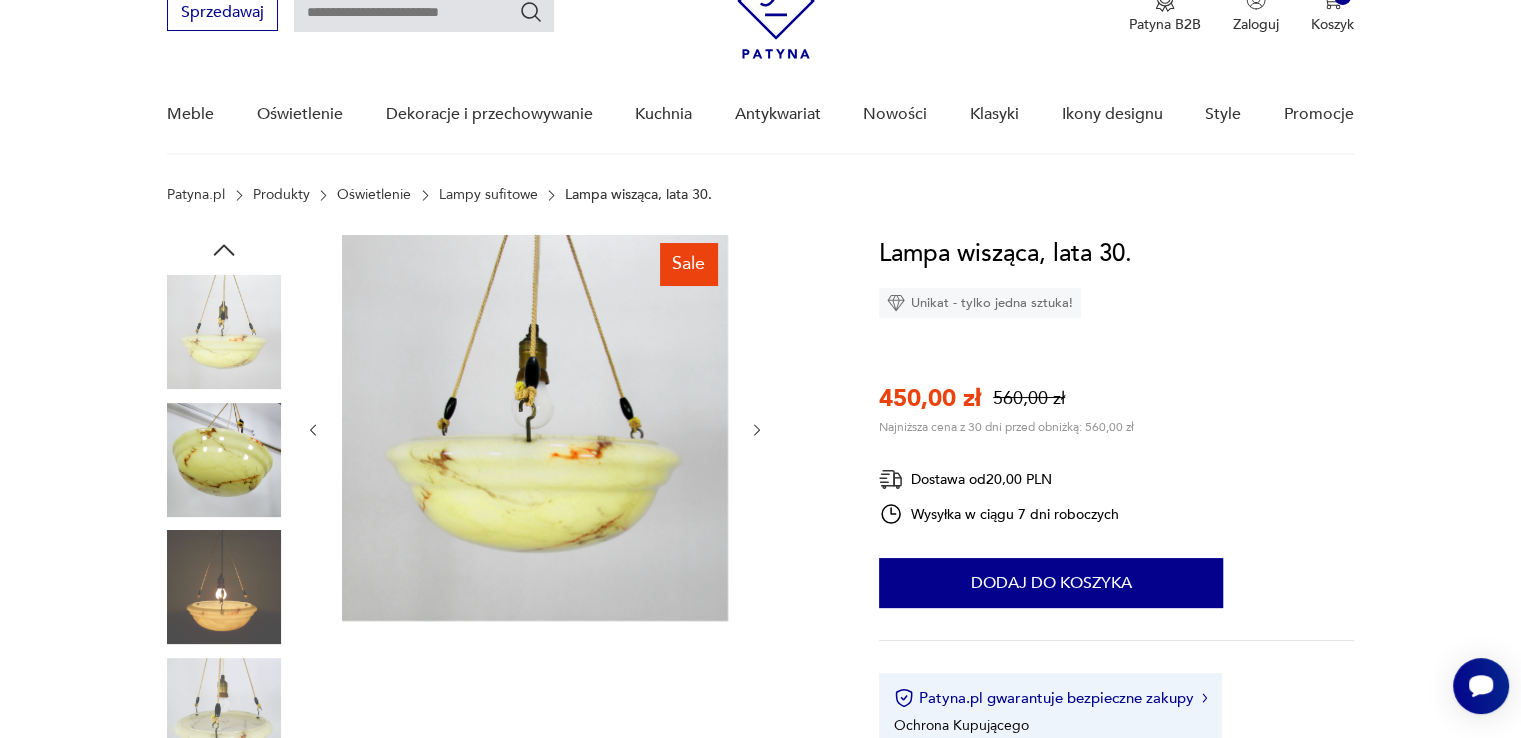 click at bounding box center (224, 460) 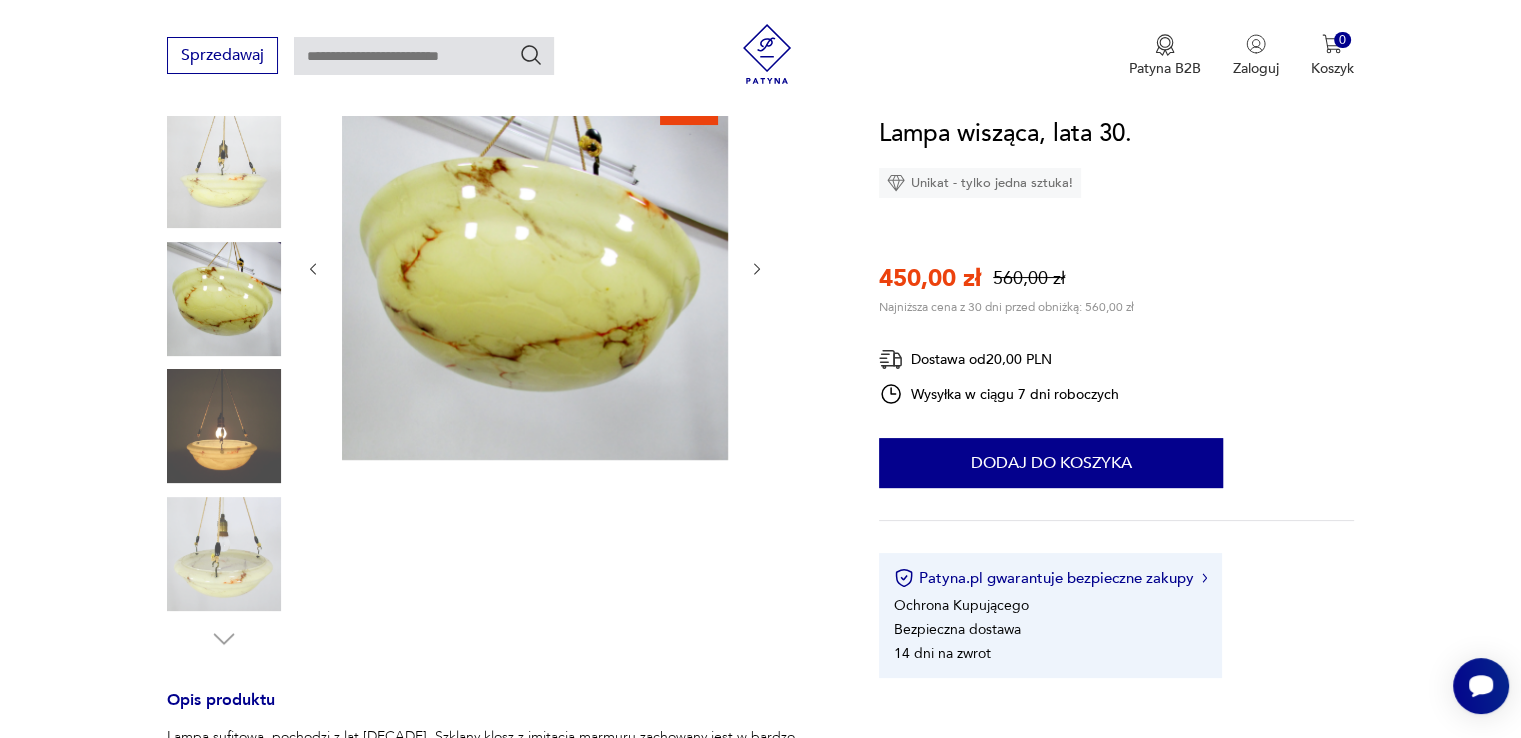 scroll, scrollTop: 256, scrollLeft: 0, axis: vertical 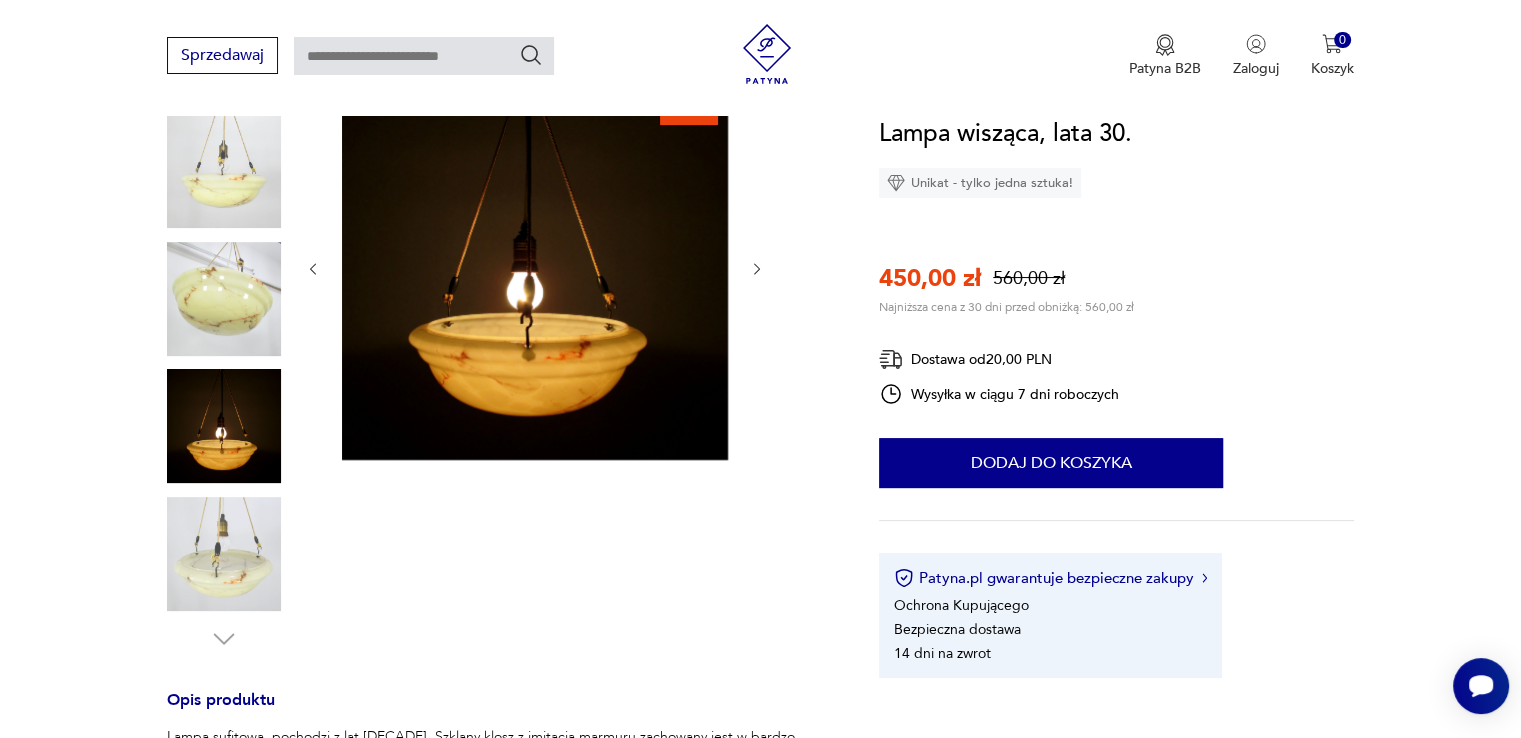 click at bounding box center (0, 0) 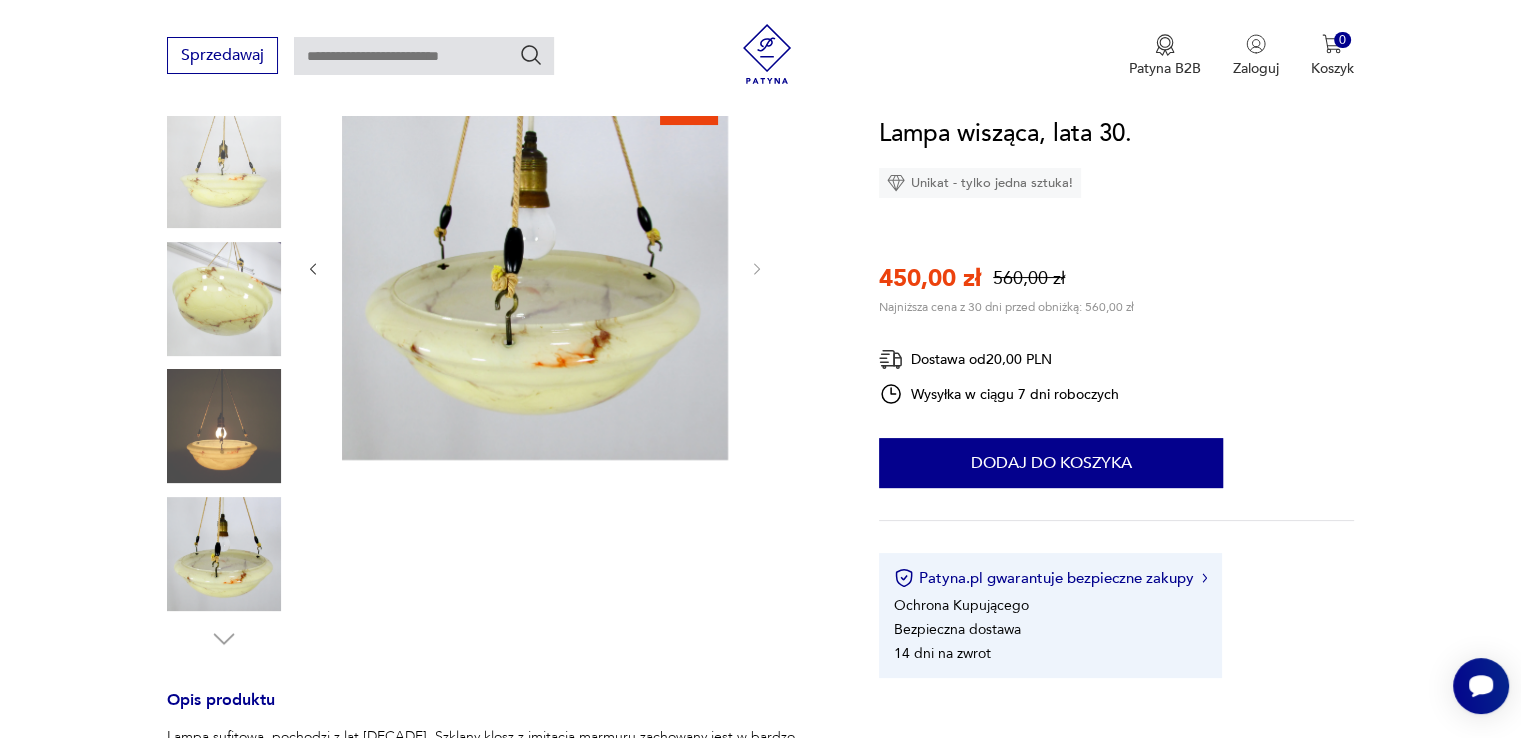 click at bounding box center [0, 0] 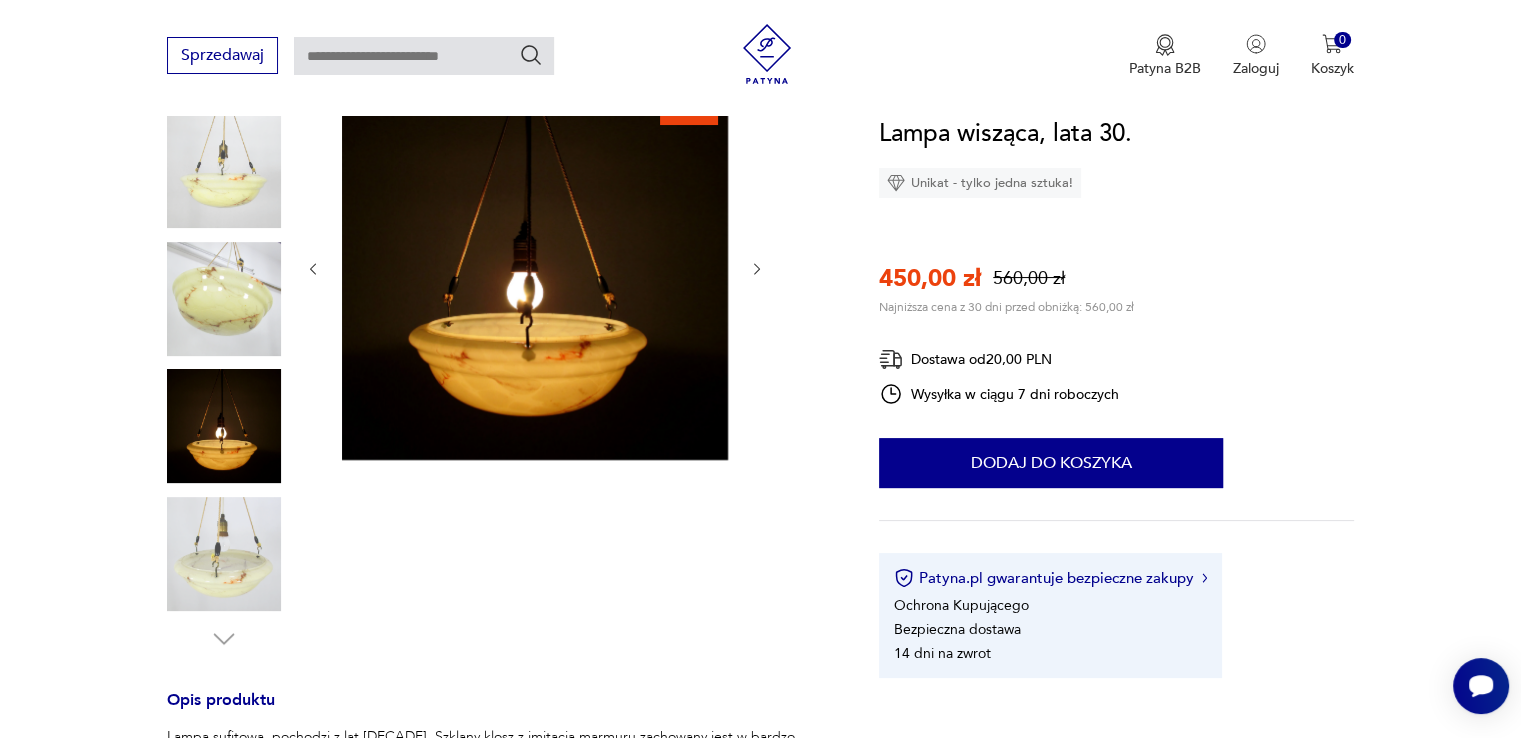 click at bounding box center [224, 299] 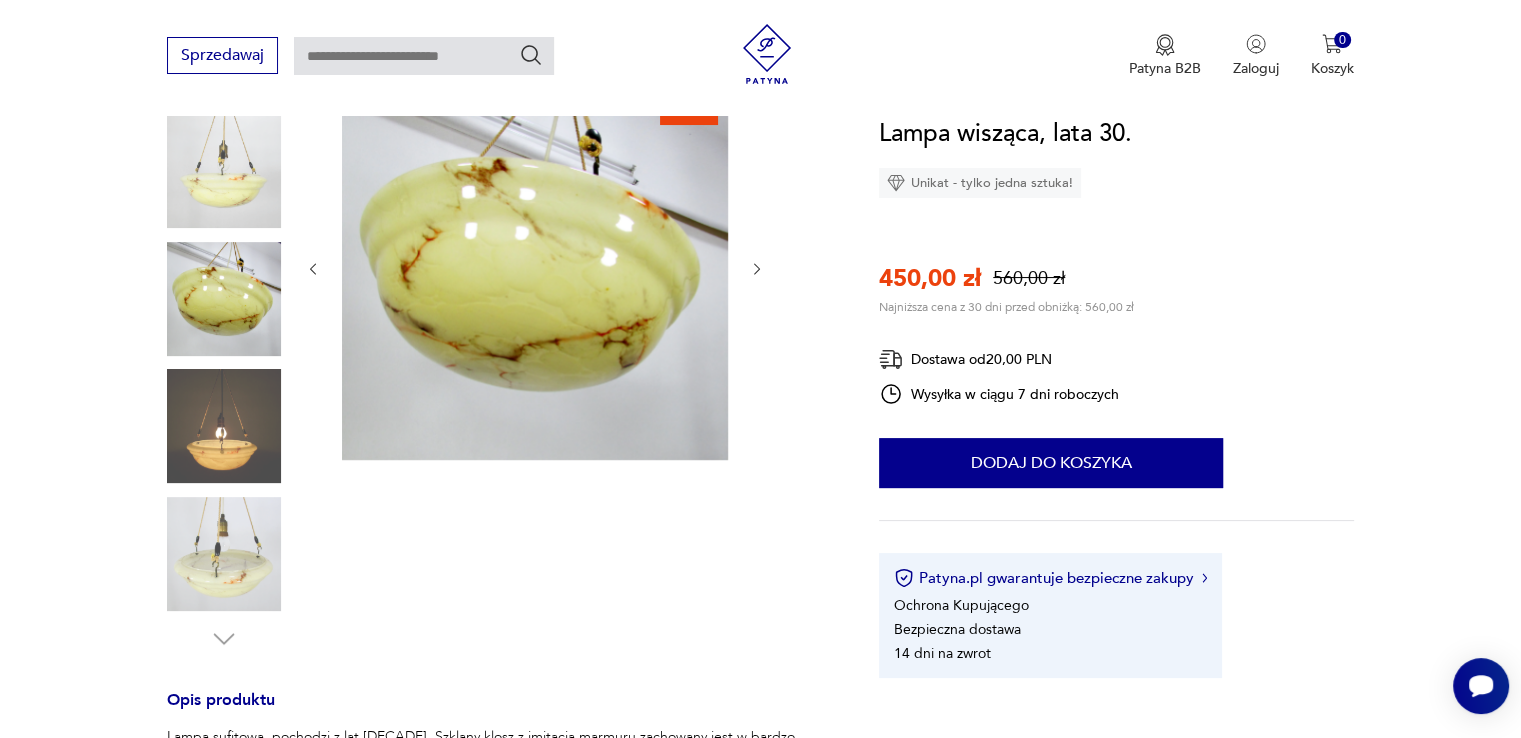 click at bounding box center (224, 171) 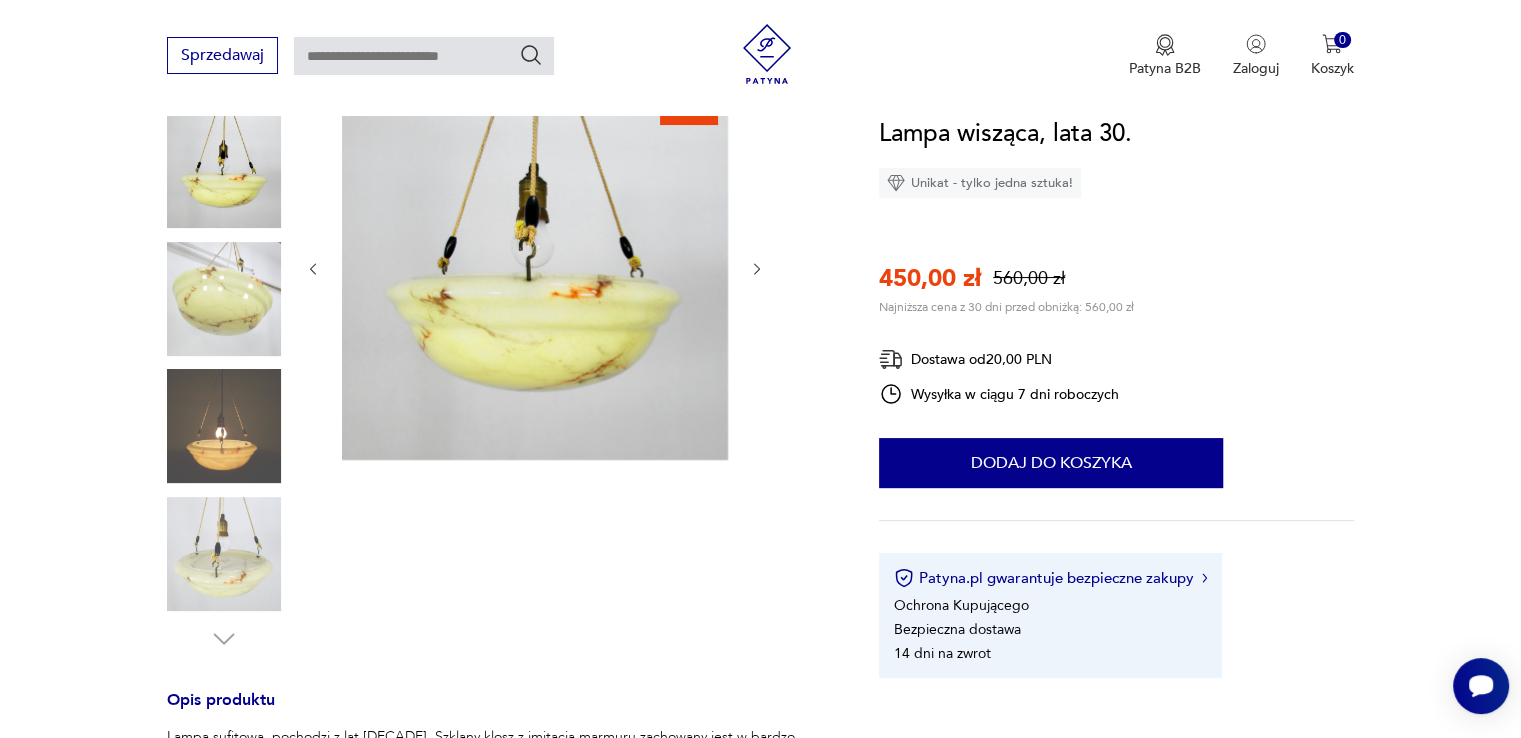 click at bounding box center (224, 171) 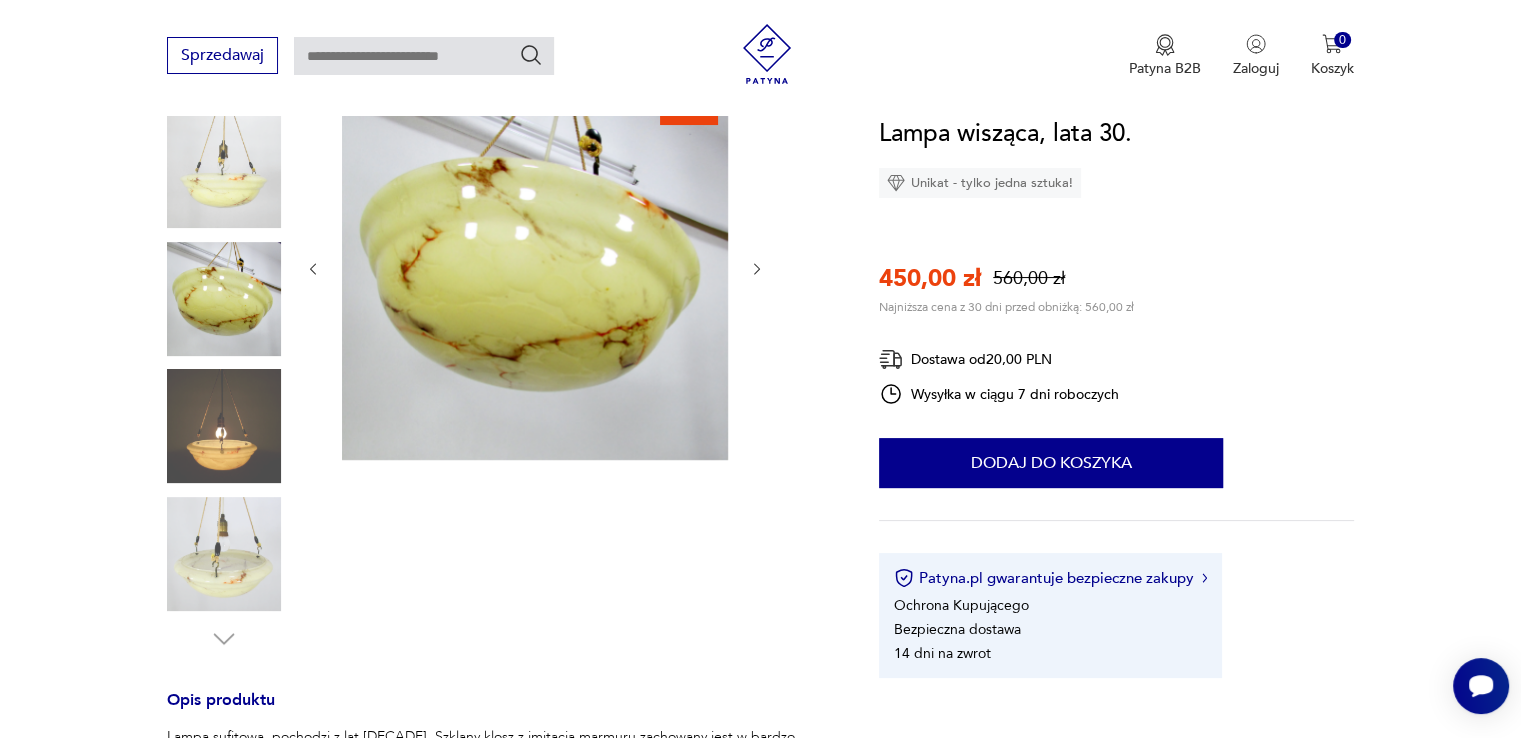 click at bounding box center (0, 0) 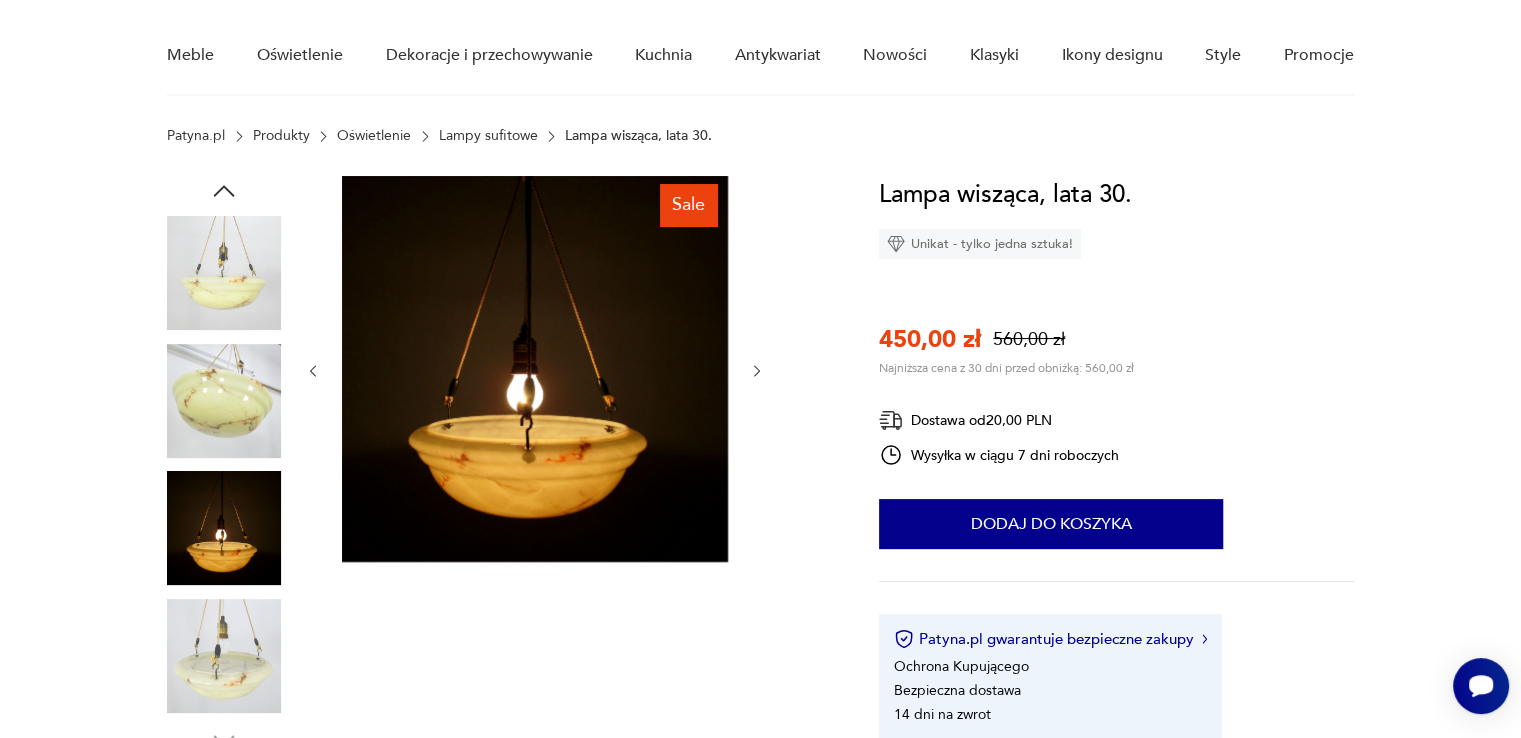 scroll, scrollTop: 152, scrollLeft: 0, axis: vertical 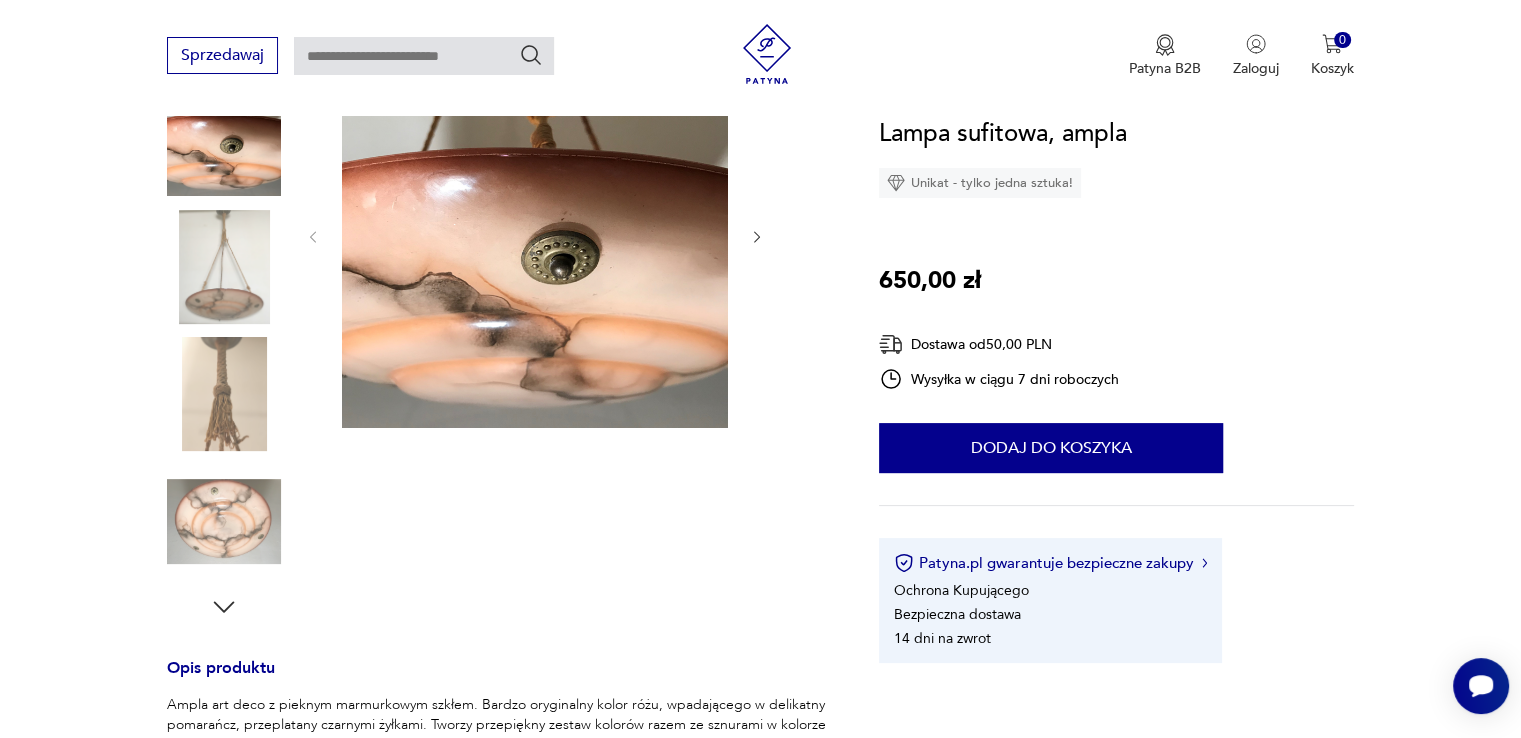 click at bounding box center (224, 267) 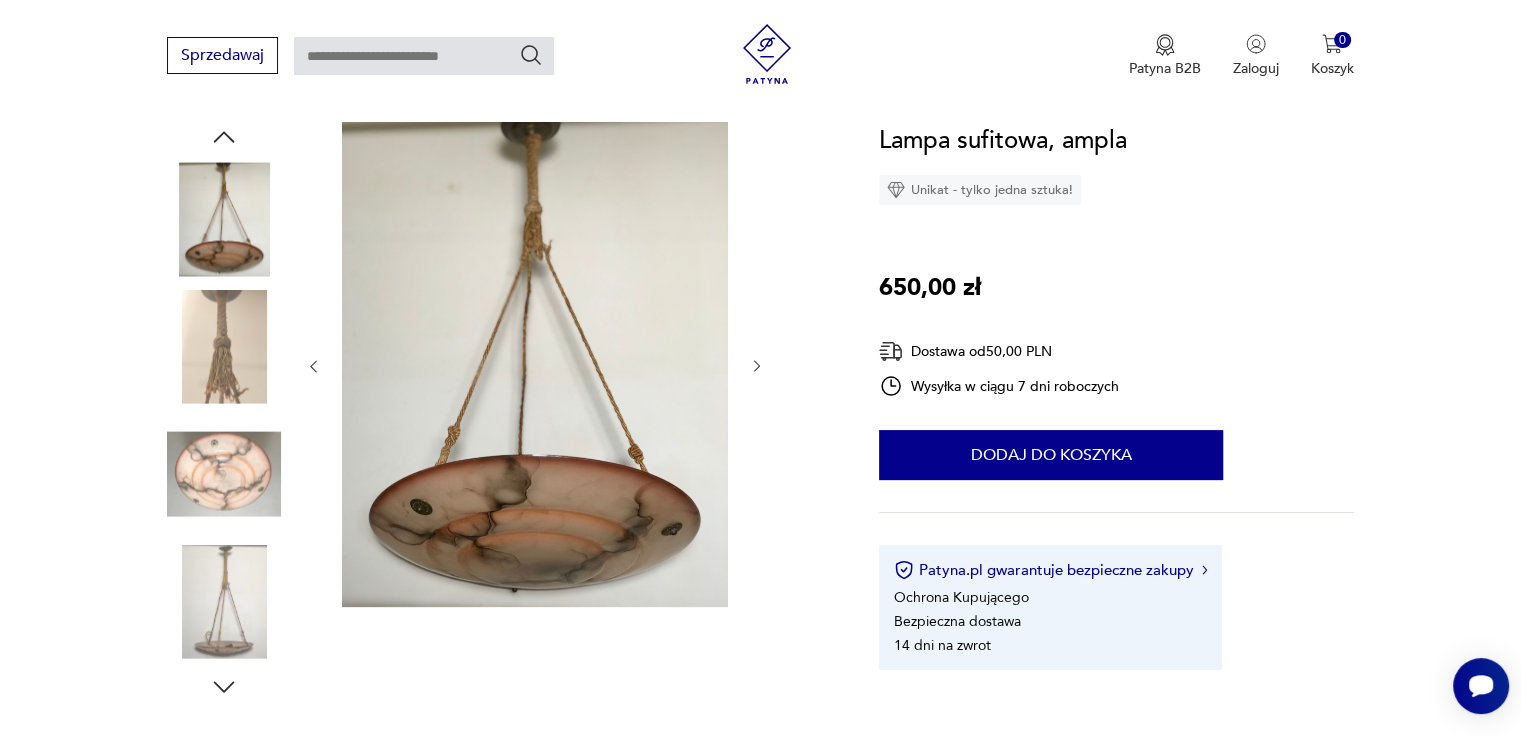 scroll, scrollTop: 208, scrollLeft: 0, axis: vertical 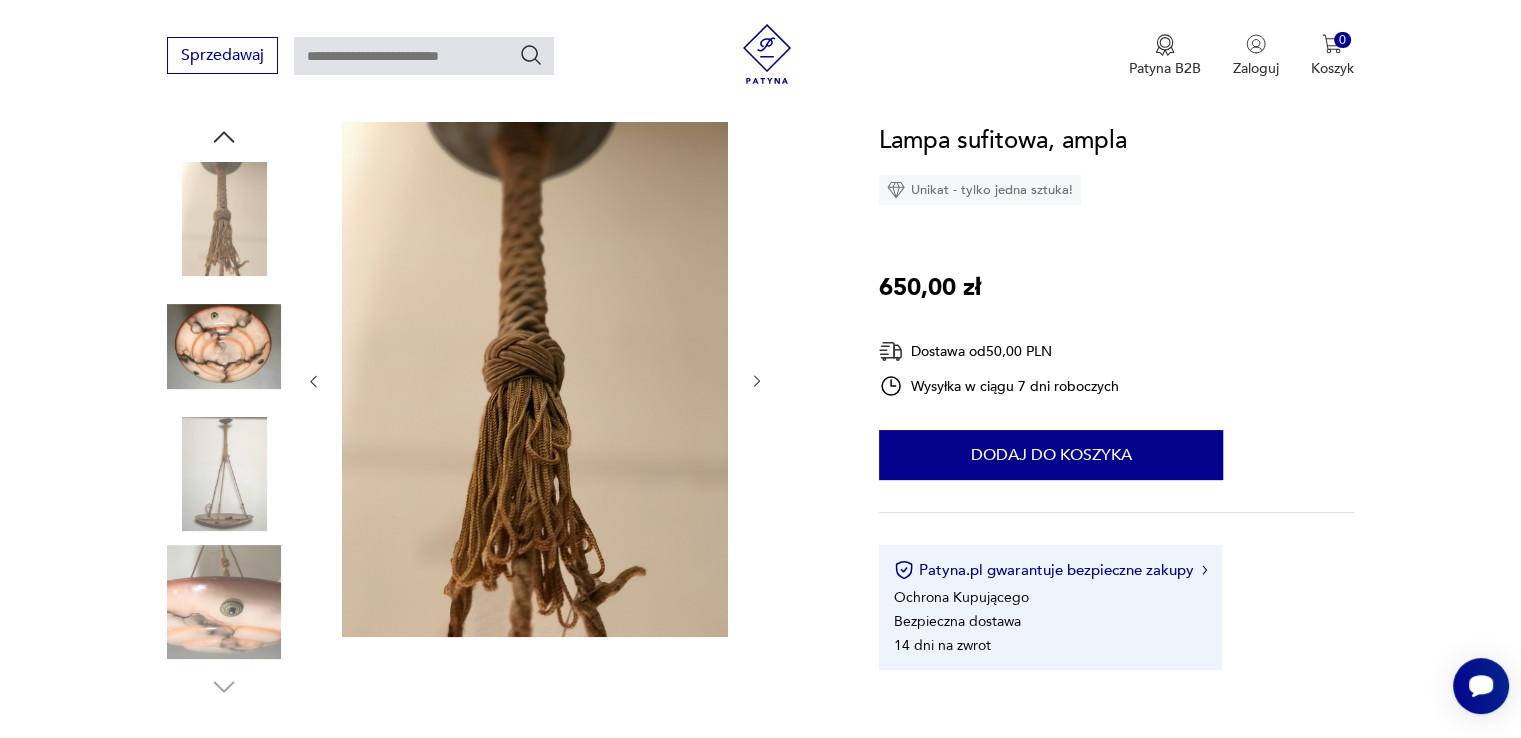 click at bounding box center (0, 0) 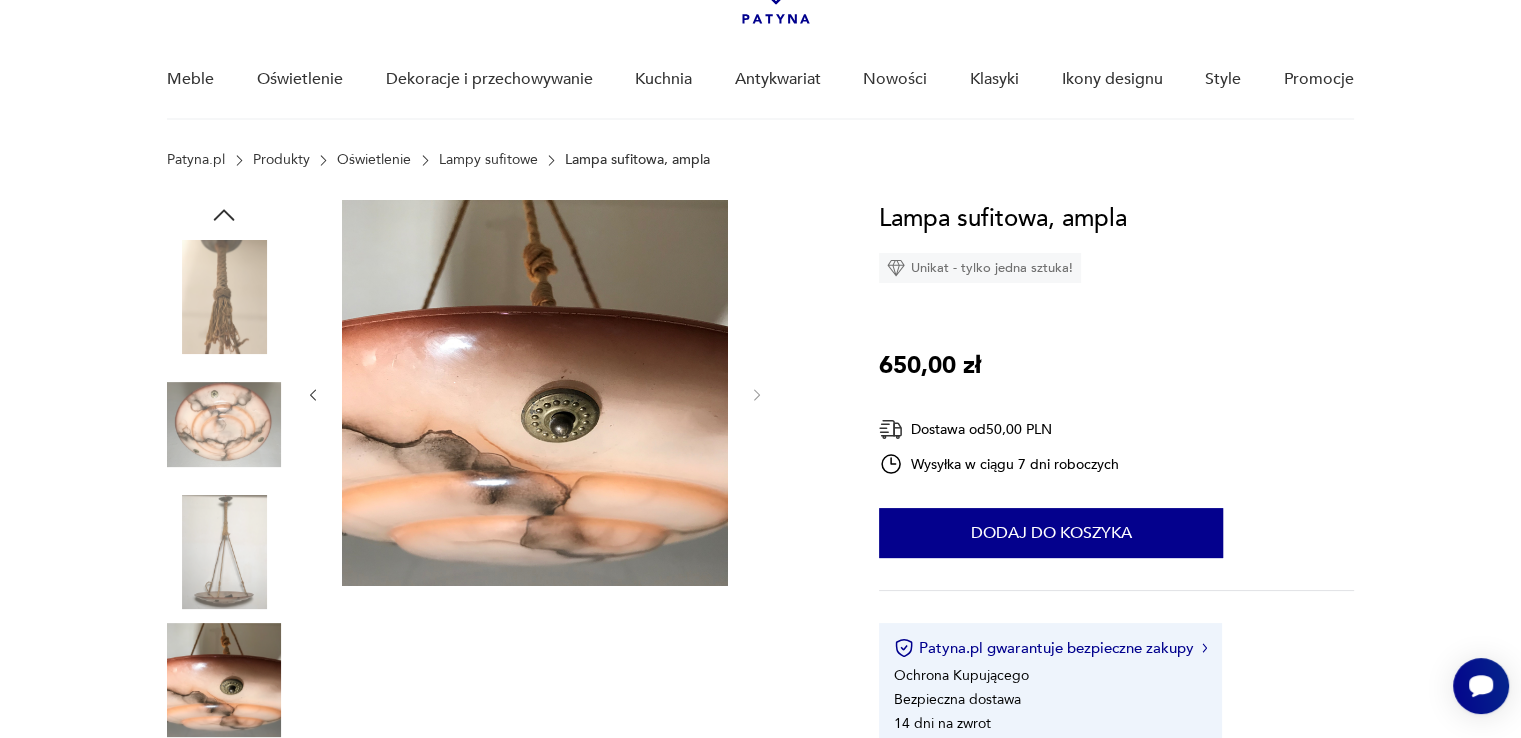scroll, scrollTop: 132, scrollLeft: 0, axis: vertical 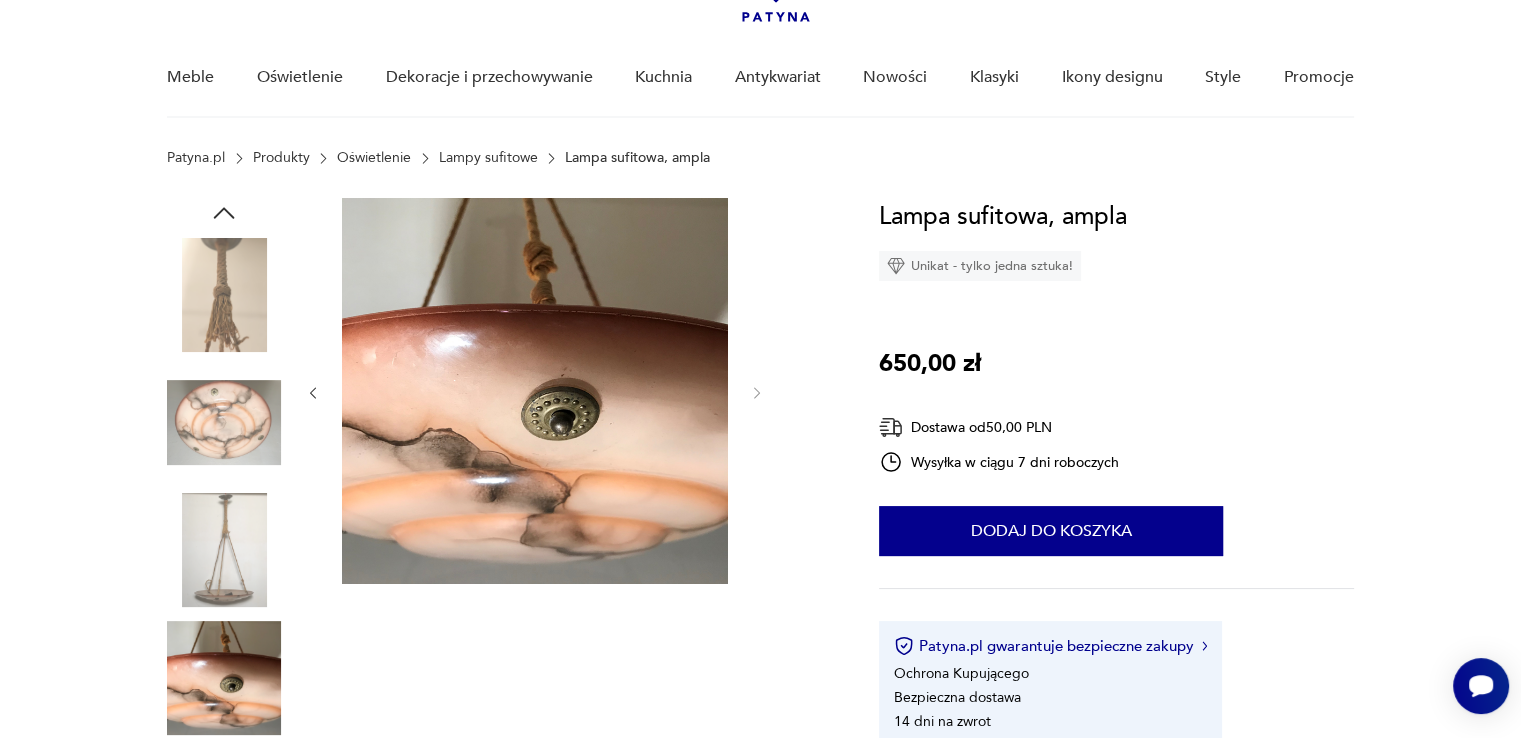 click at bounding box center (224, 423) 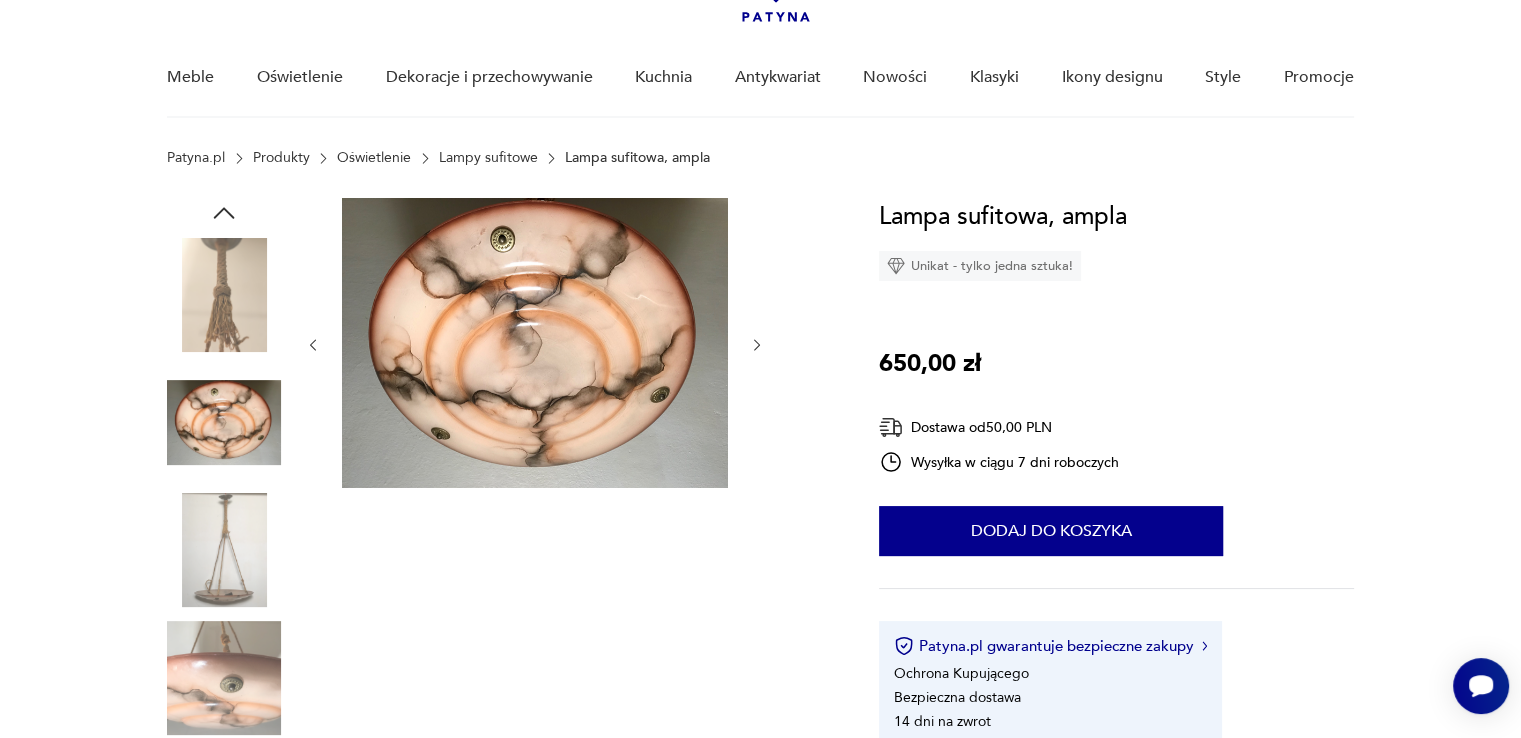 click at bounding box center (0, 0) 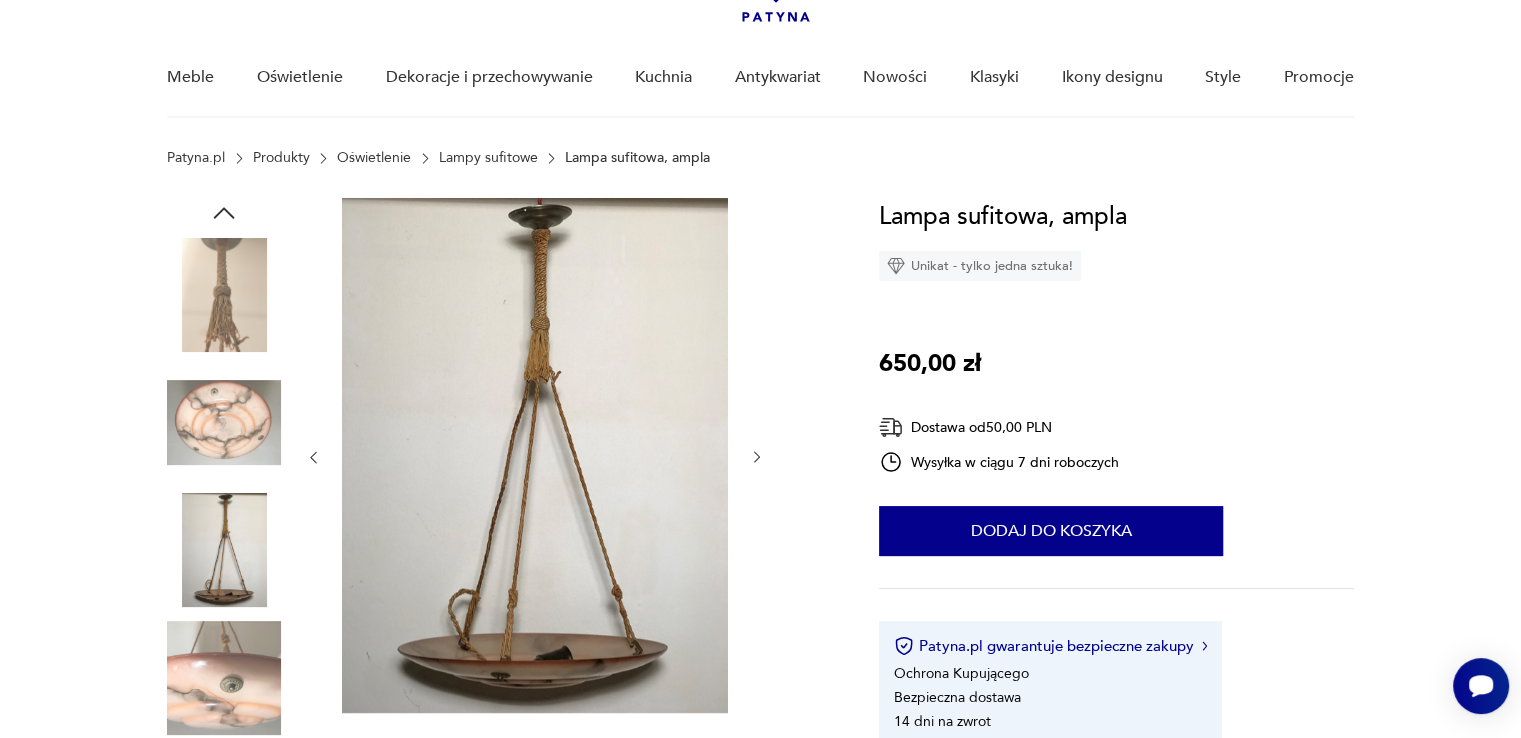 click at bounding box center (224, 295) 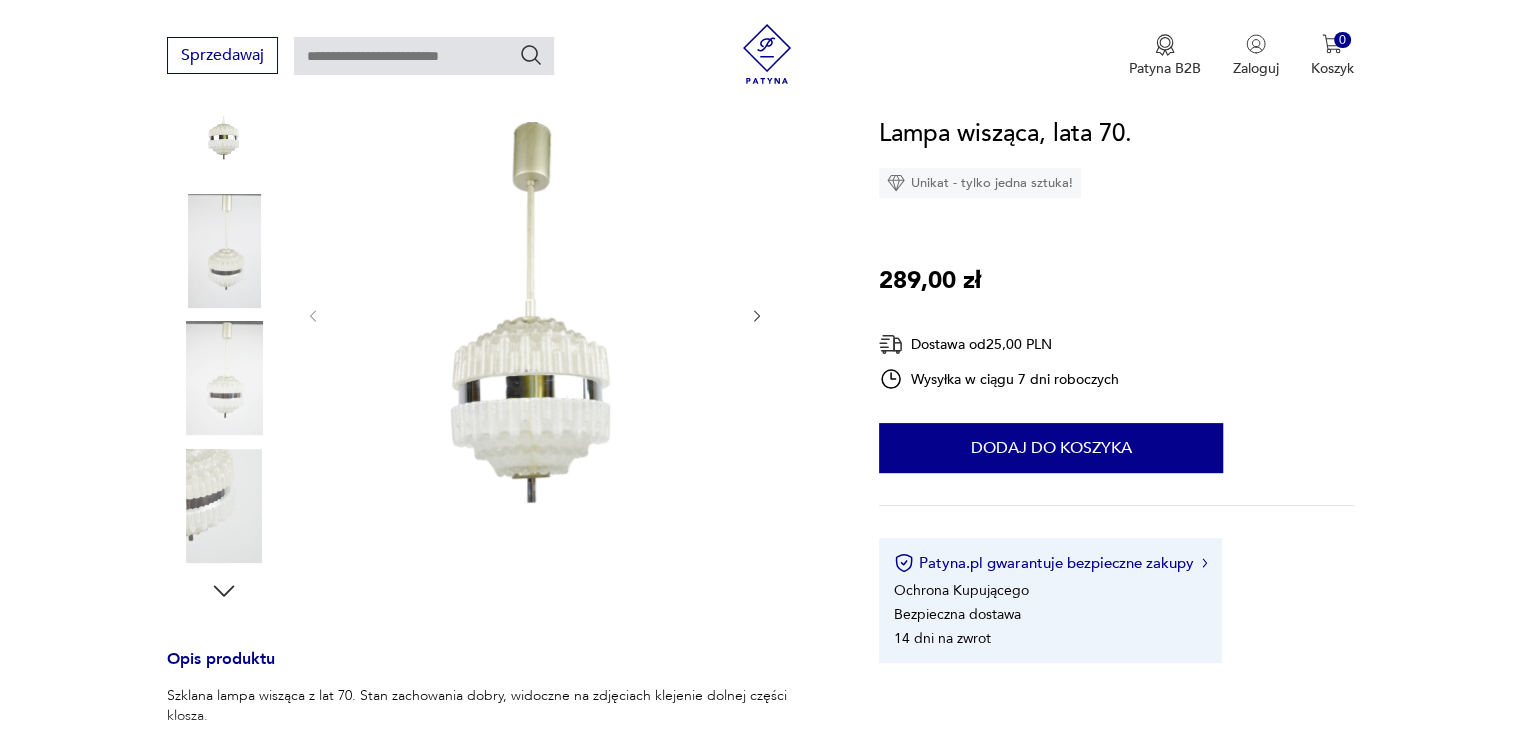 scroll, scrollTop: 311, scrollLeft: 0, axis: vertical 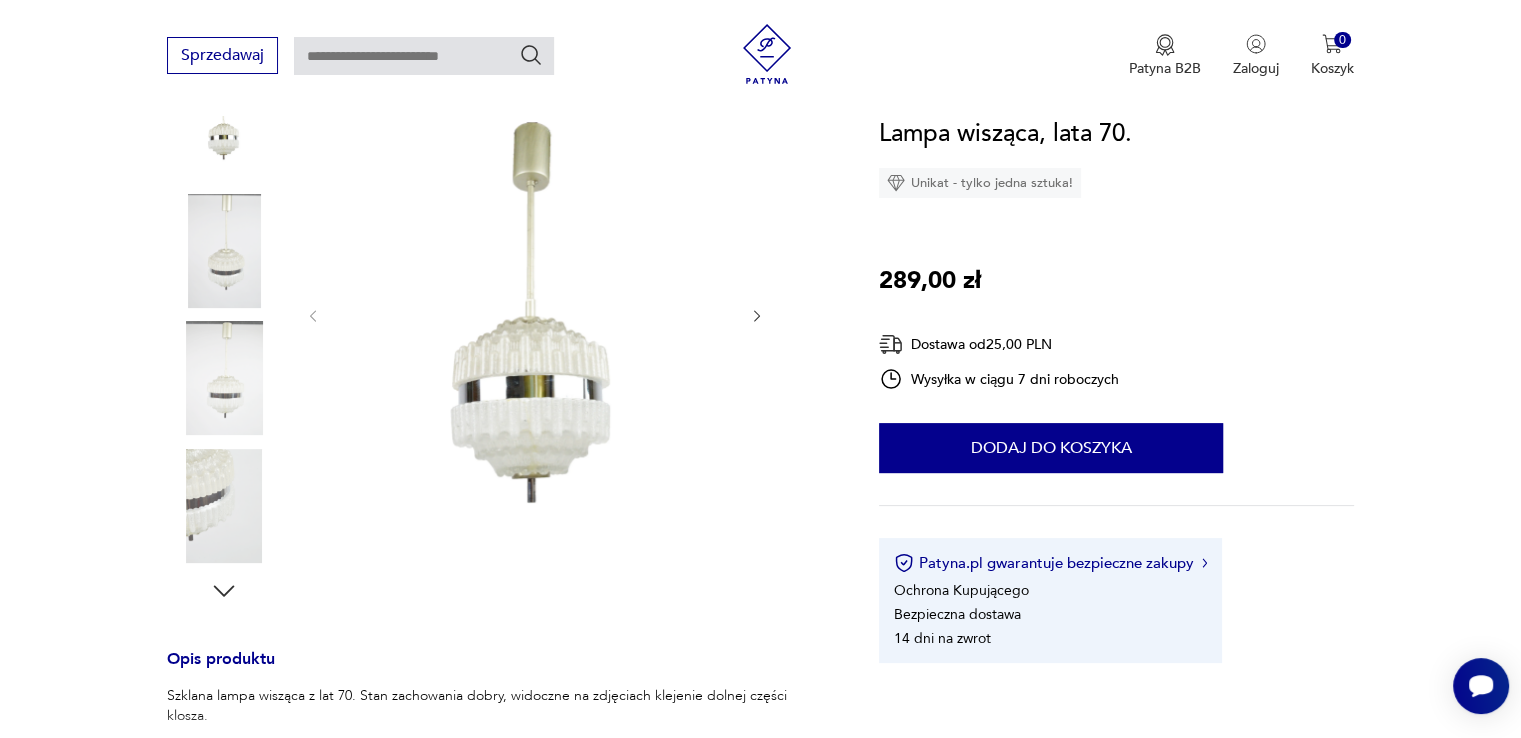 click at bounding box center (224, 251) 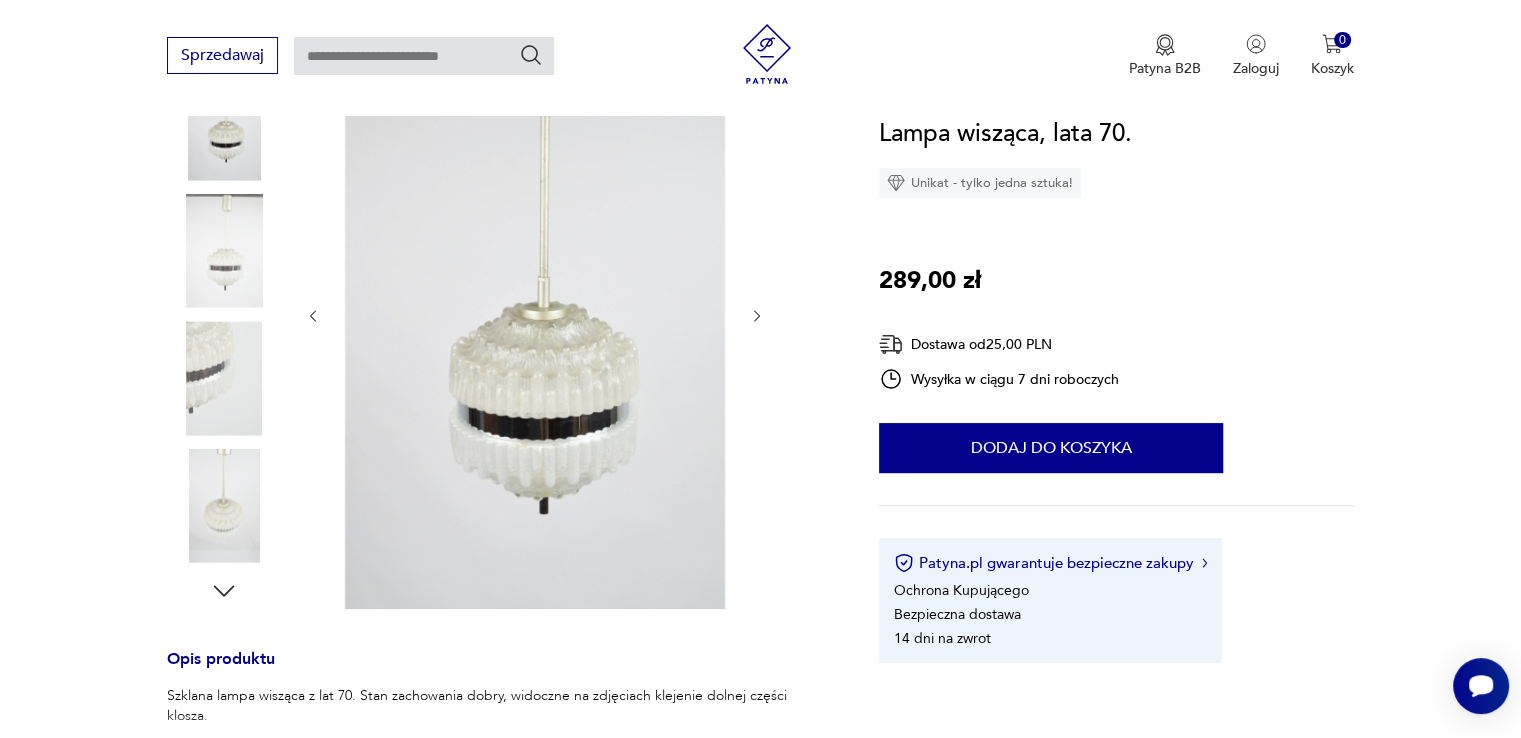 click at bounding box center (0, 0) 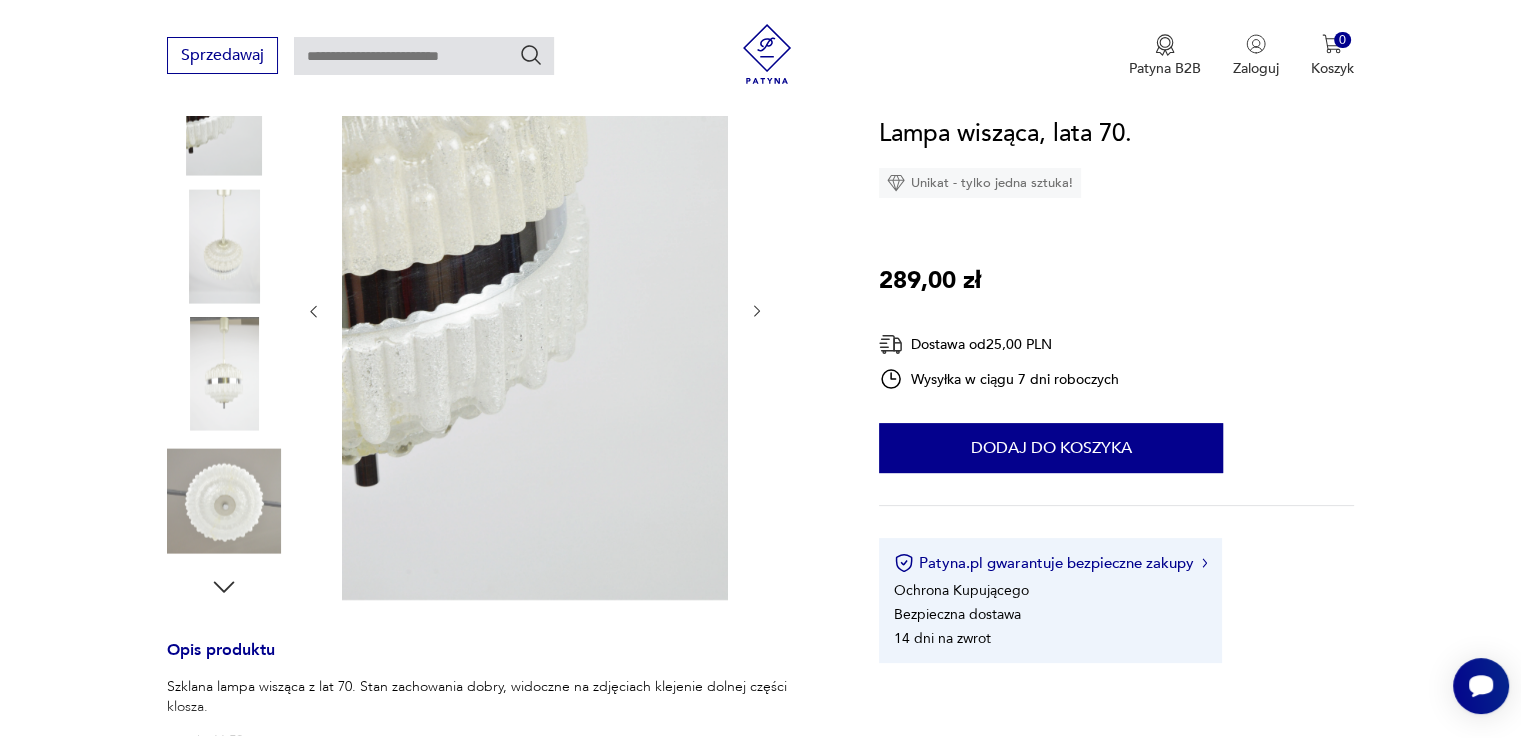 click at bounding box center (0, 0) 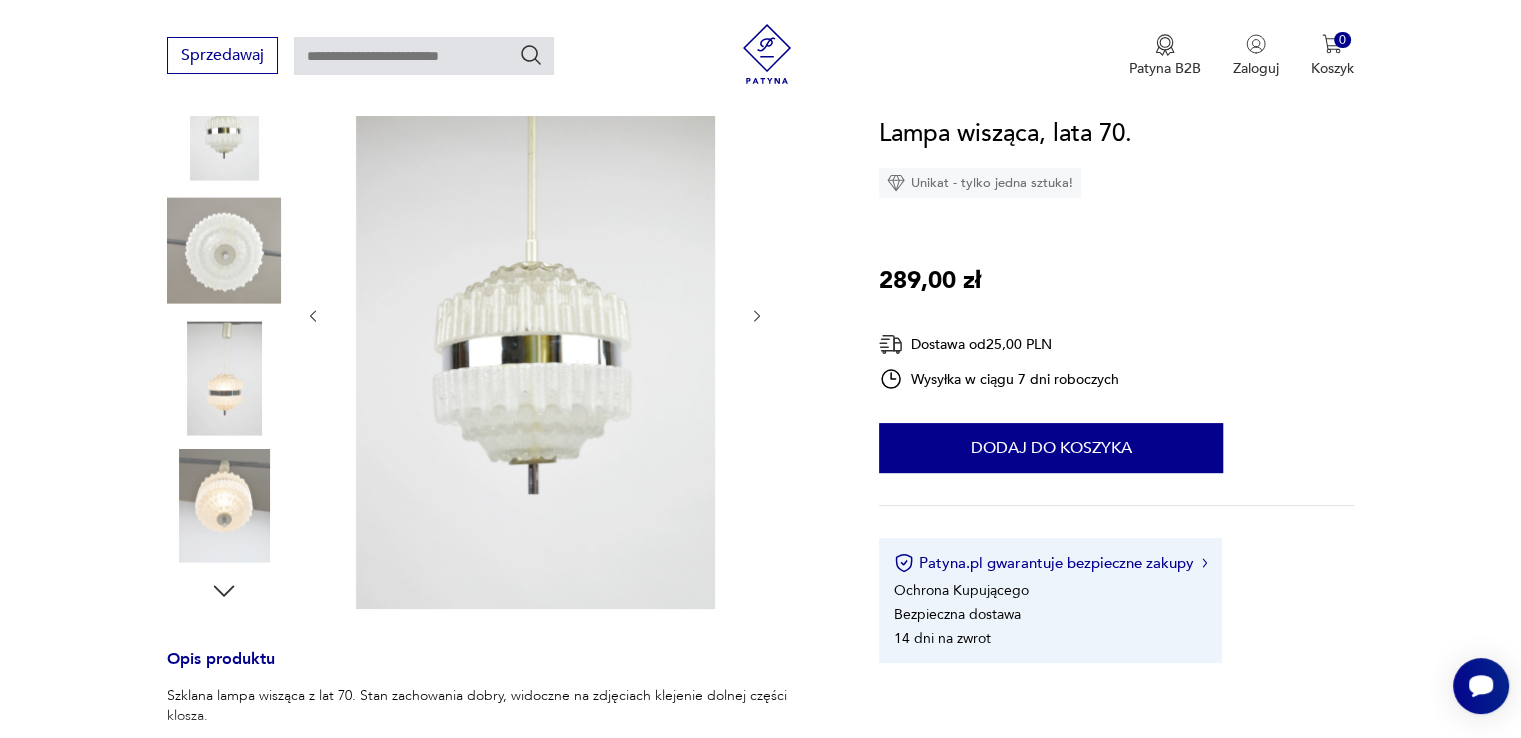 click at bounding box center (0, 0) 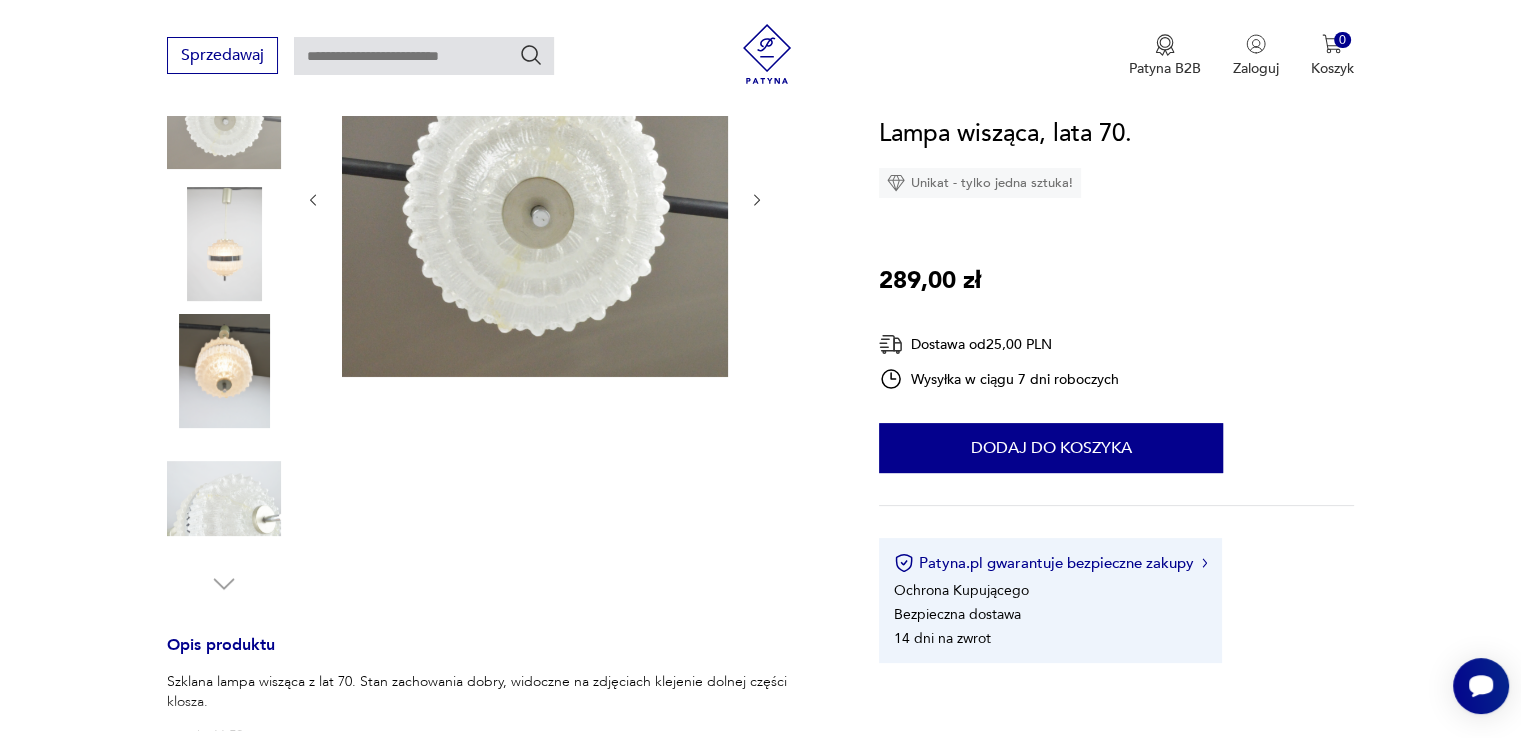 click at bounding box center [224, 244] 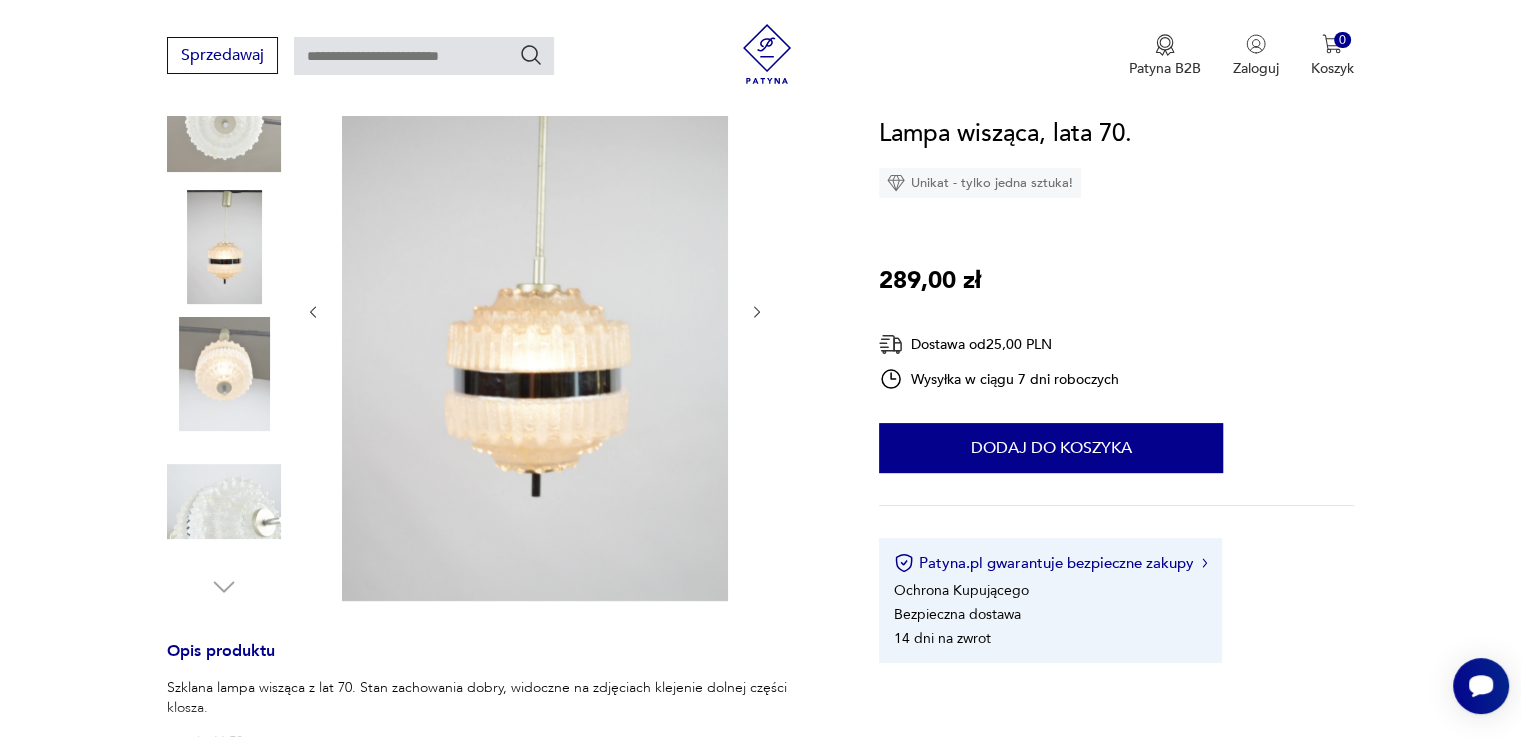 click at bounding box center (0, 0) 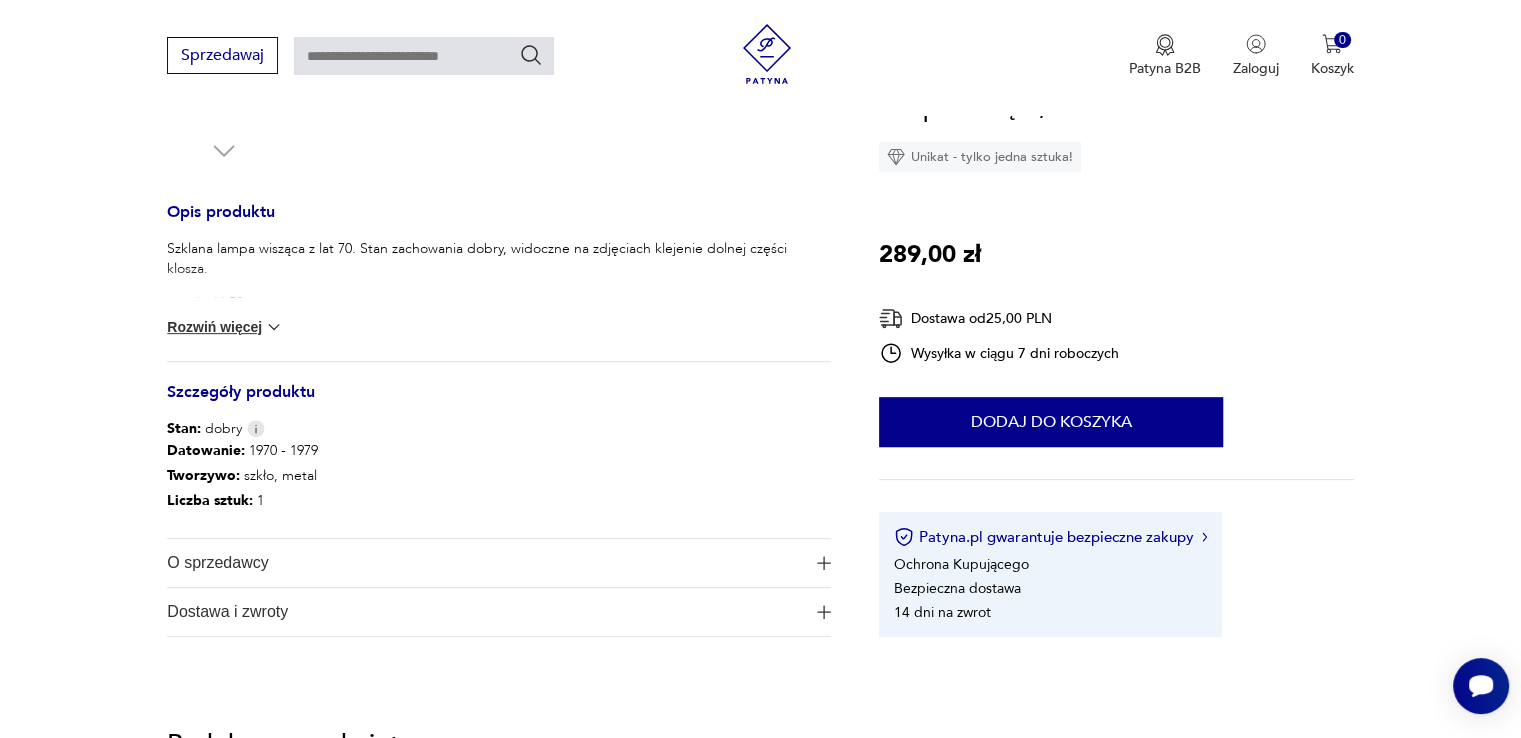 scroll, scrollTop: 746, scrollLeft: 0, axis: vertical 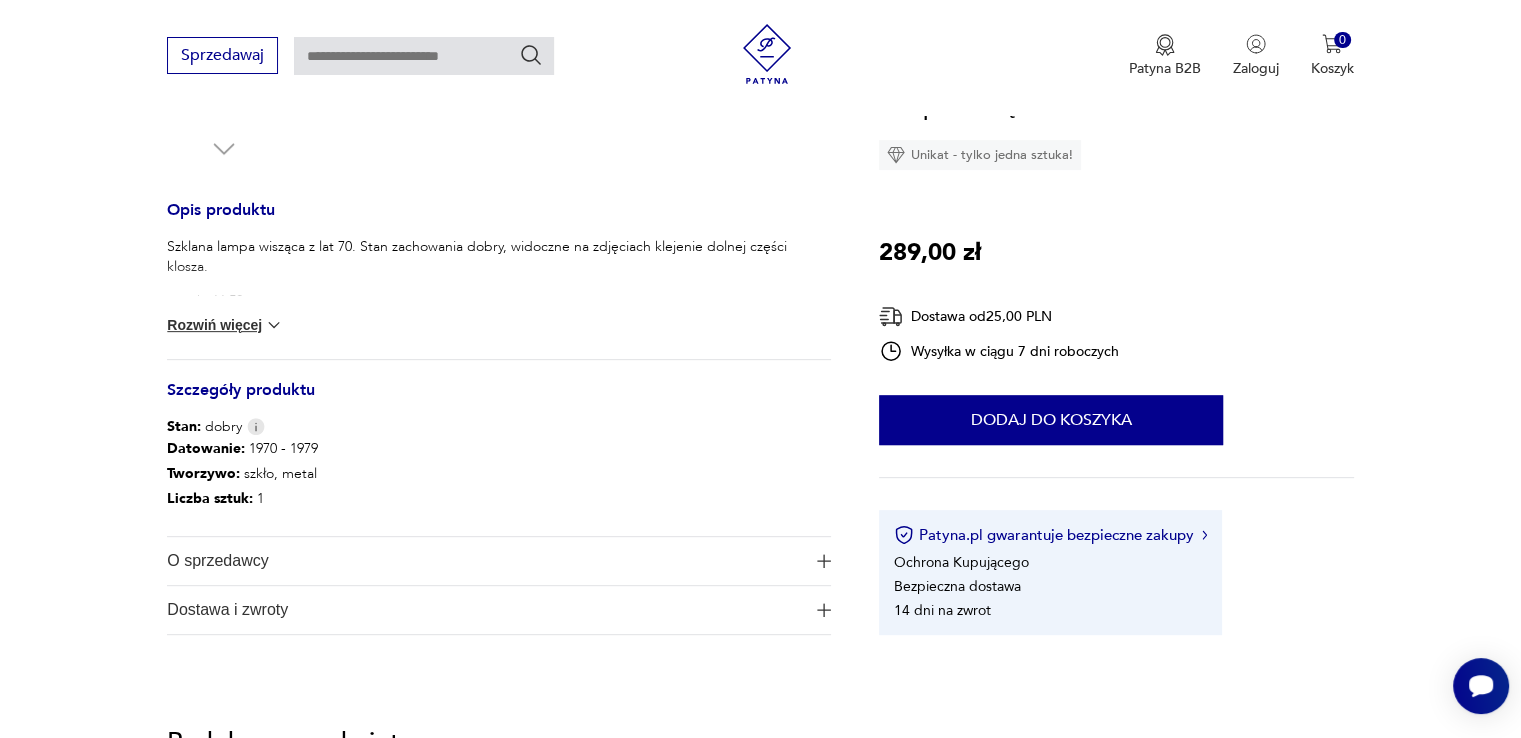 click on "Rozwiń więcej" at bounding box center [225, 325] 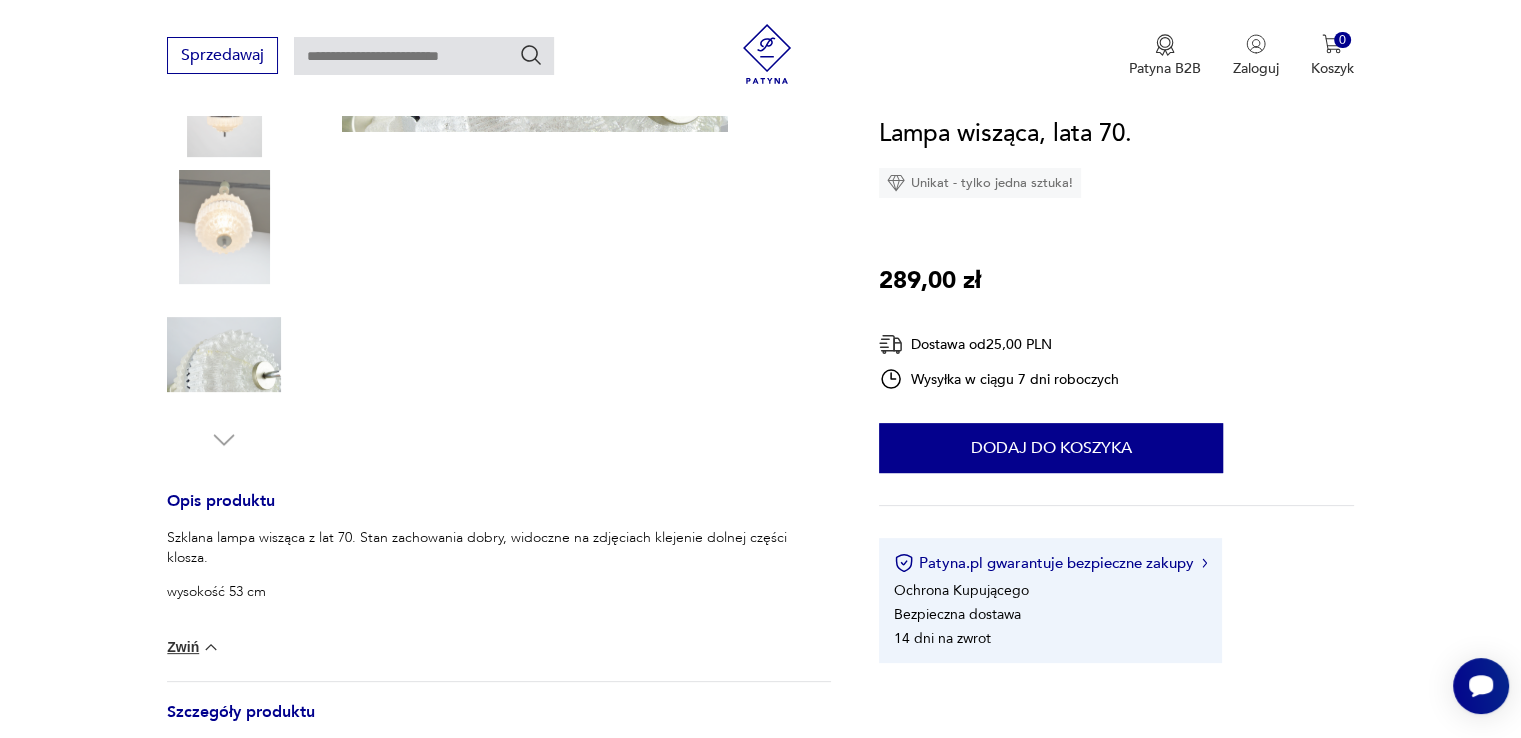 scroll, scrollTop: 448, scrollLeft: 0, axis: vertical 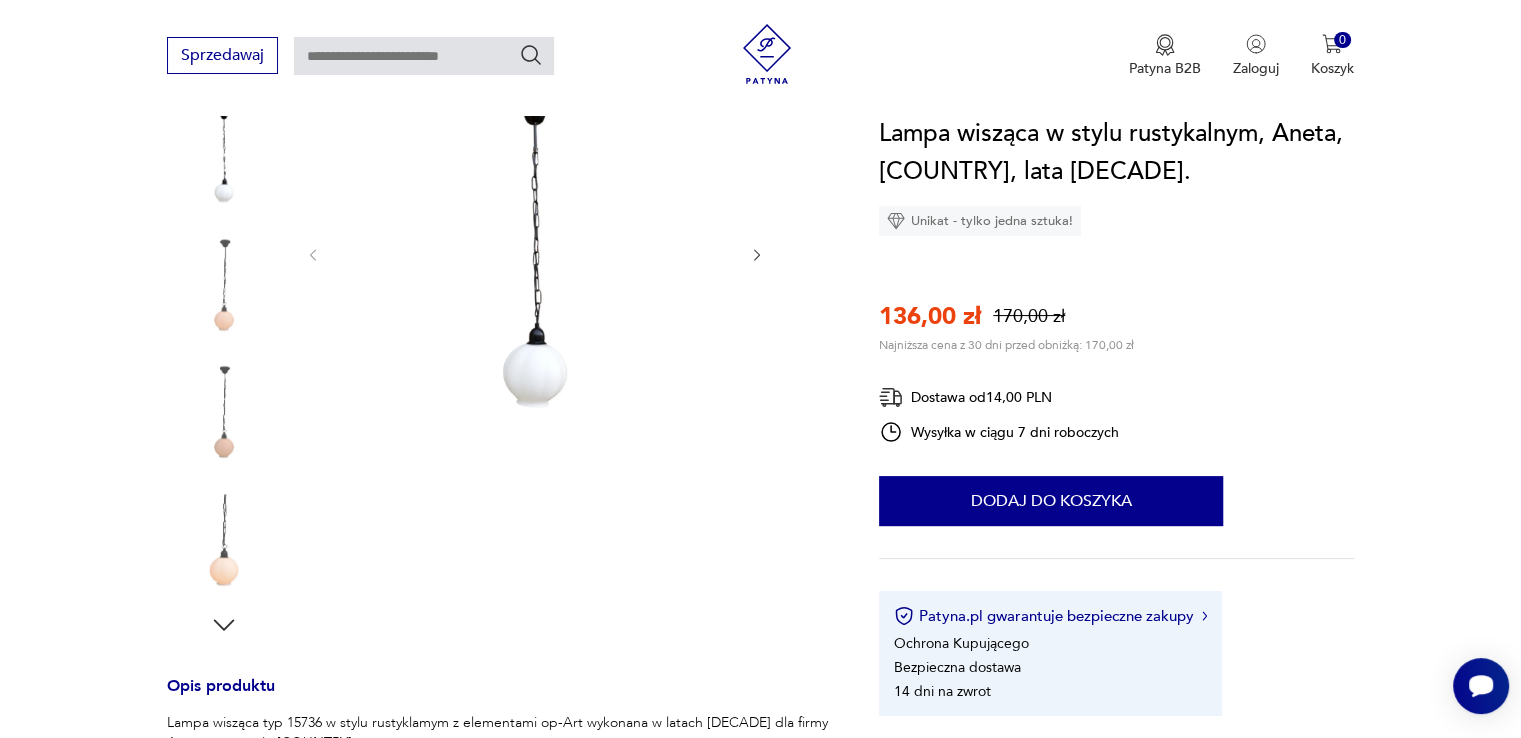 click at bounding box center (0, 0) 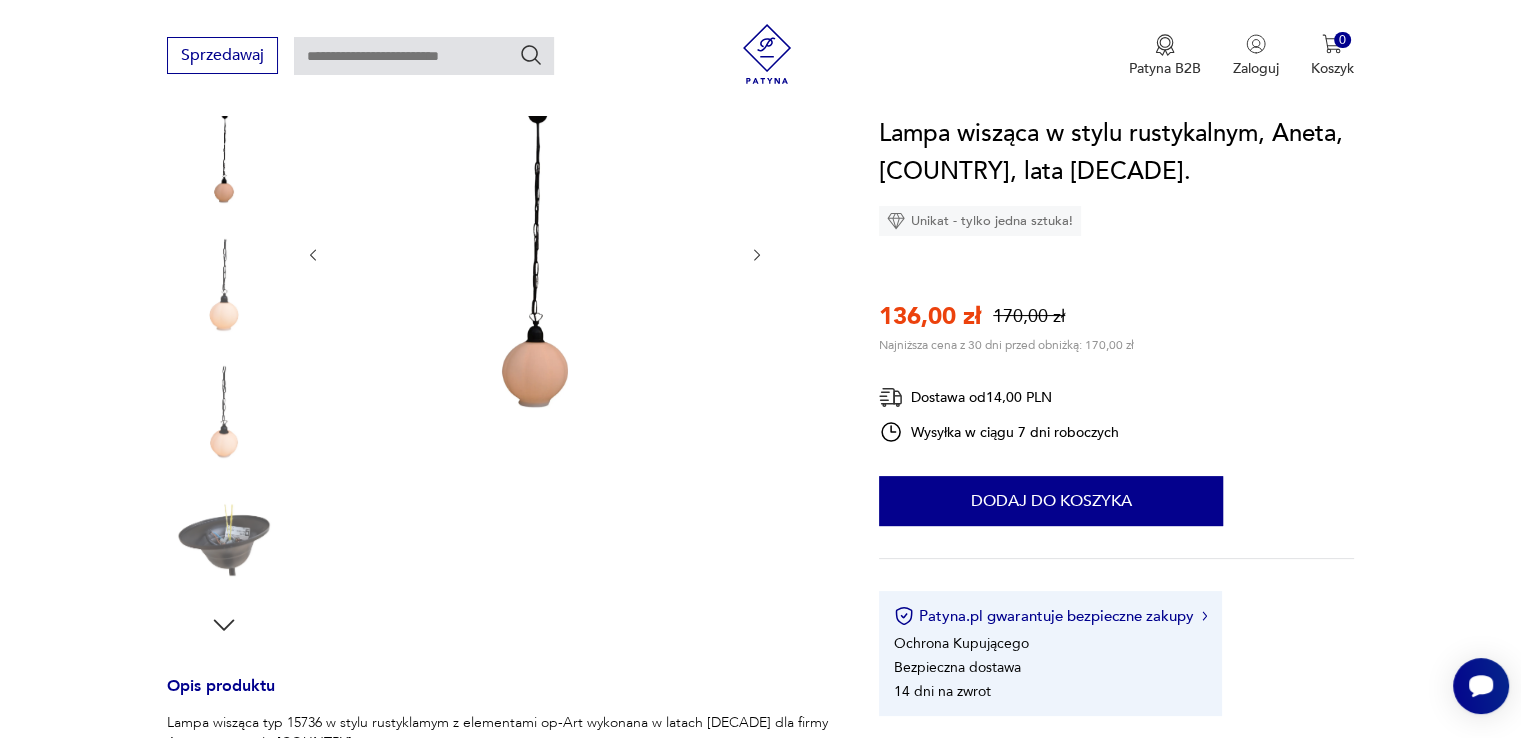 click at bounding box center [0, 0] 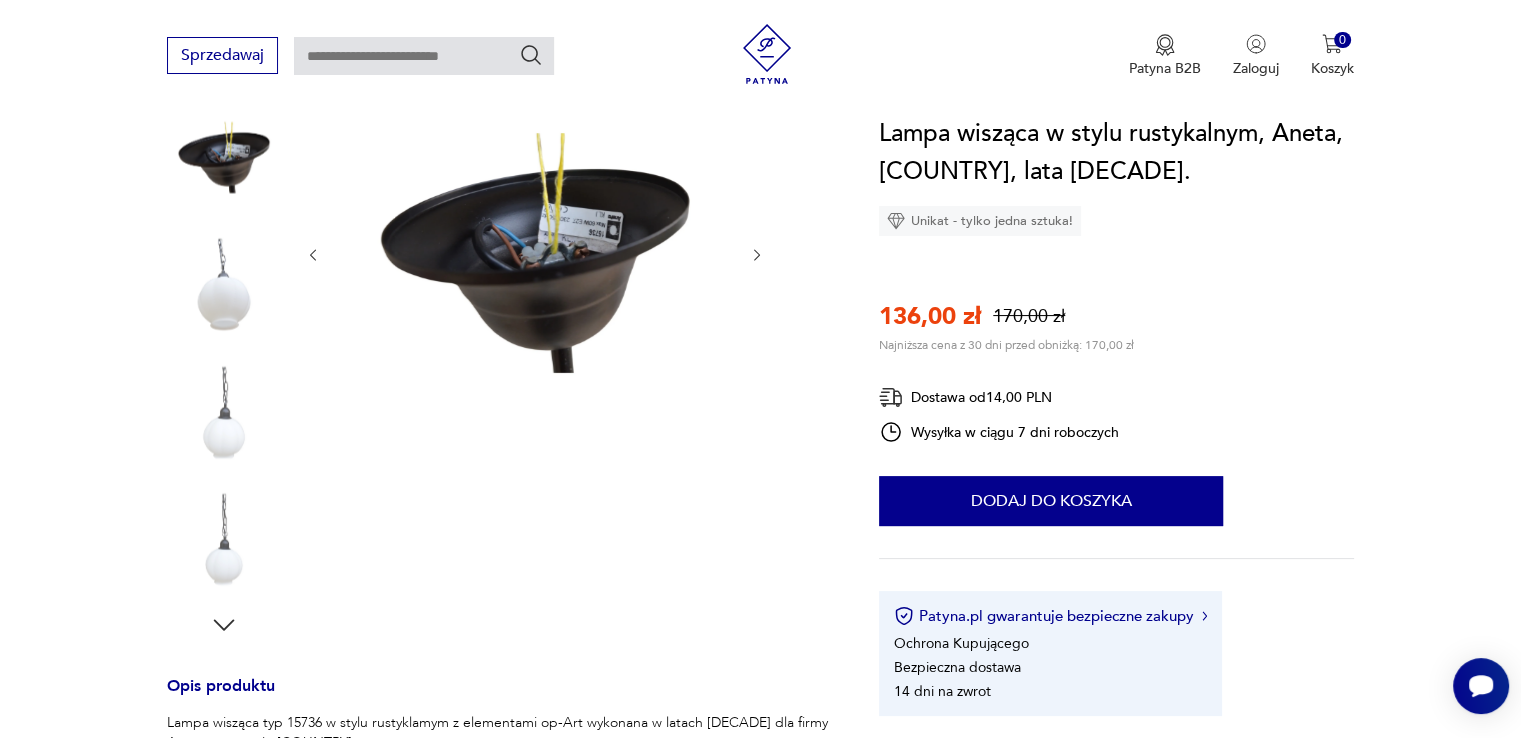 click at bounding box center [0, 0] 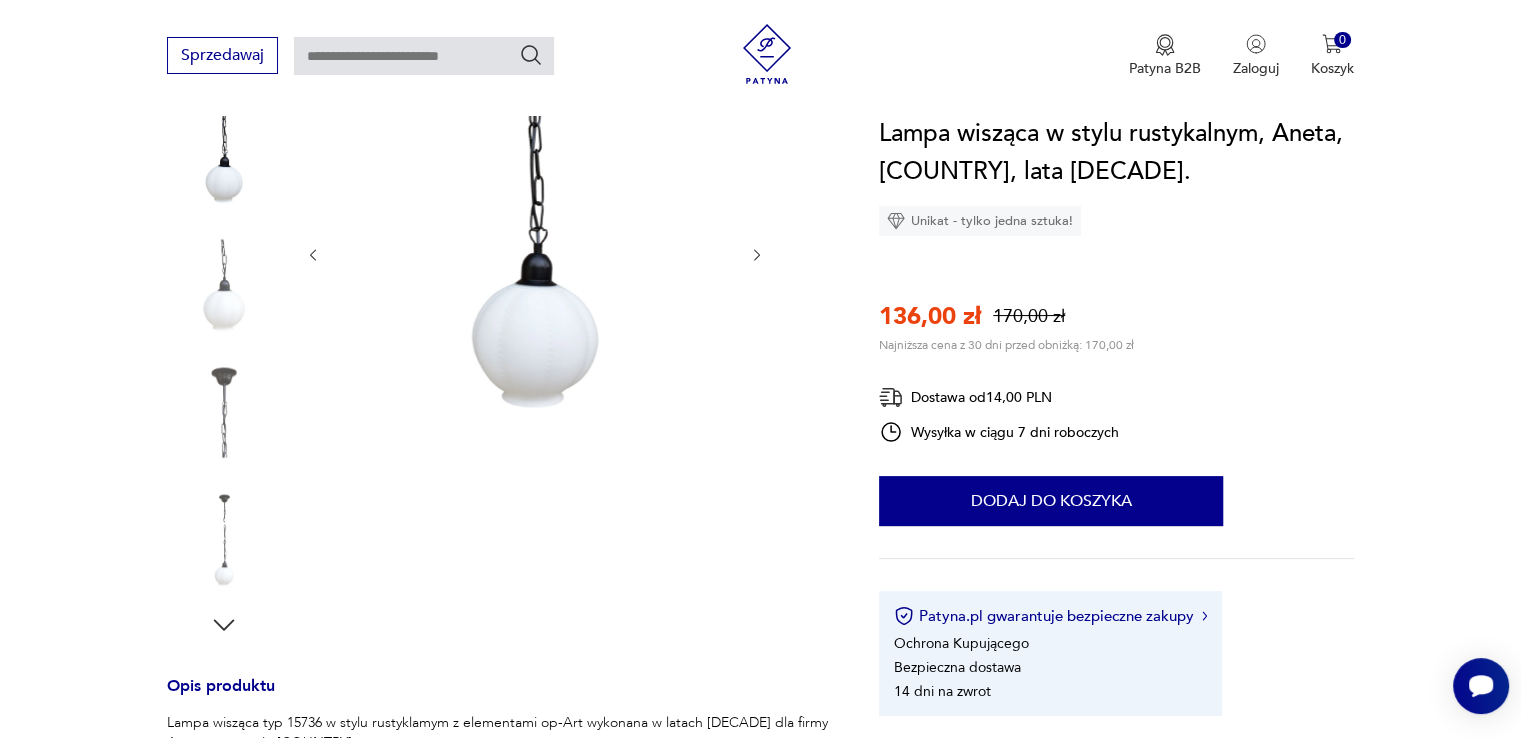 click at bounding box center (0, 0) 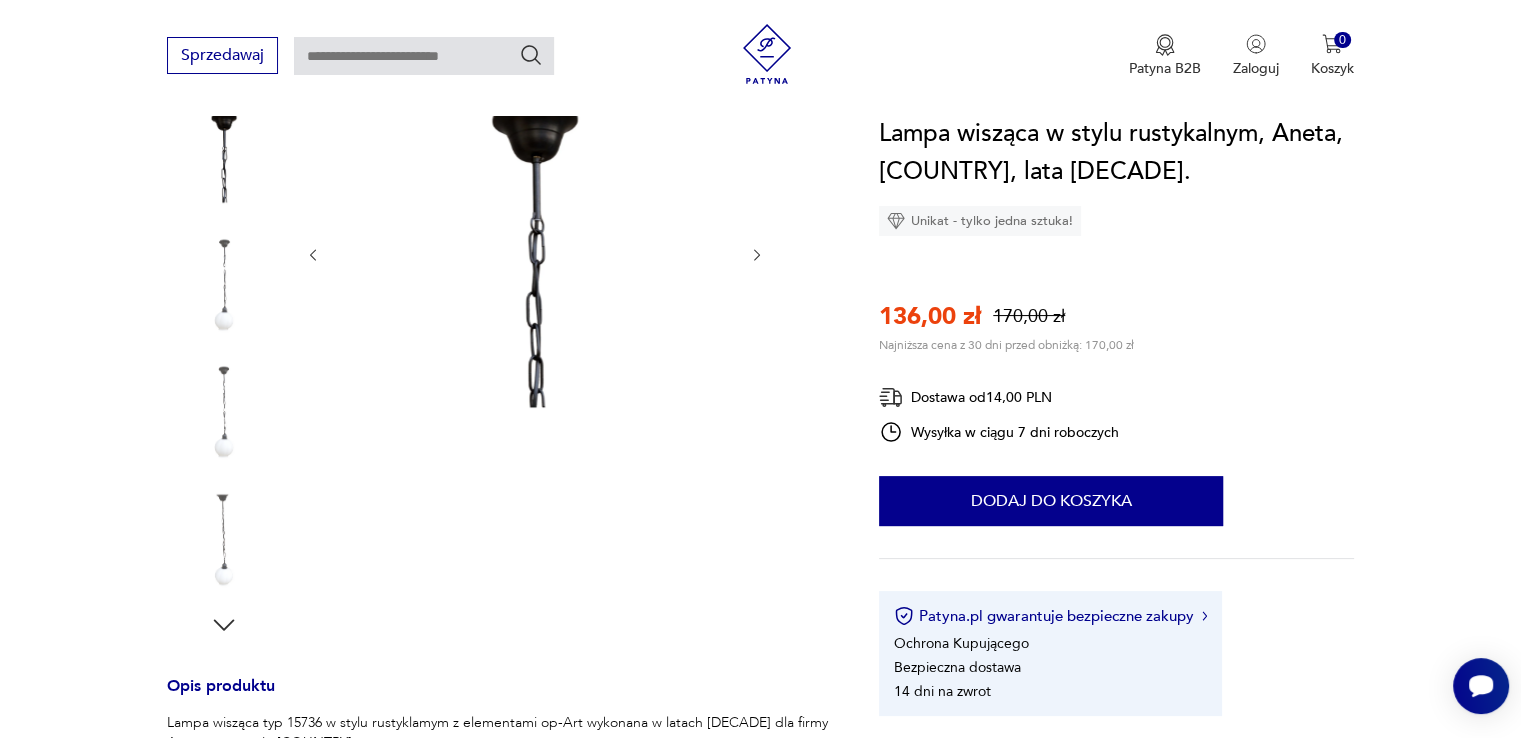scroll, scrollTop: 174, scrollLeft: 0, axis: vertical 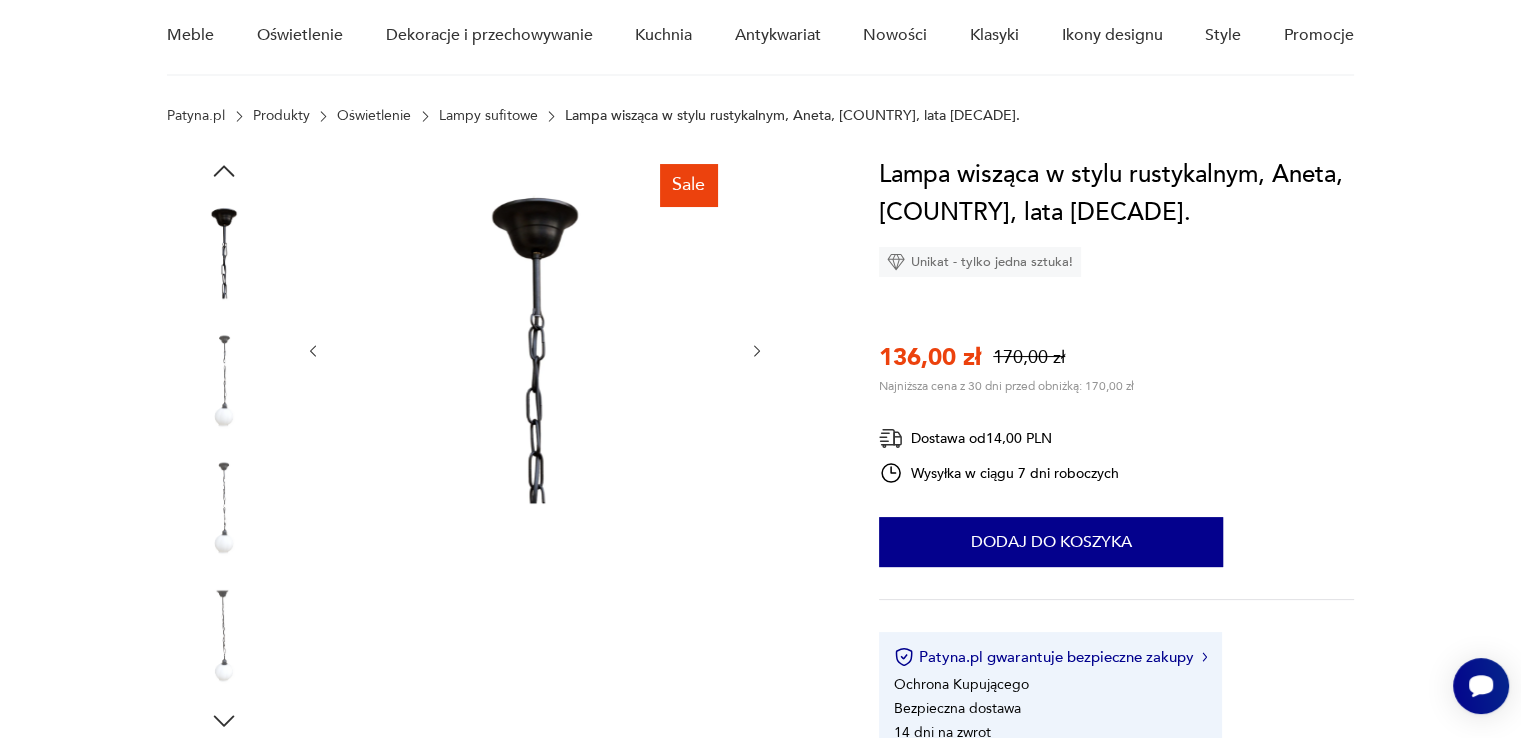 click at bounding box center (224, 253) 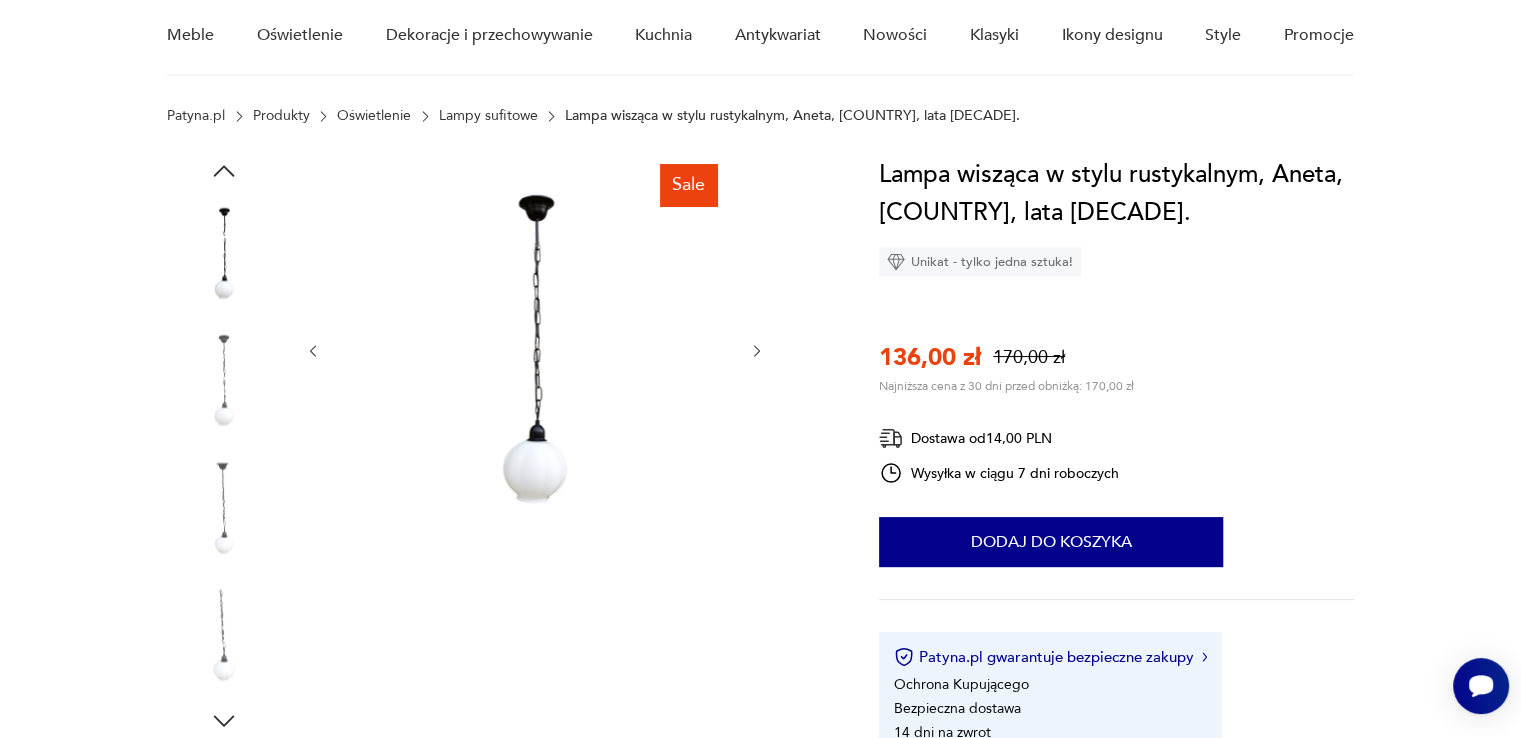 click at bounding box center (535, 349) 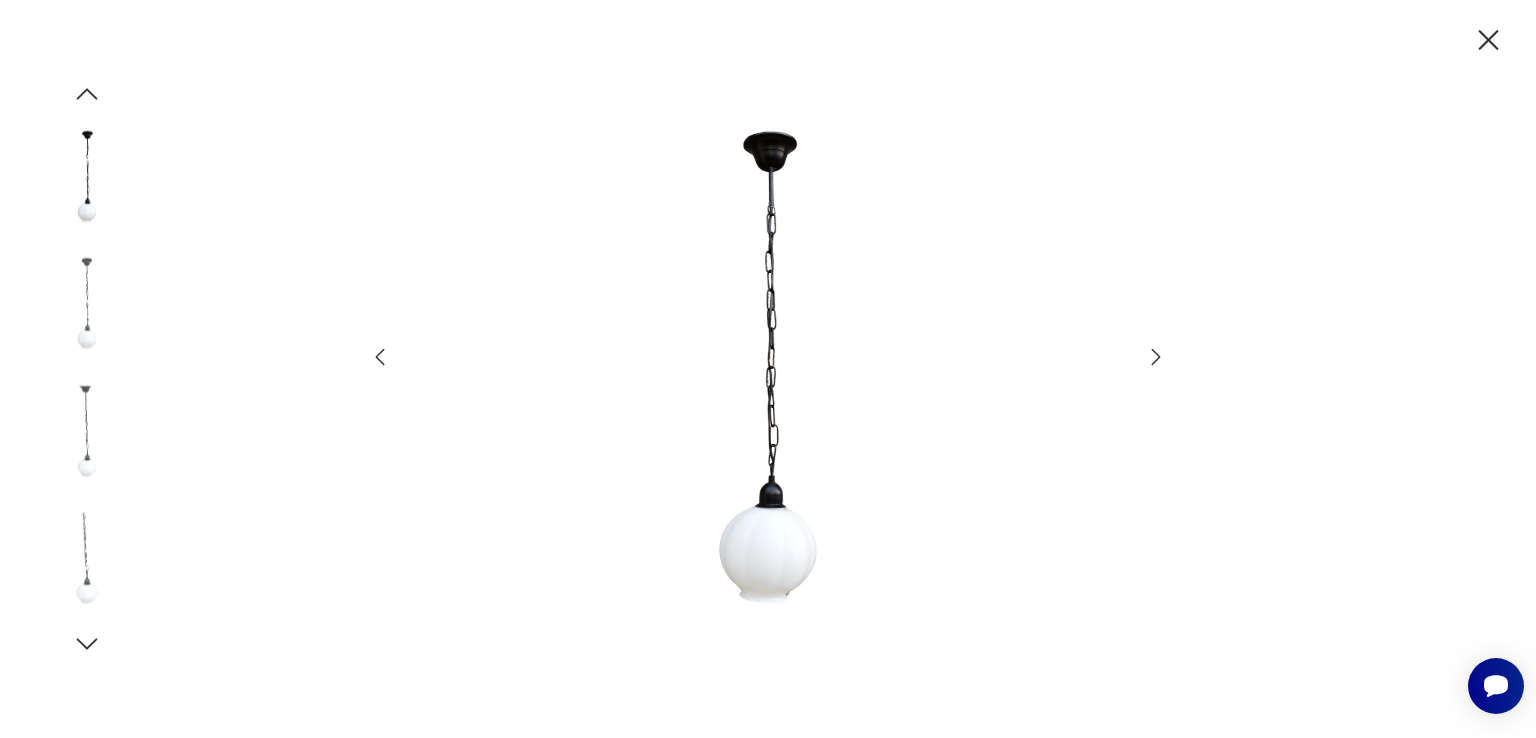 click at bounding box center (1488, 40) 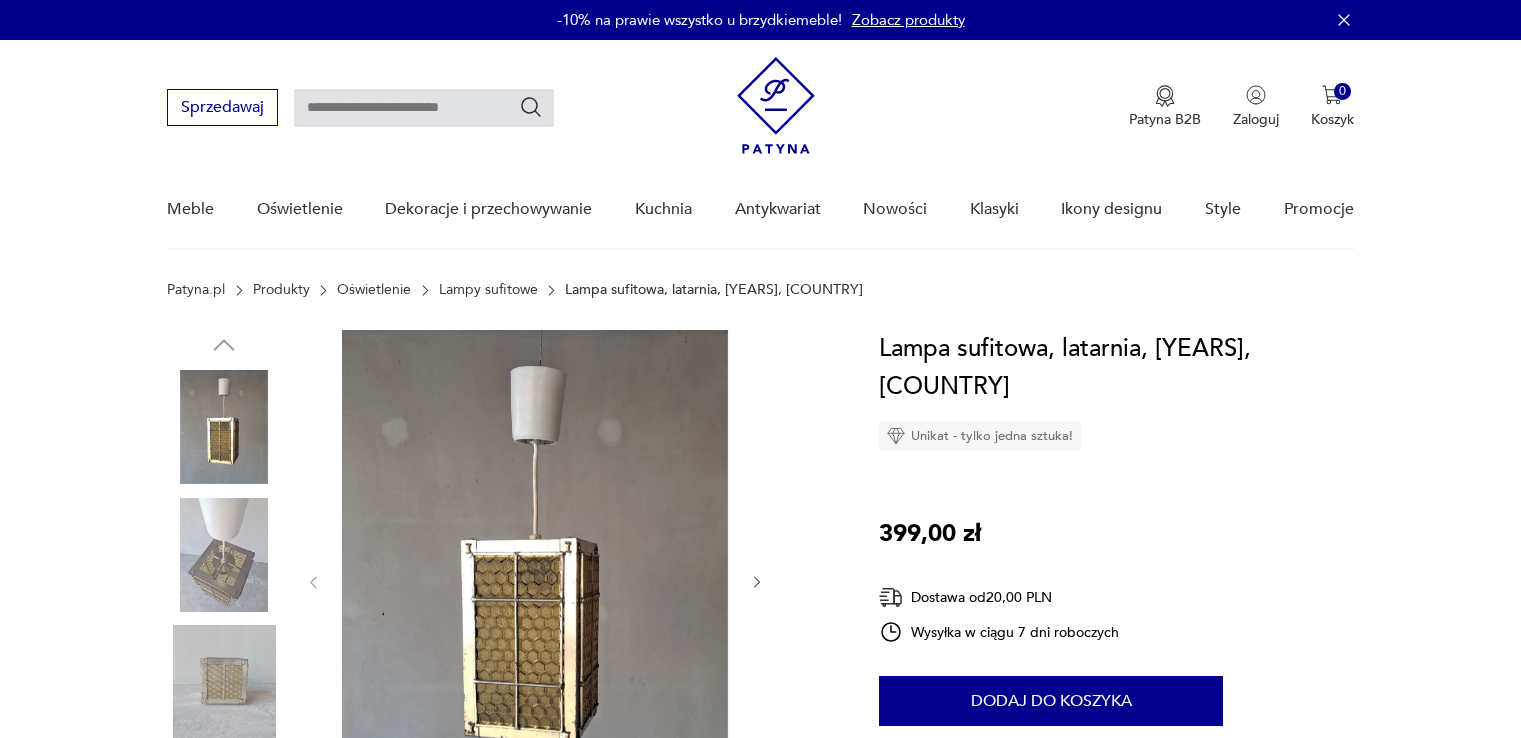 scroll, scrollTop: 144, scrollLeft: 0, axis: vertical 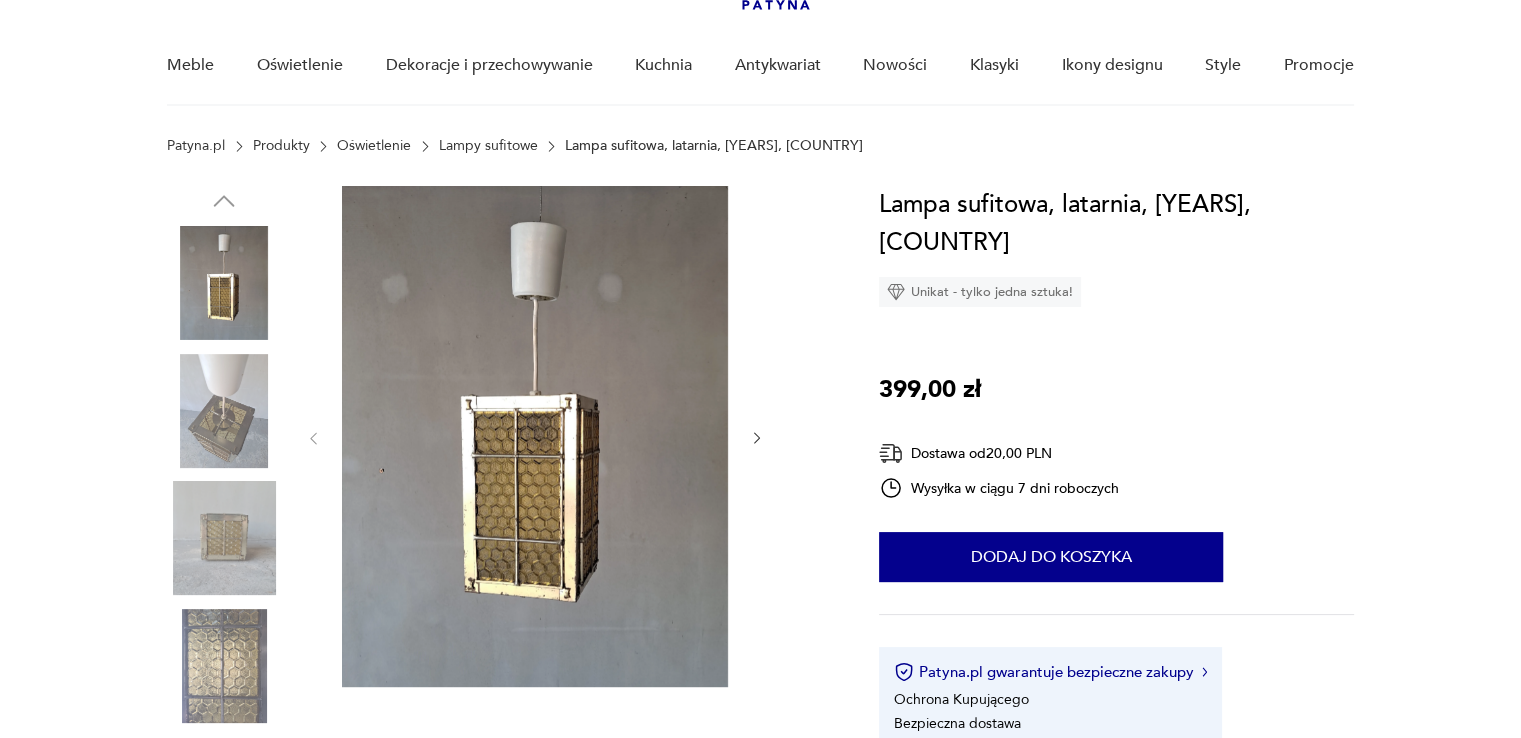 click at bounding box center (757, 438) 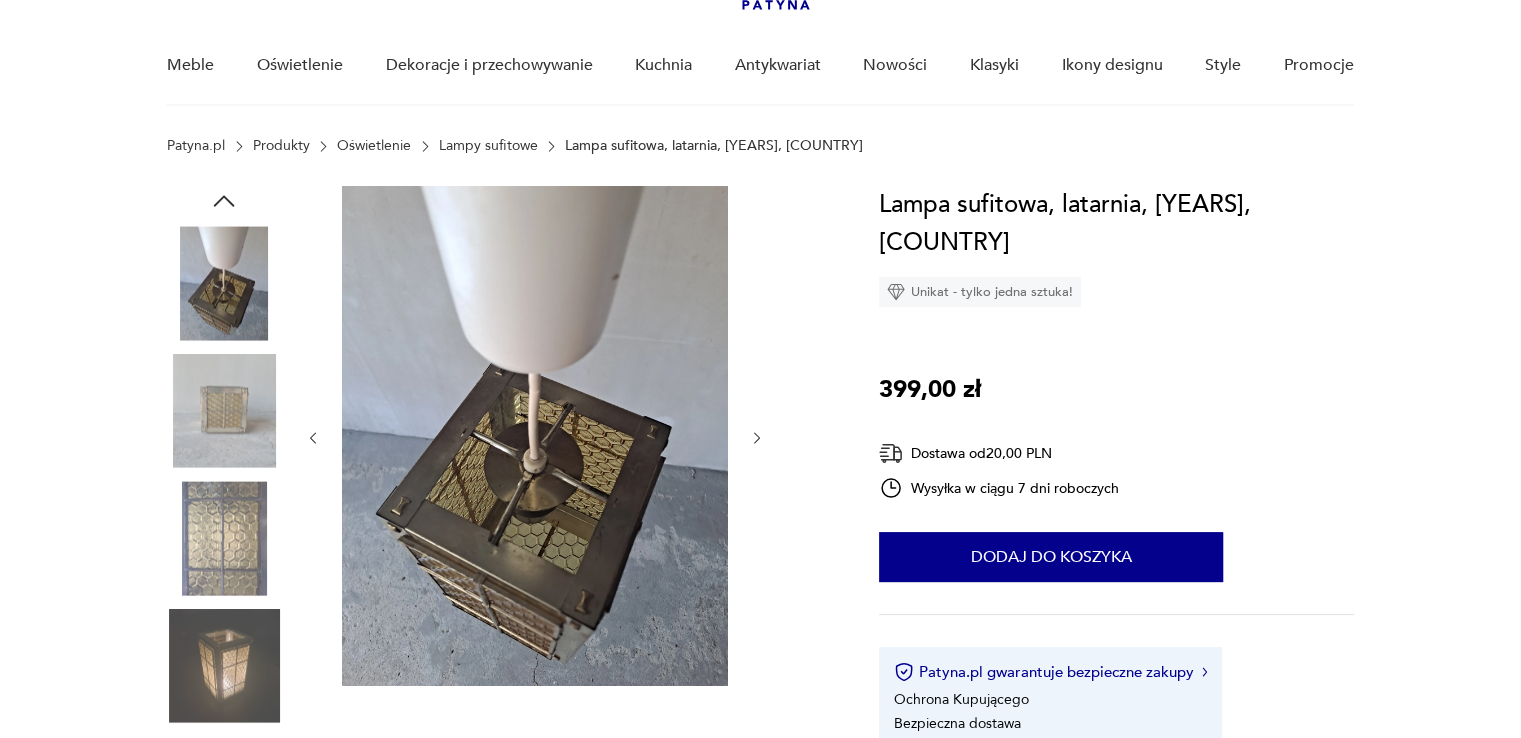 click at bounding box center [757, 438] 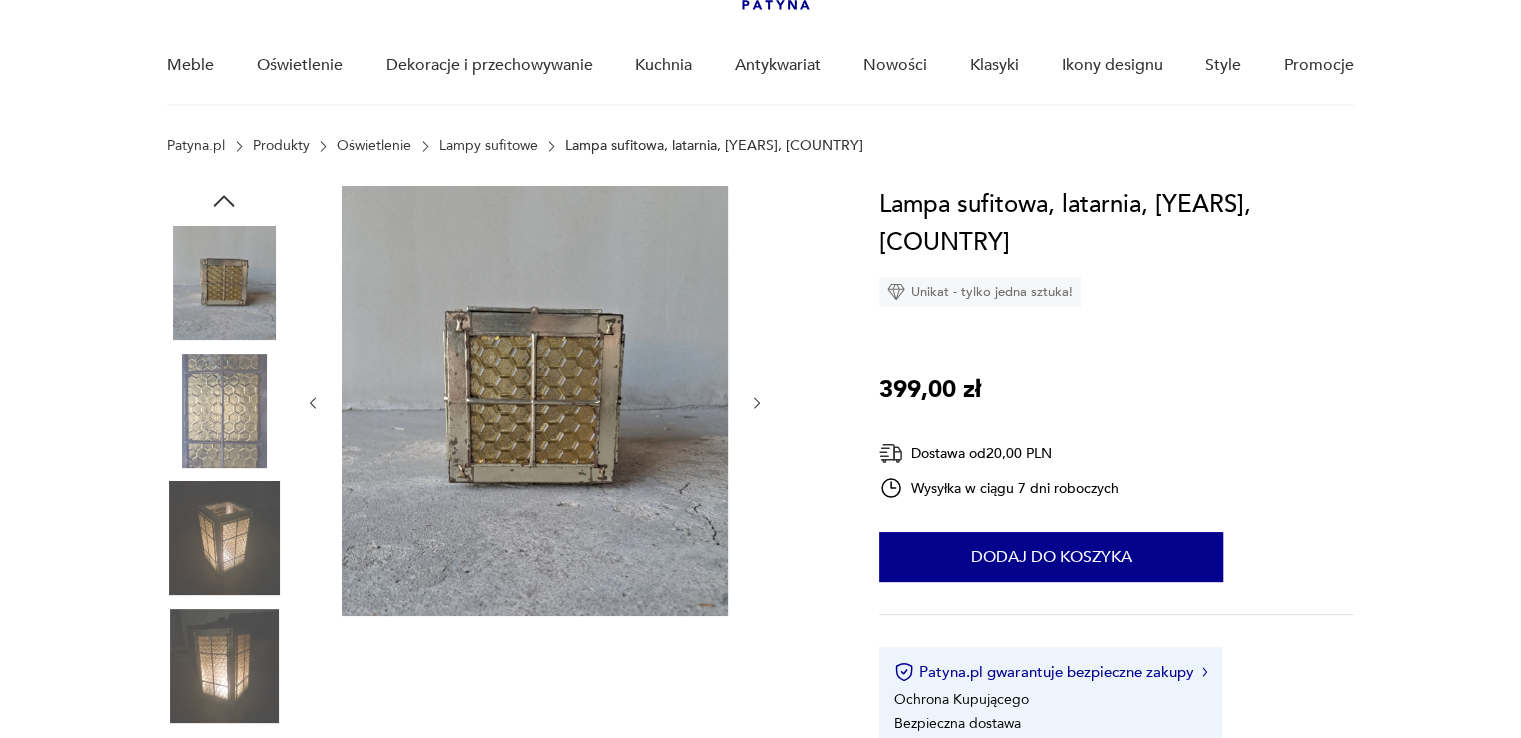 click at bounding box center (535, 403) 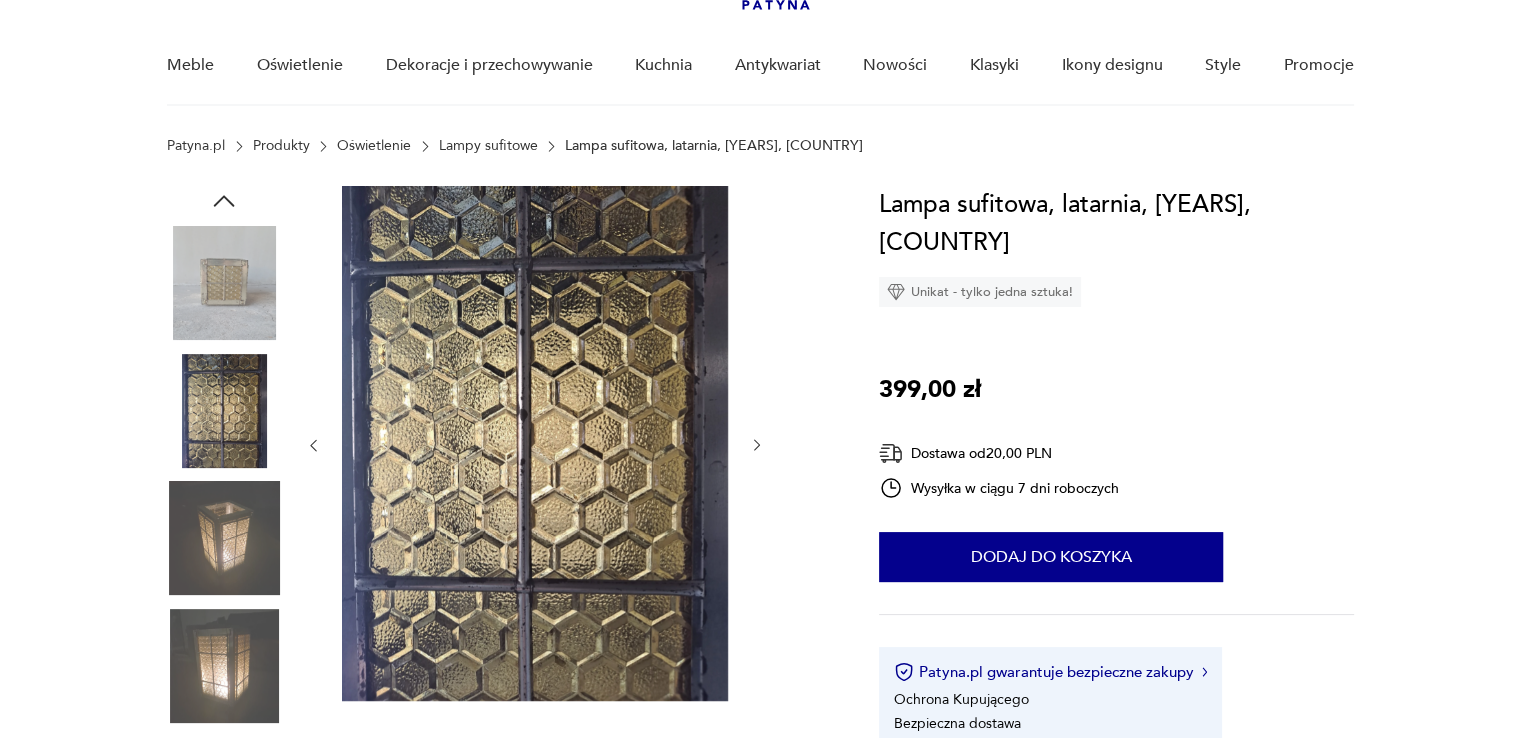 click at bounding box center (535, 445) 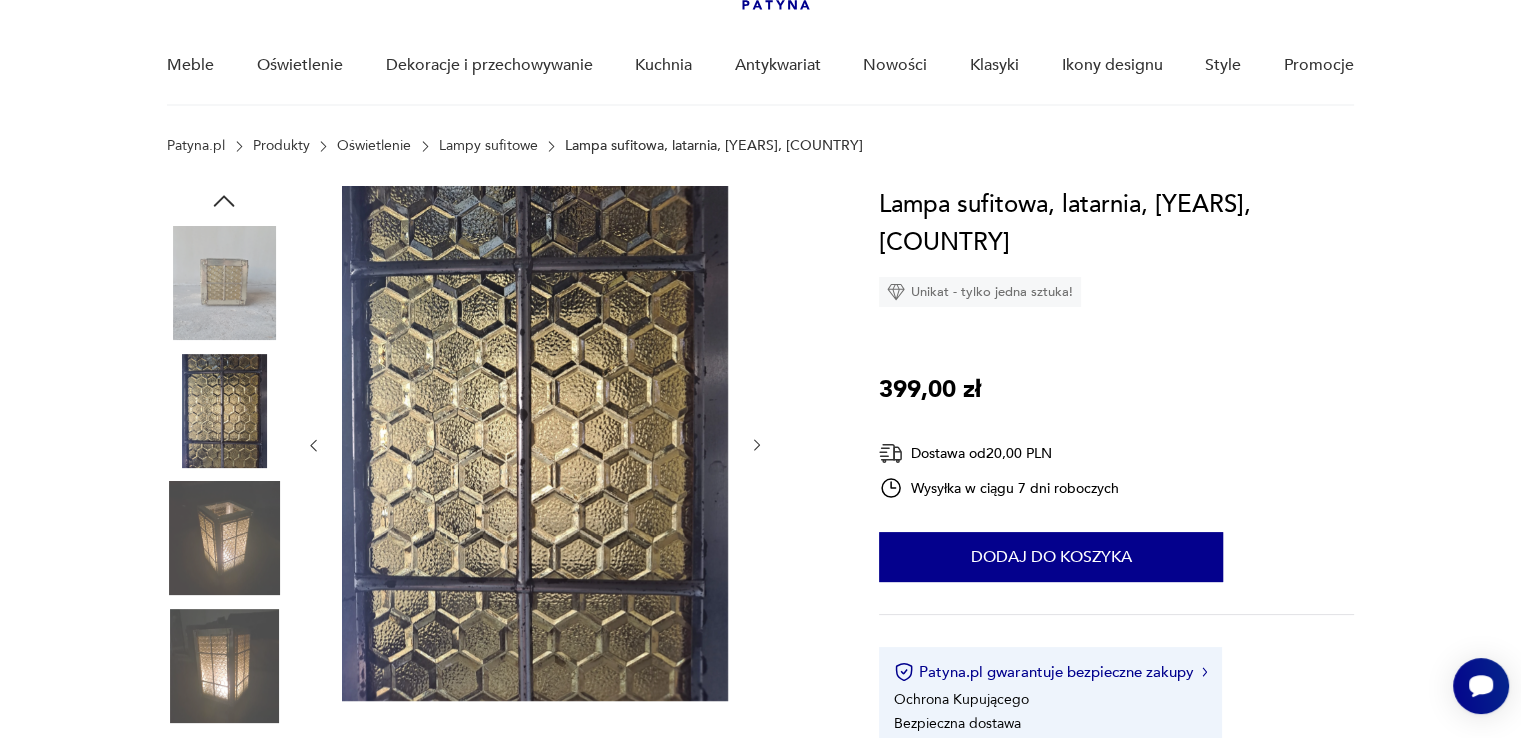 scroll, scrollTop: 0, scrollLeft: 0, axis: both 